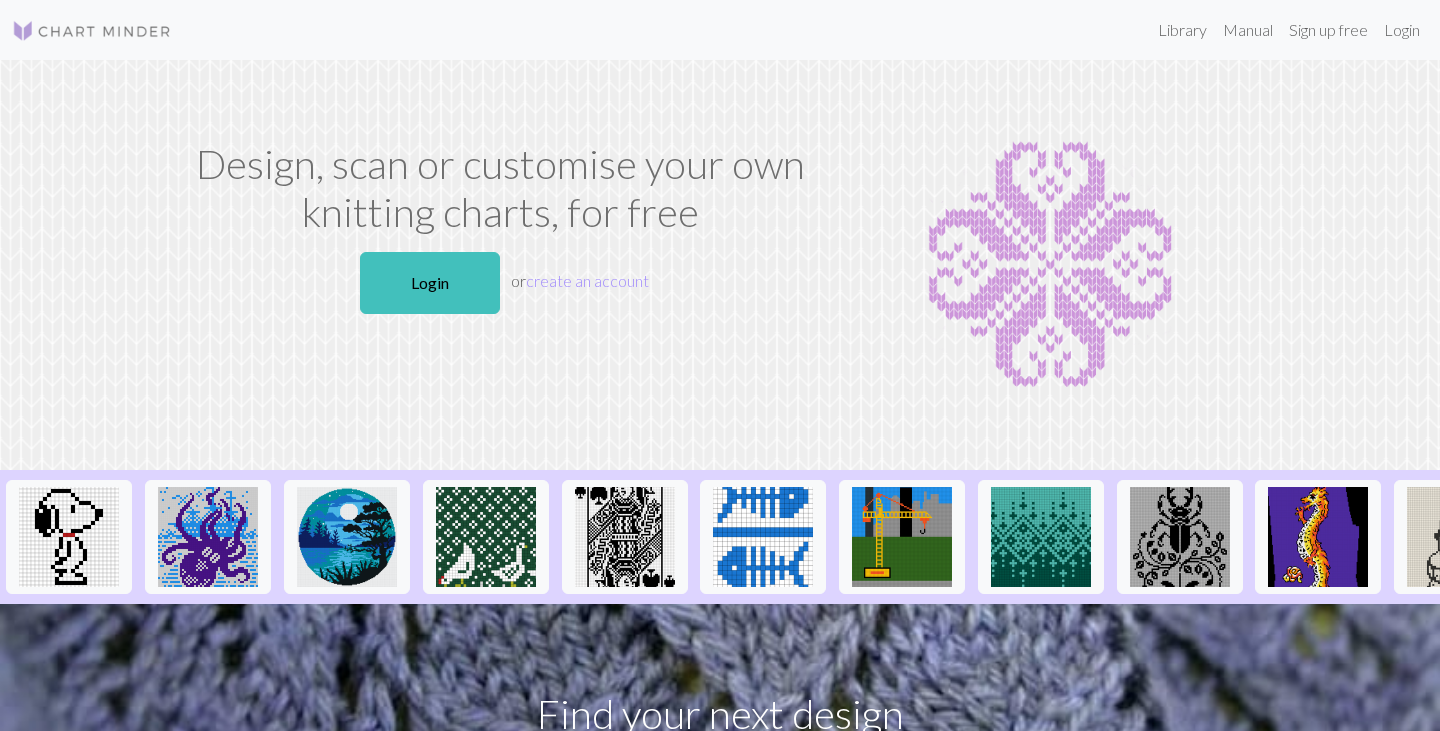 scroll, scrollTop: 0, scrollLeft: 0, axis: both 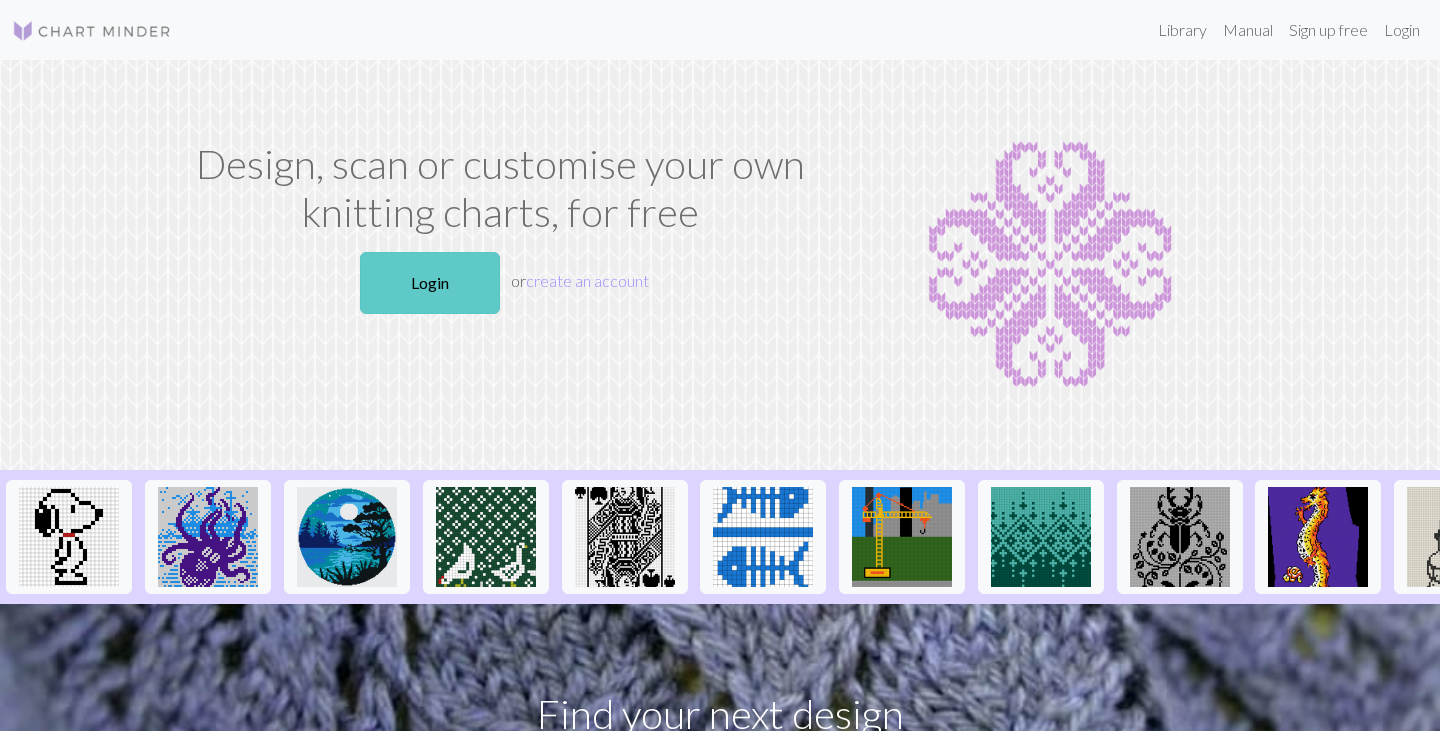 click on "Login" at bounding box center (430, 283) 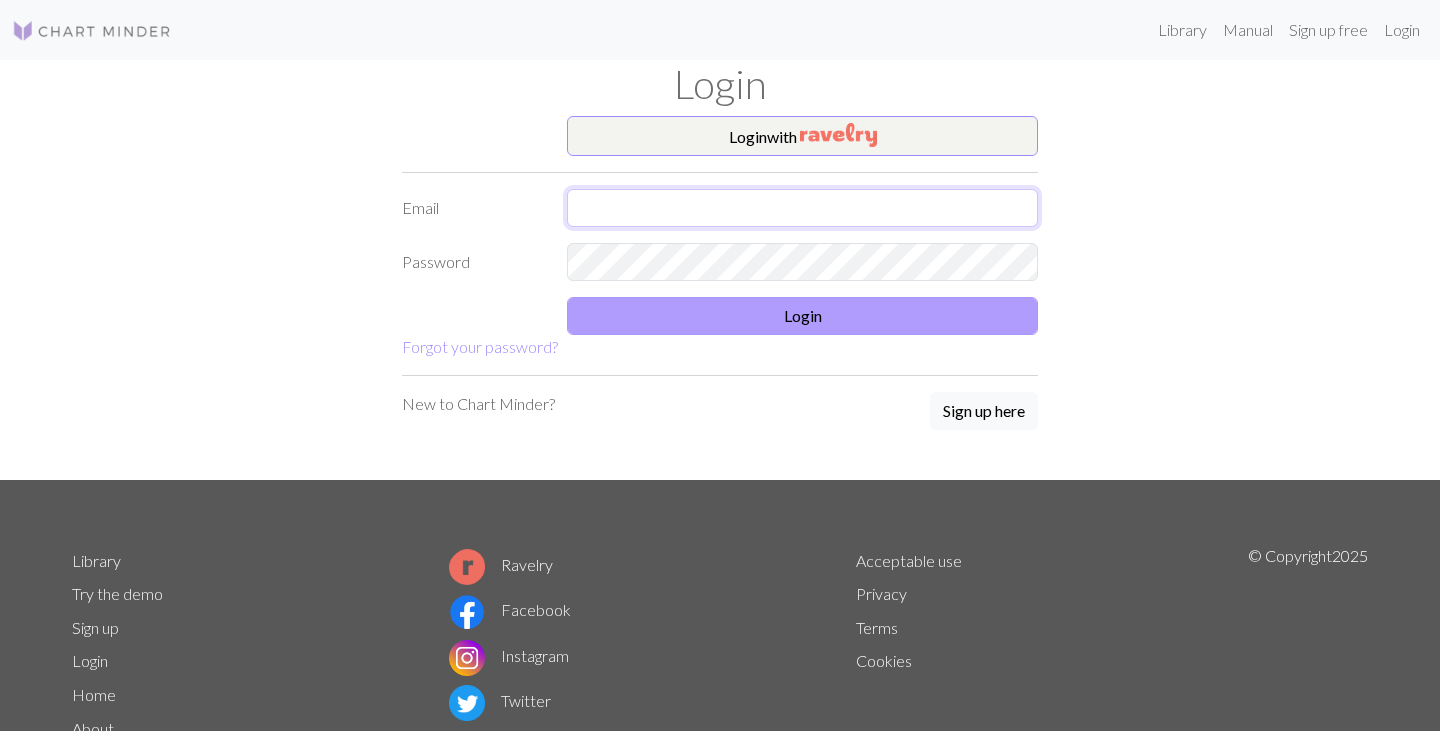 type on "jakob-meier-petersen@hotmail.com" 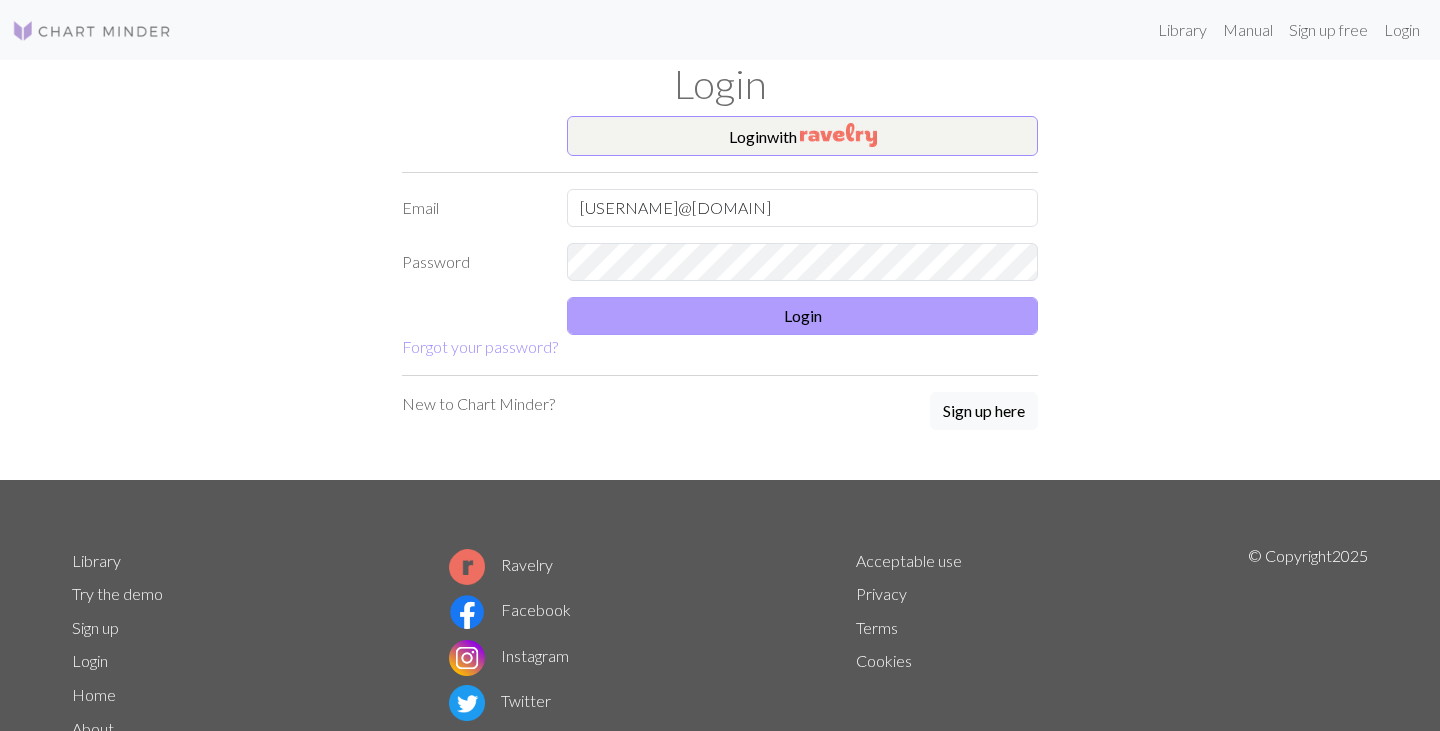 click on "Login" at bounding box center [802, 316] 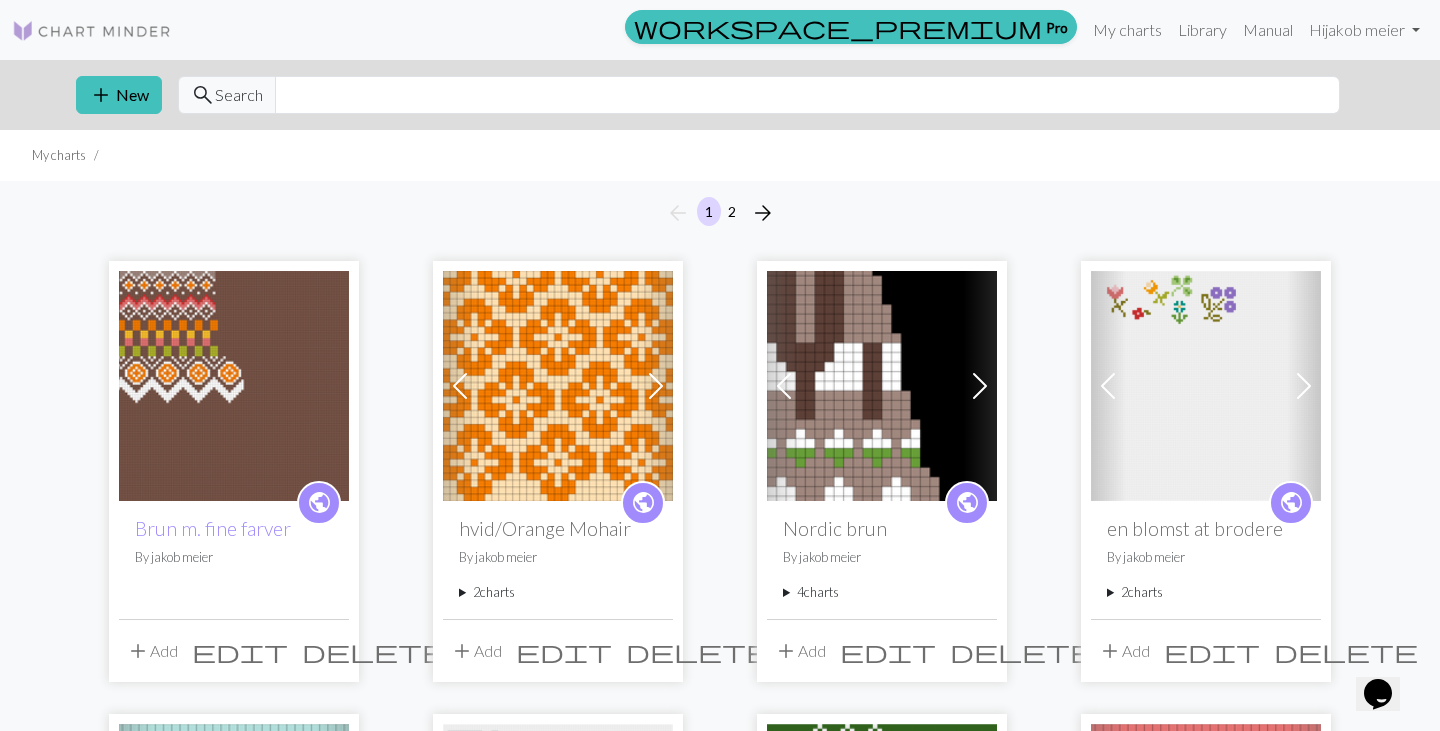 click at bounding box center [234, 386] 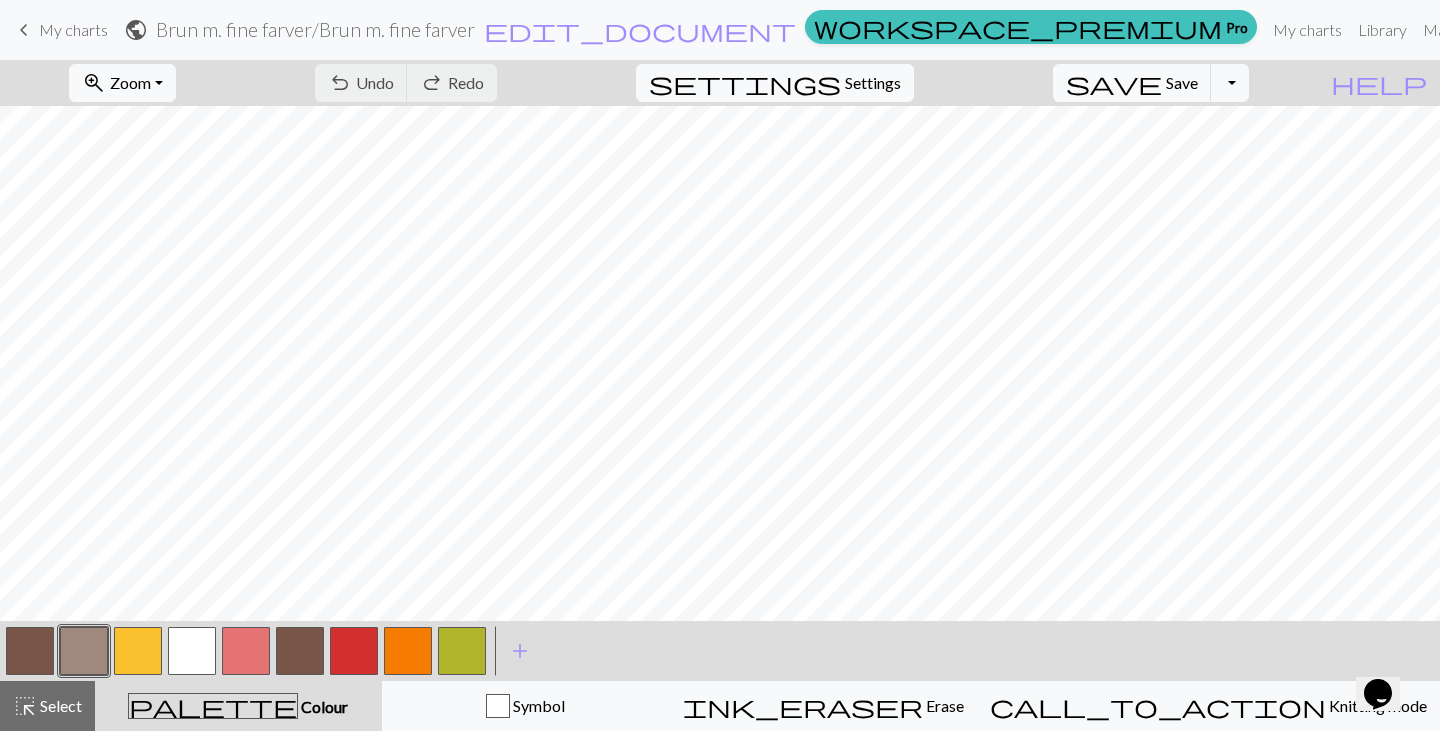 scroll, scrollTop: 0, scrollLeft: 0, axis: both 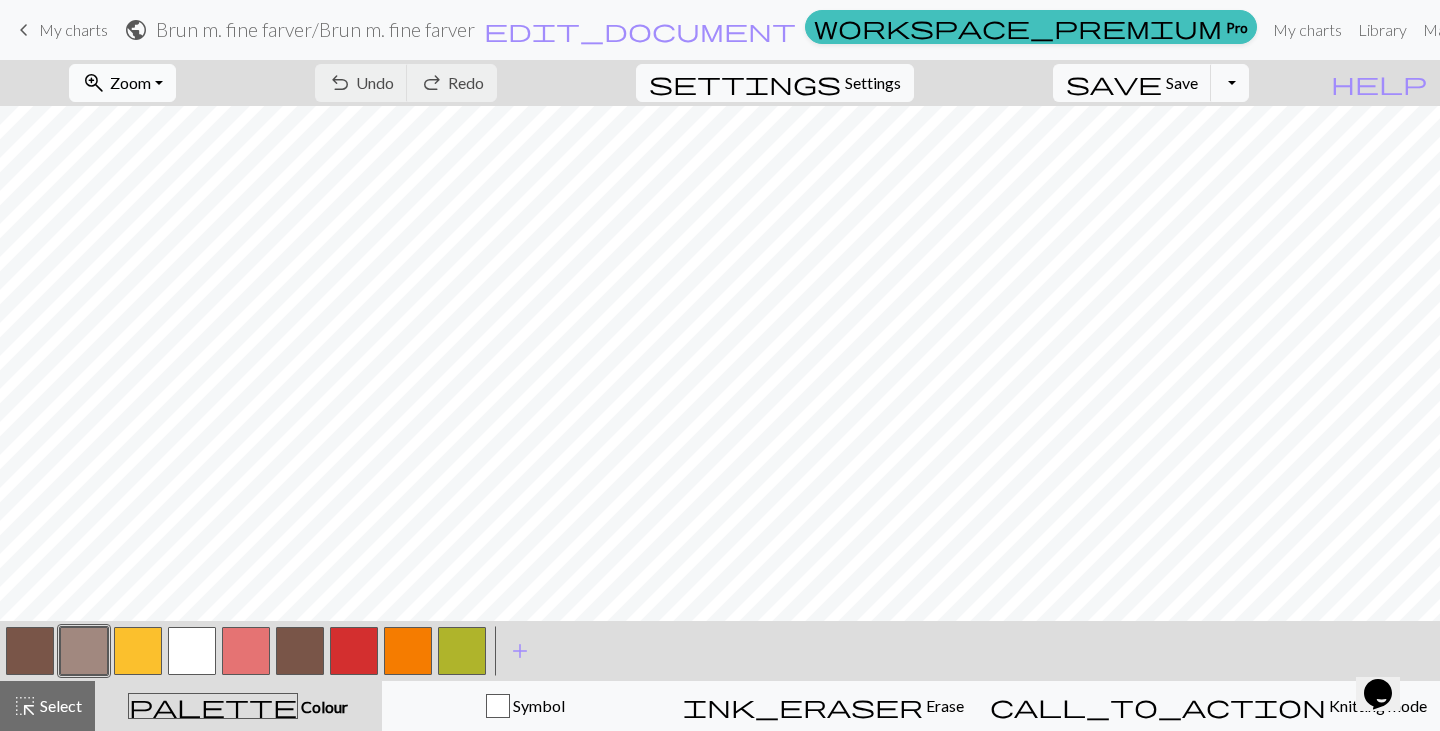 click on "zoom_in Zoom Zoom" at bounding box center [122, 83] 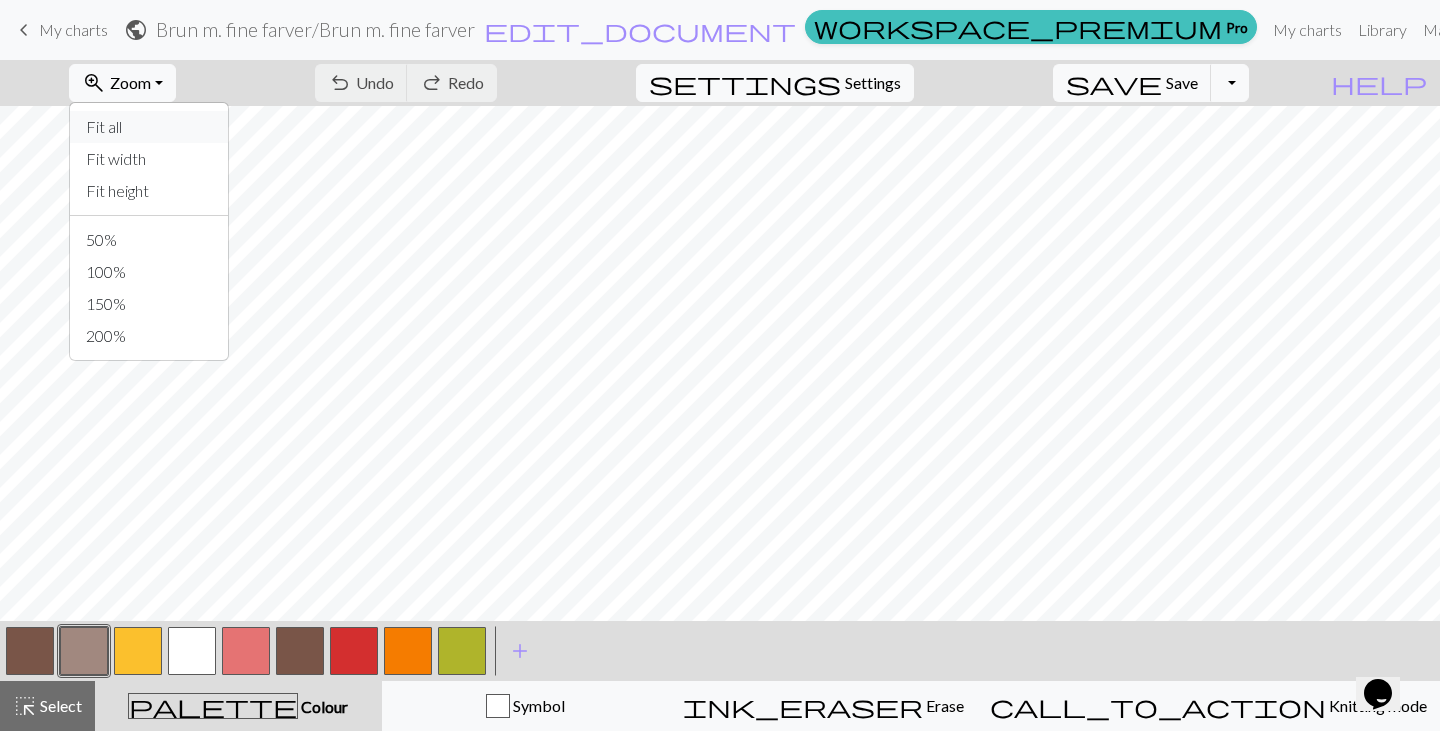 click on "Fit all" at bounding box center [149, 127] 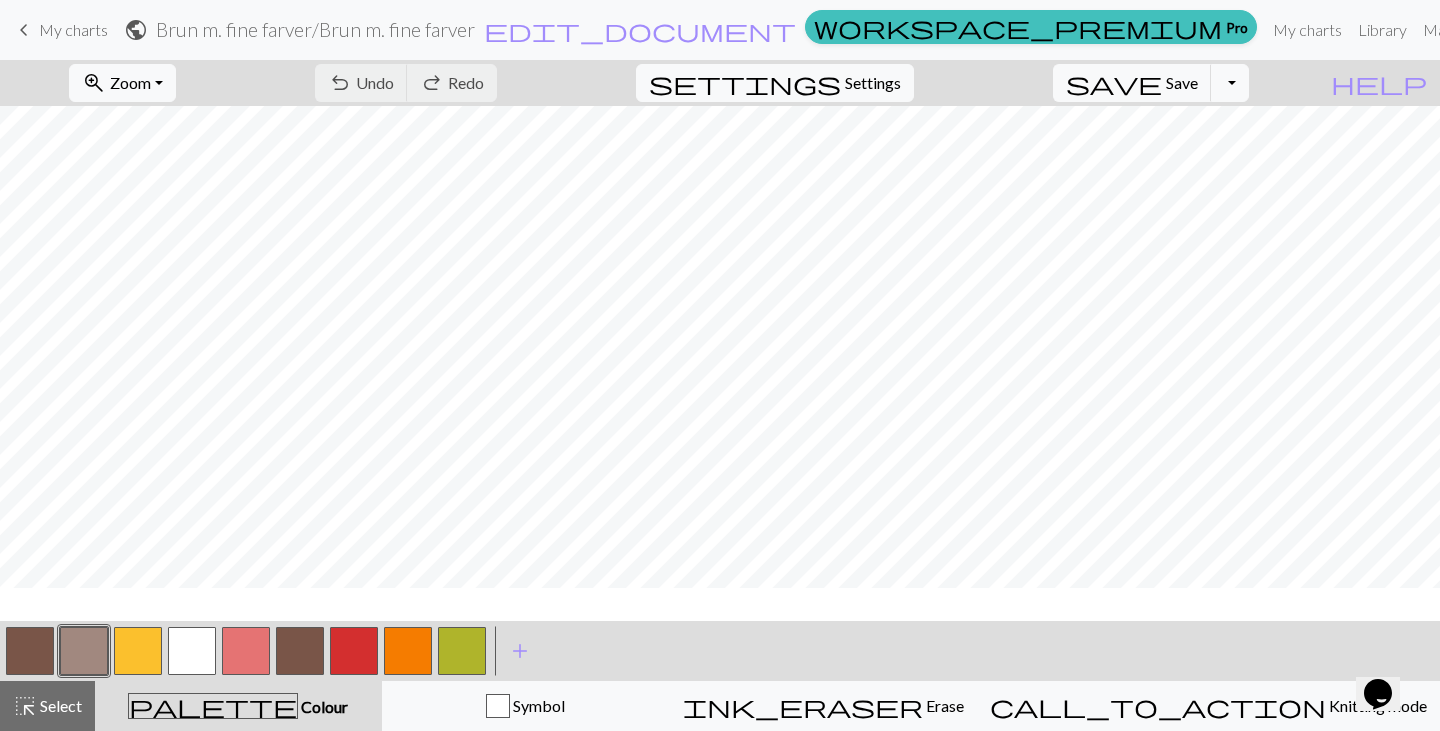 scroll, scrollTop: -3, scrollLeft: 0, axis: vertical 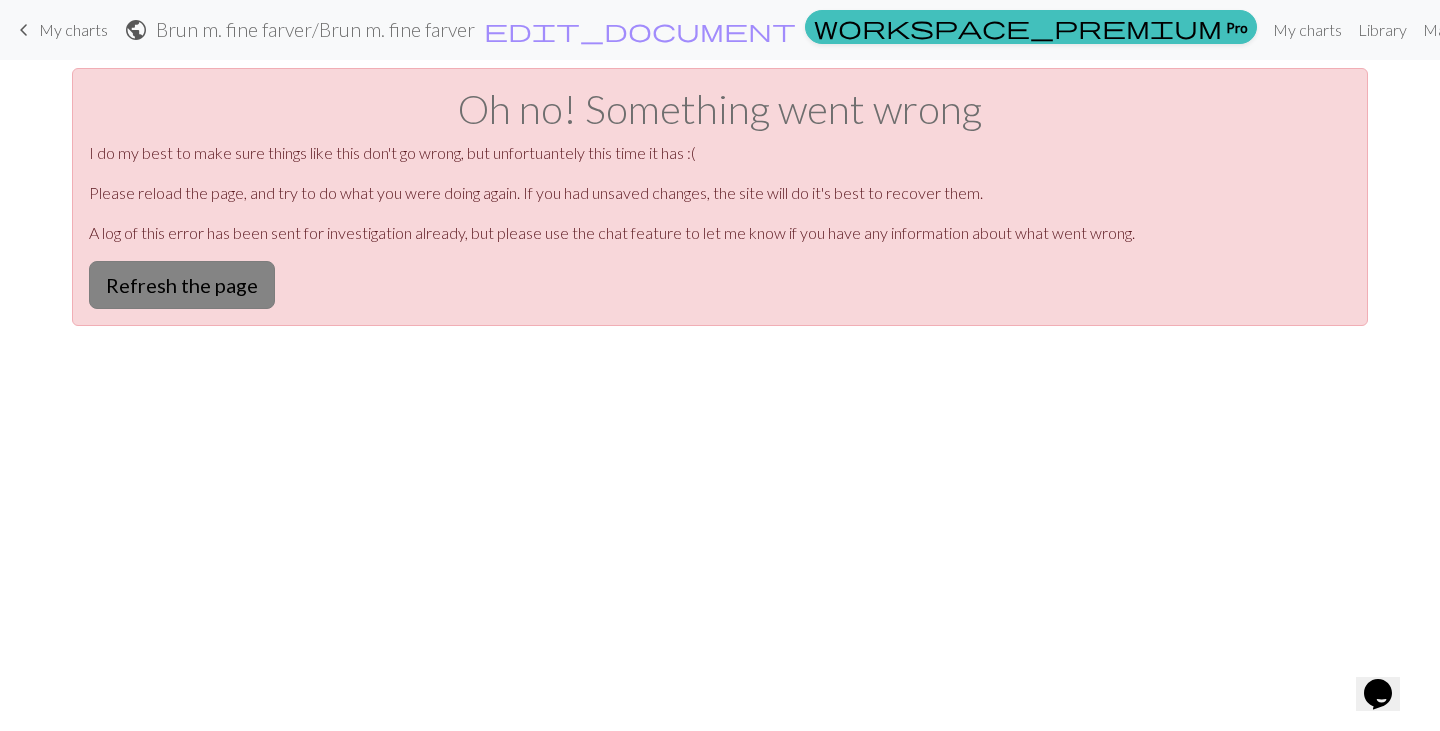 click on "Refresh the page" at bounding box center [182, 285] 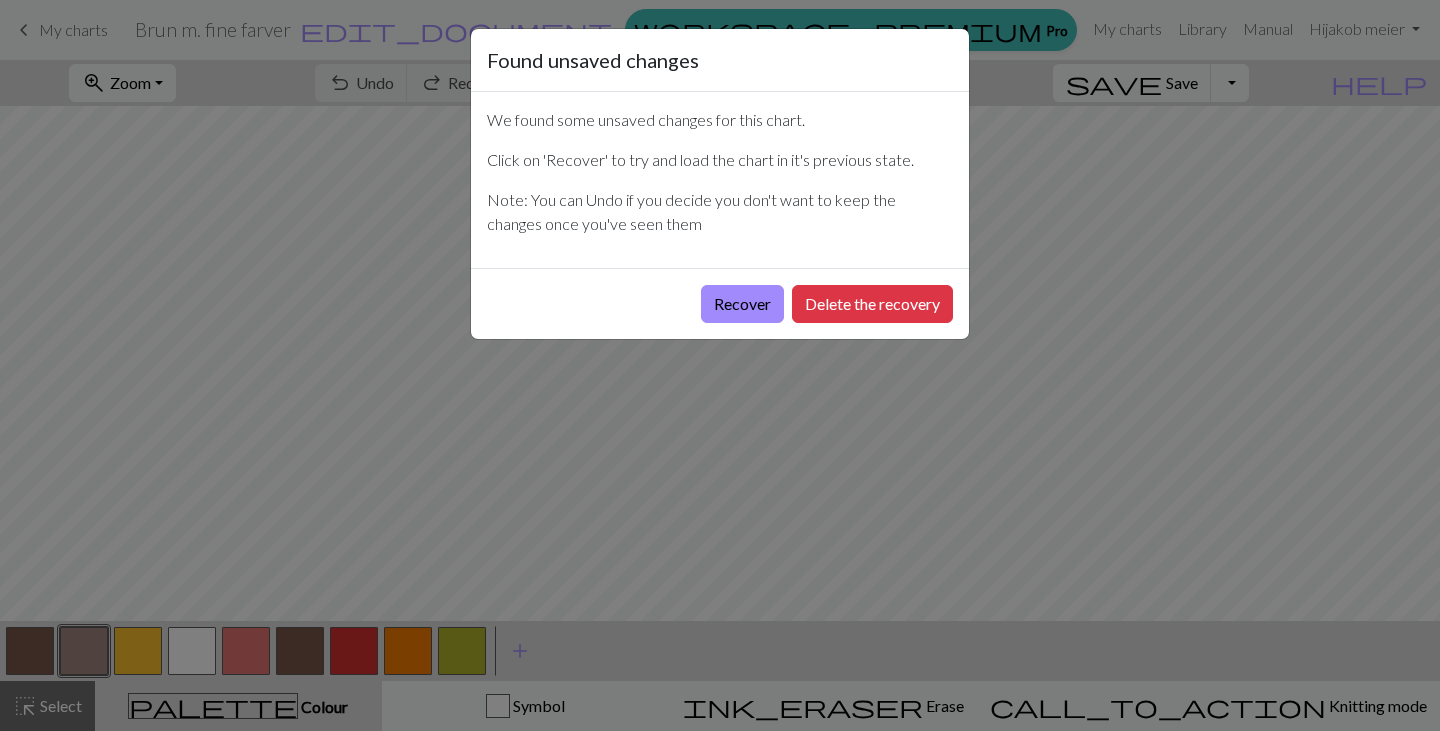 scroll, scrollTop: 0, scrollLeft: 0, axis: both 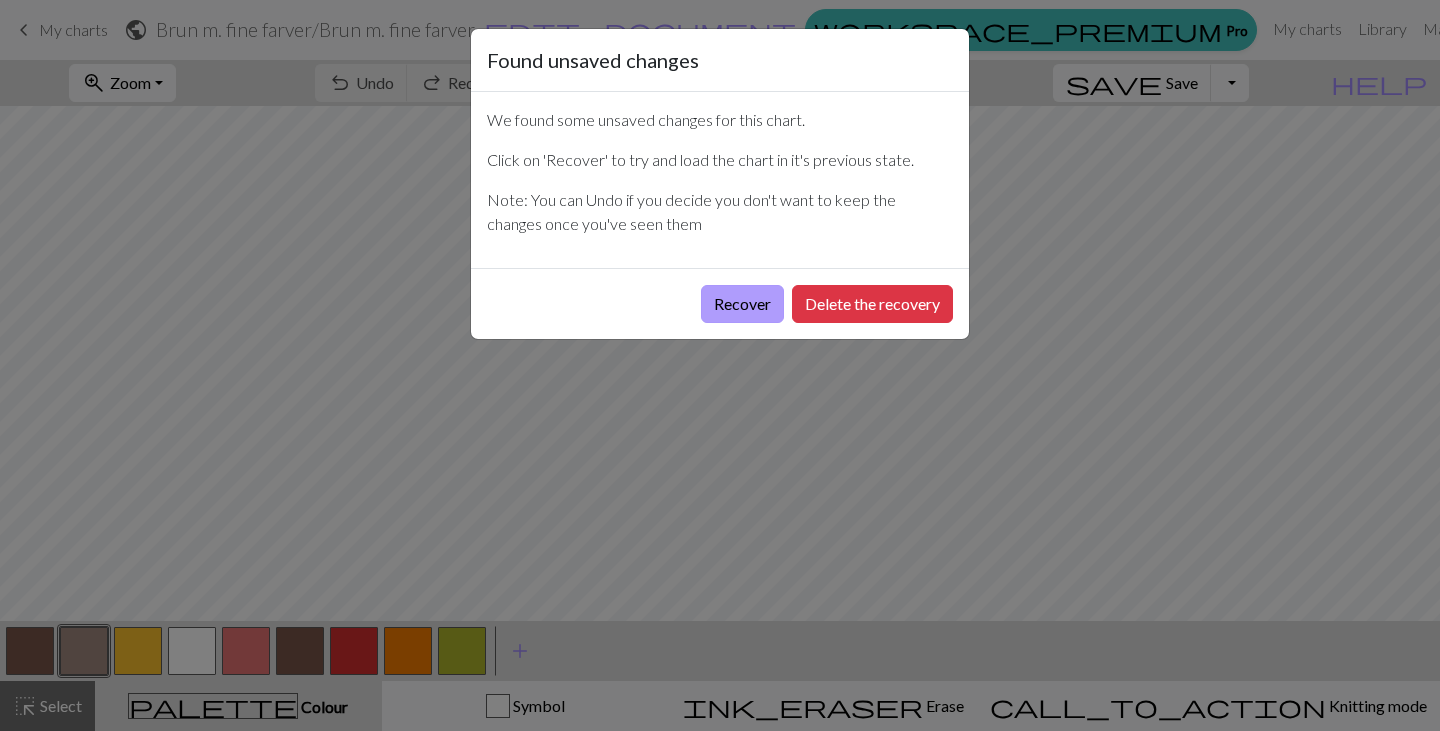 click on "Recover" at bounding box center (742, 304) 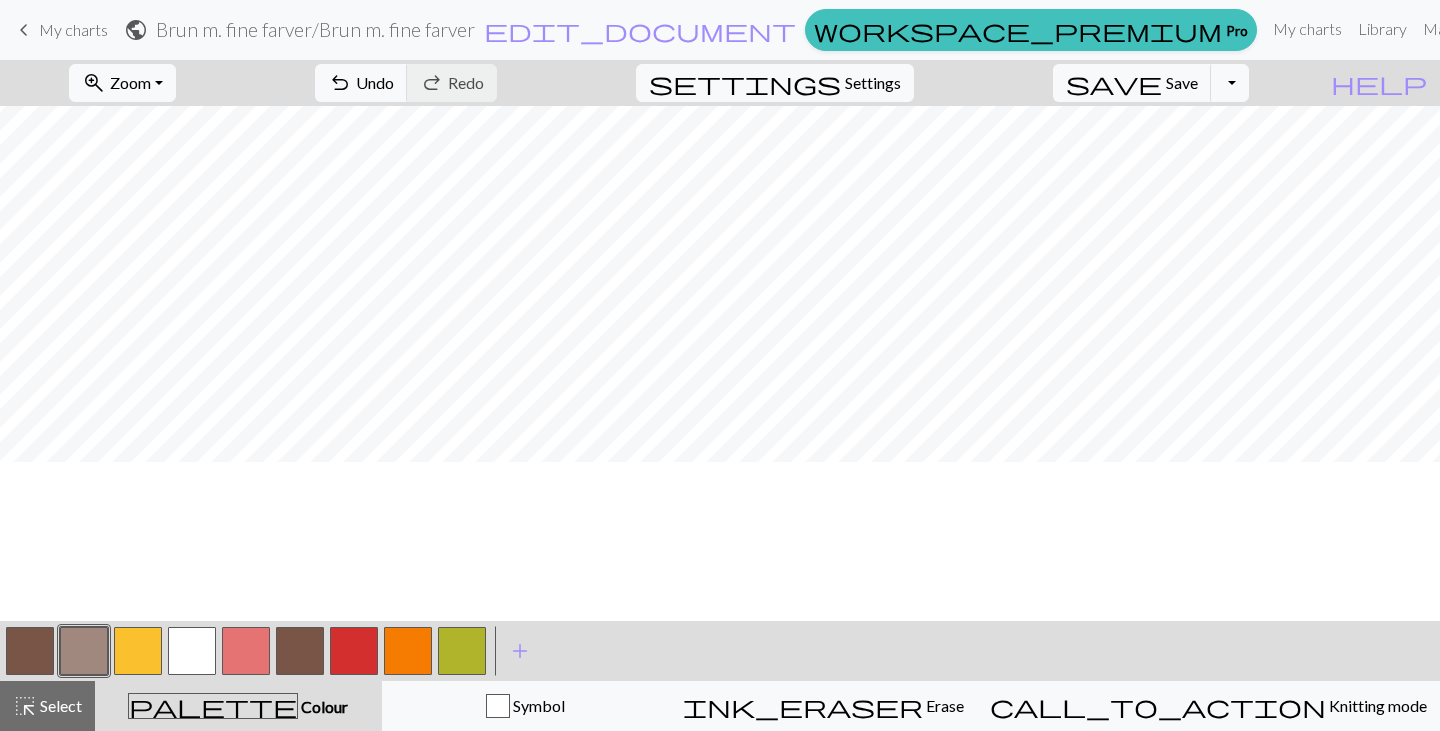 scroll, scrollTop: 0, scrollLeft: 0, axis: both 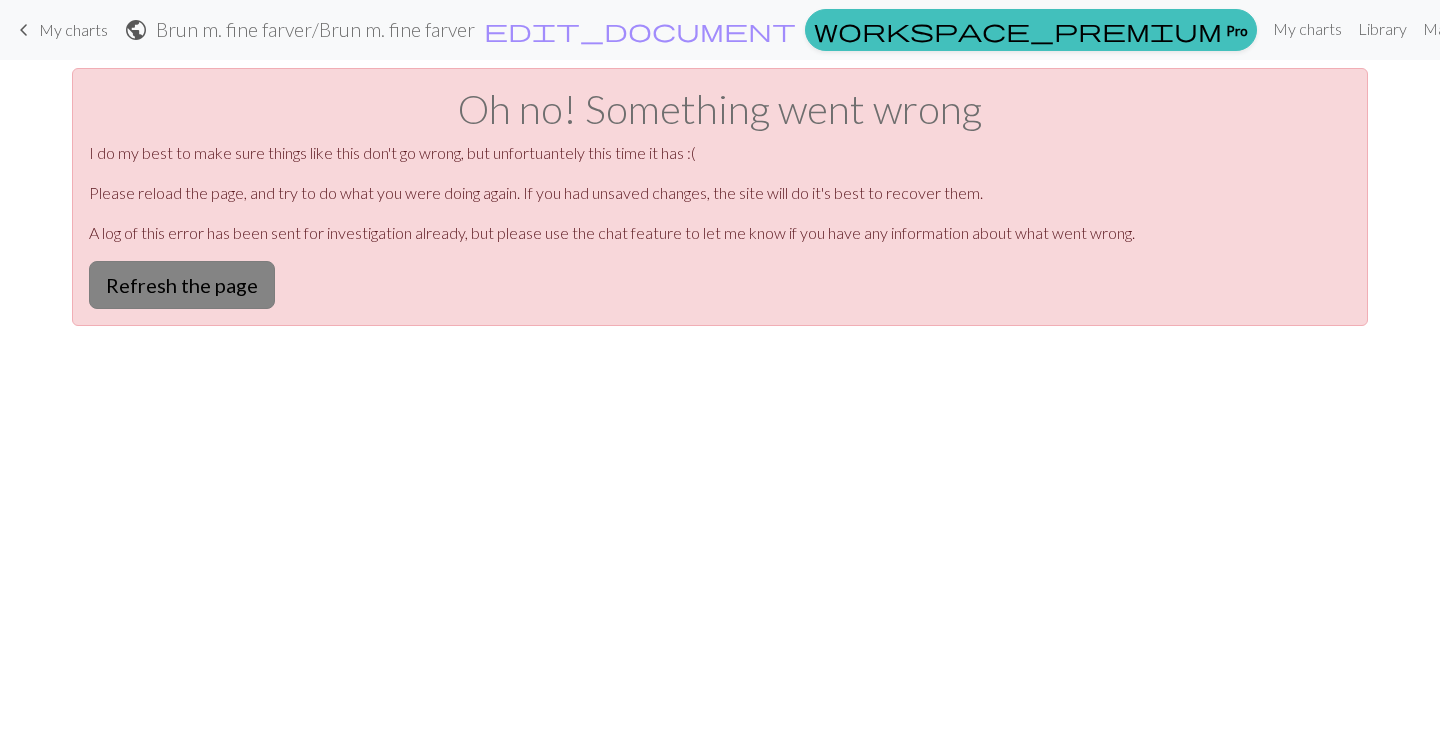 click on "Refresh the page" at bounding box center [182, 285] 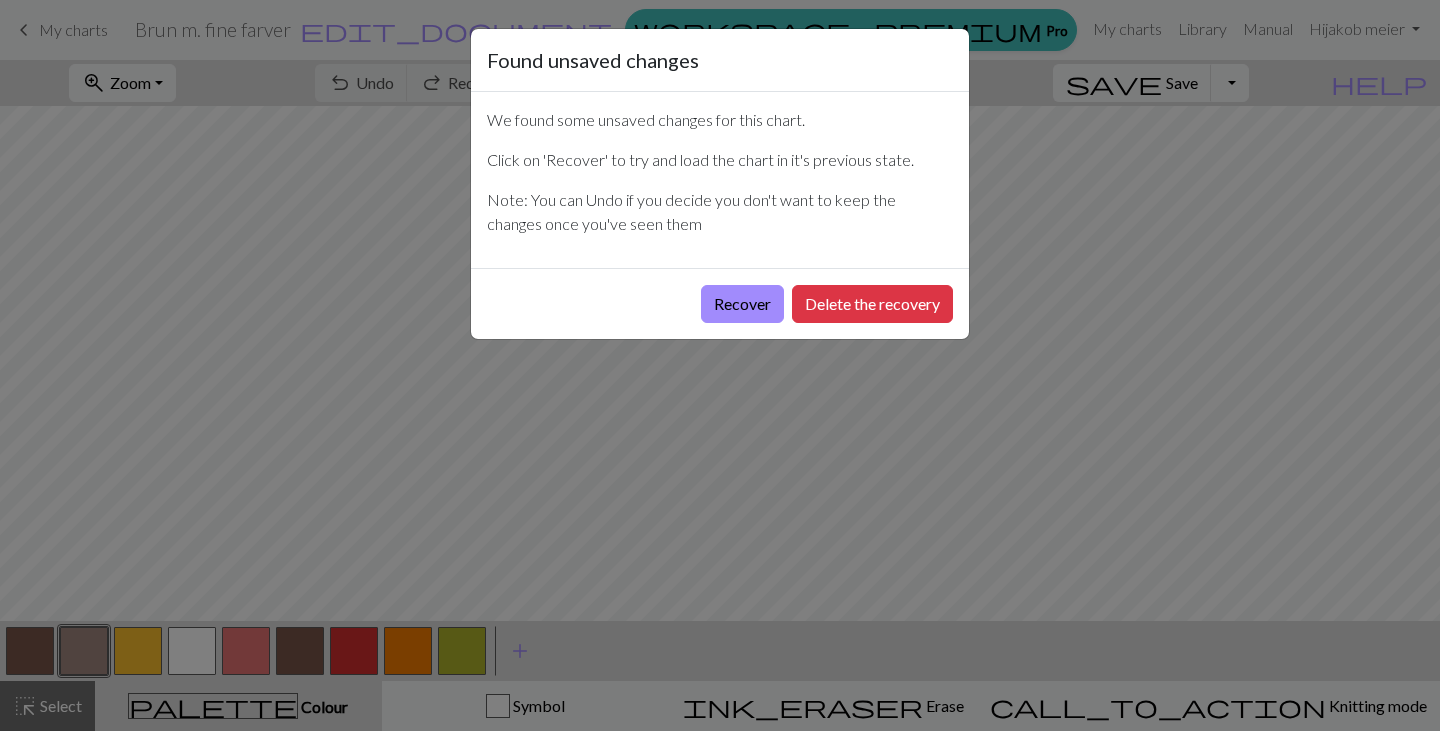 scroll, scrollTop: 0, scrollLeft: 0, axis: both 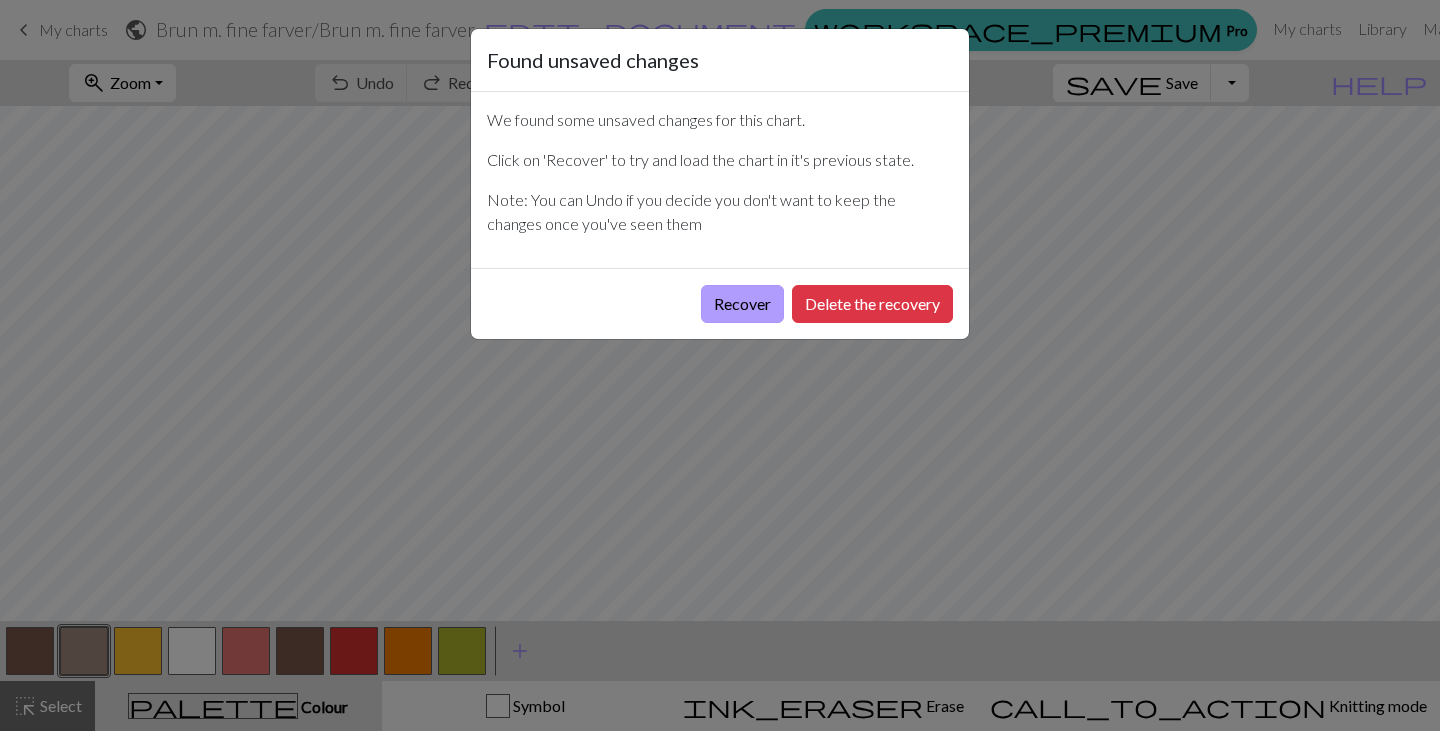 click on "Recover" at bounding box center (742, 304) 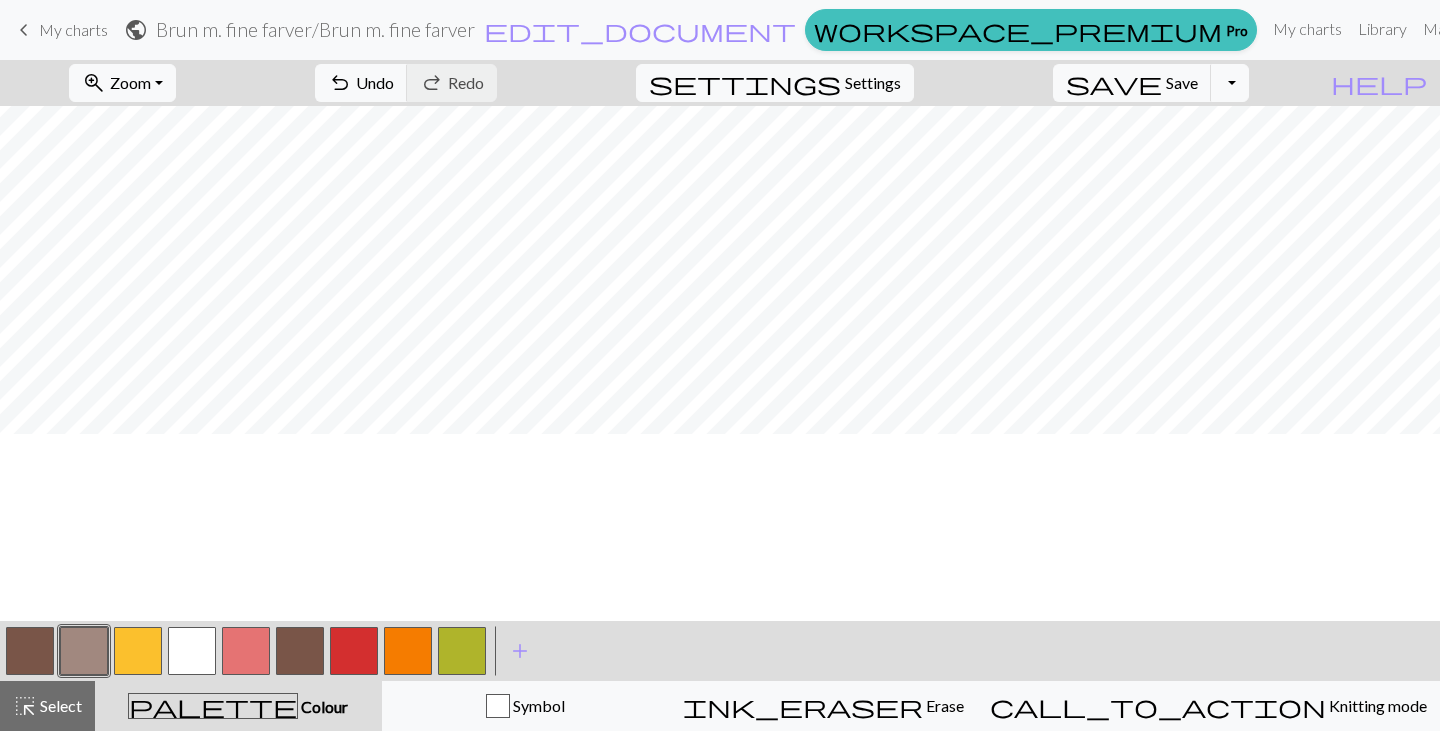 scroll, scrollTop: 0, scrollLeft: 0, axis: both 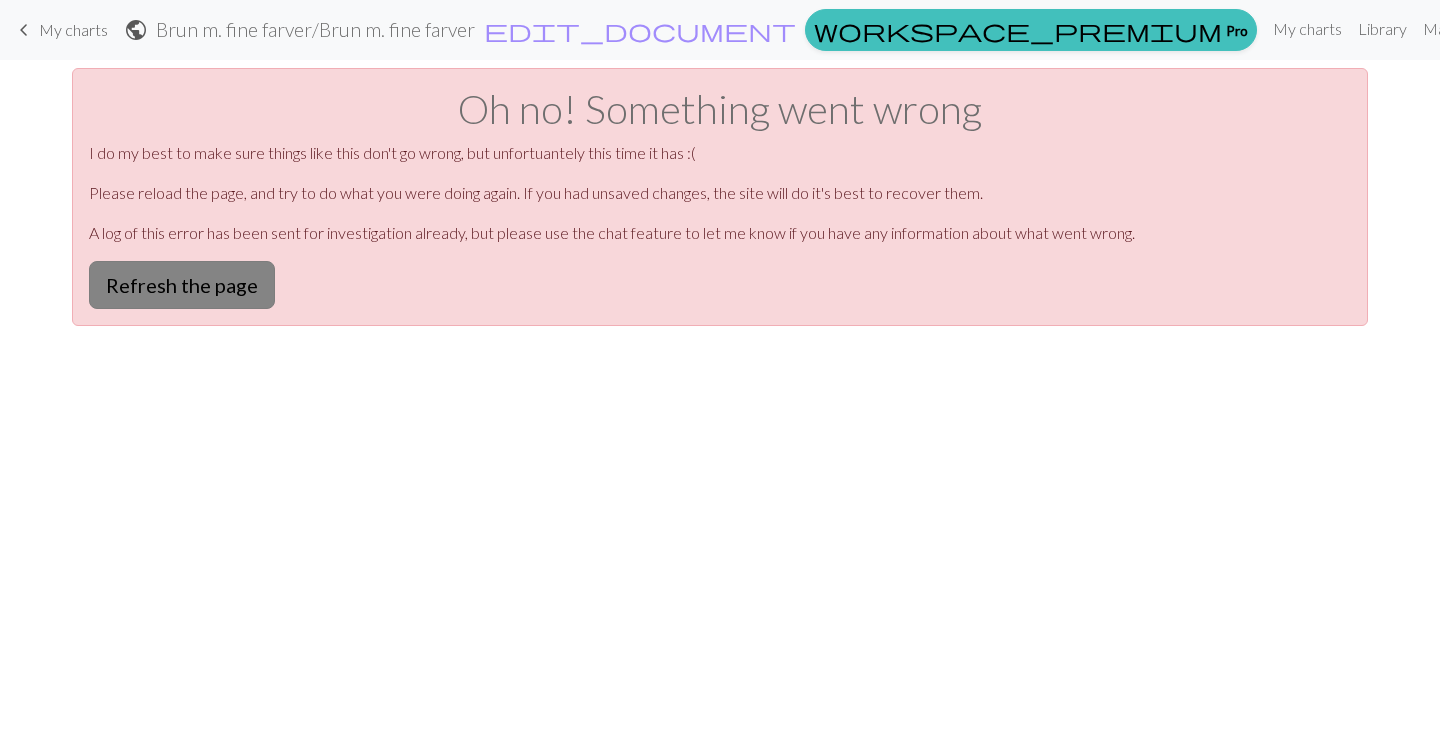 click on "Refresh the page" at bounding box center [182, 285] 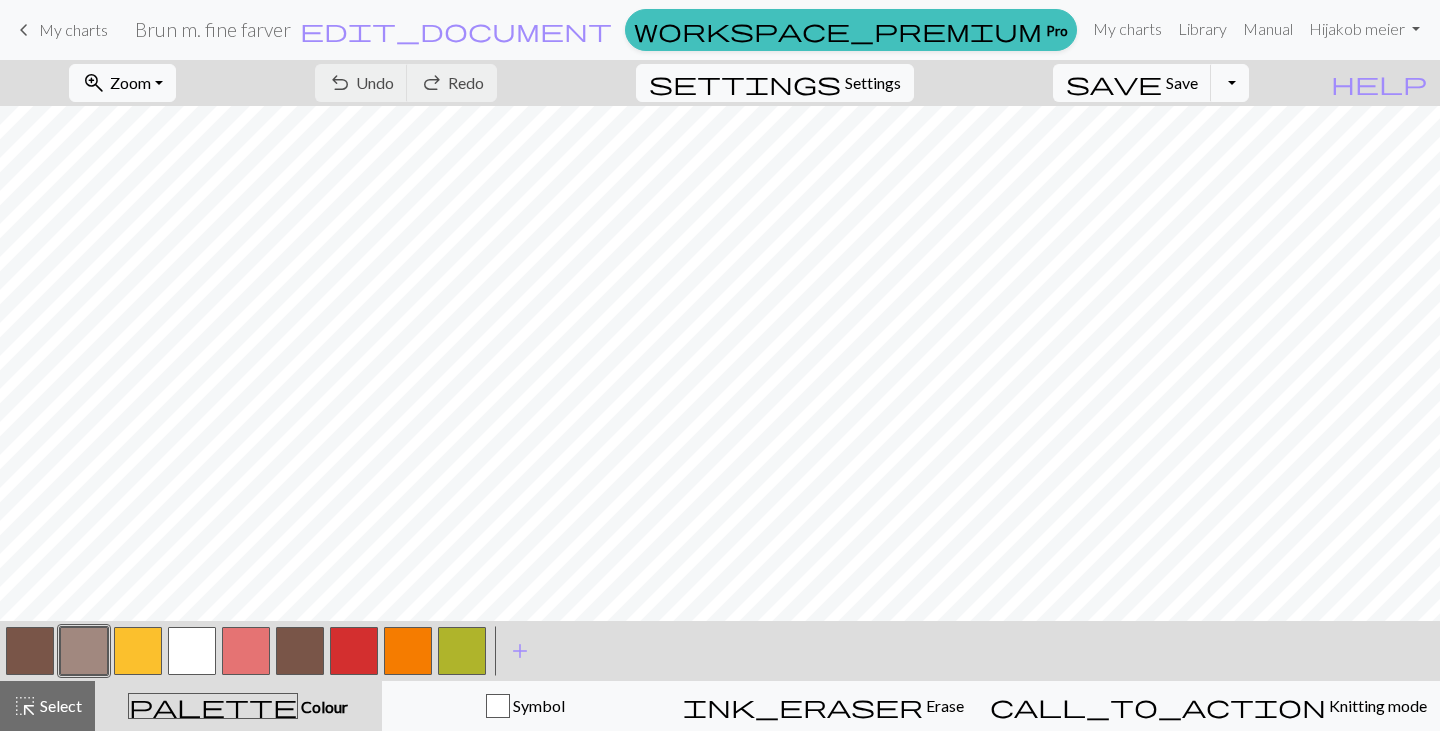 scroll, scrollTop: 0, scrollLeft: 0, axis: both 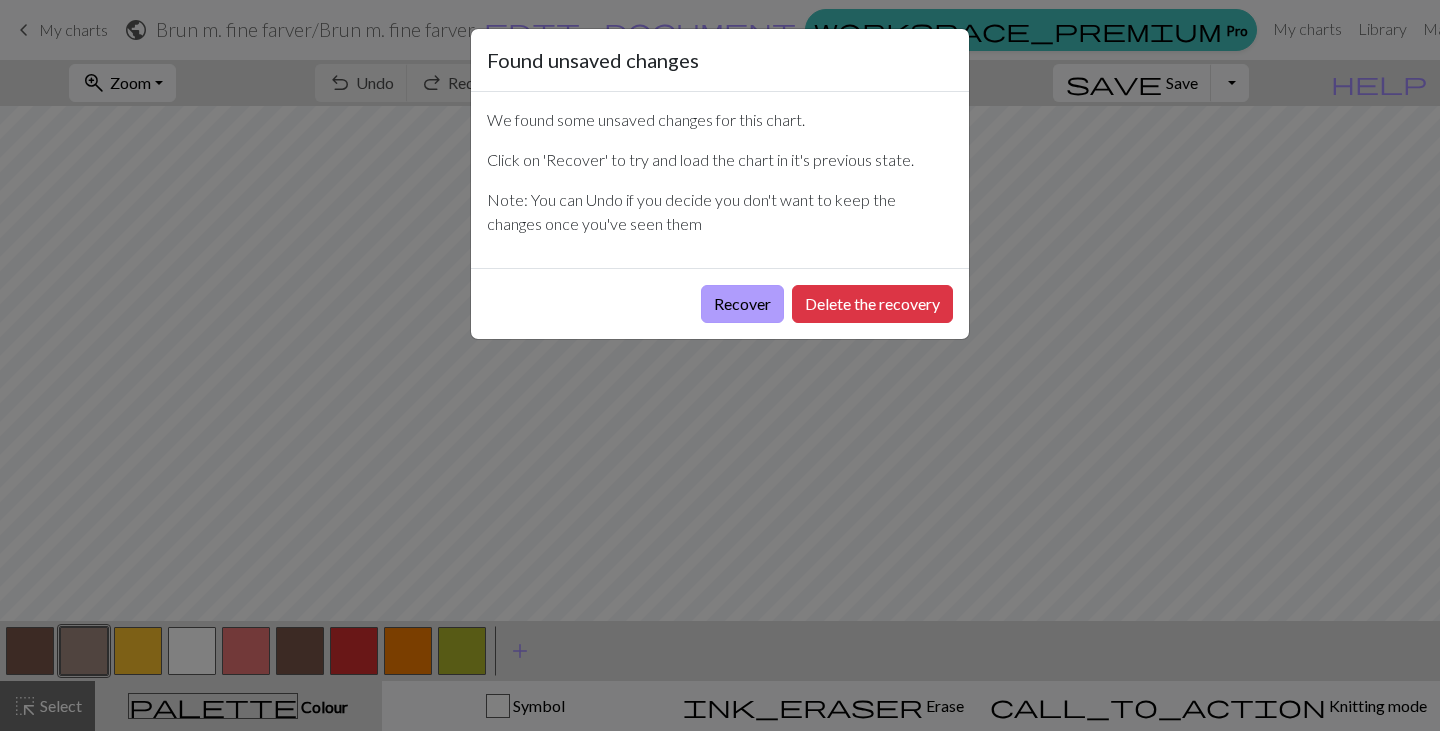 click on "Recover" at bounding box center (742, 304) 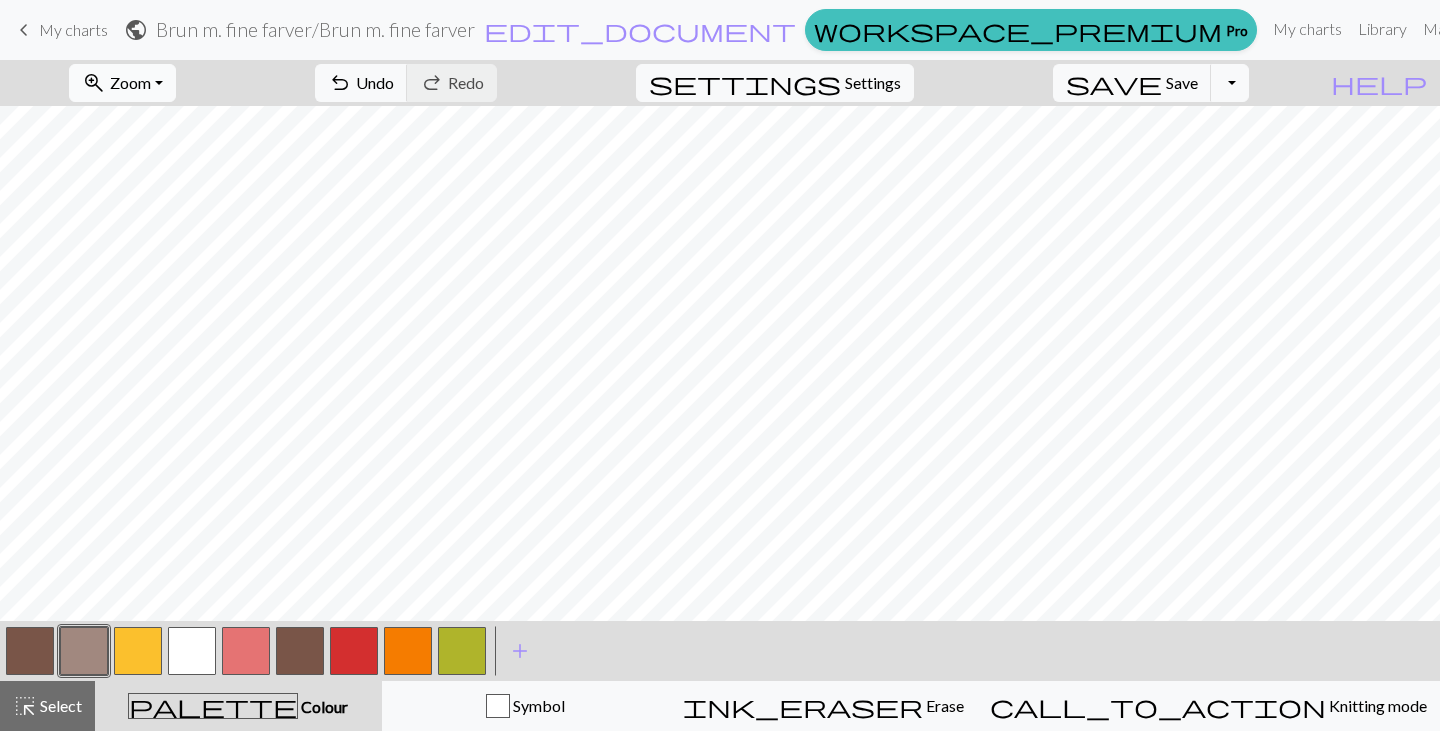 click on "Zoom" at bounding box center (130, 82) 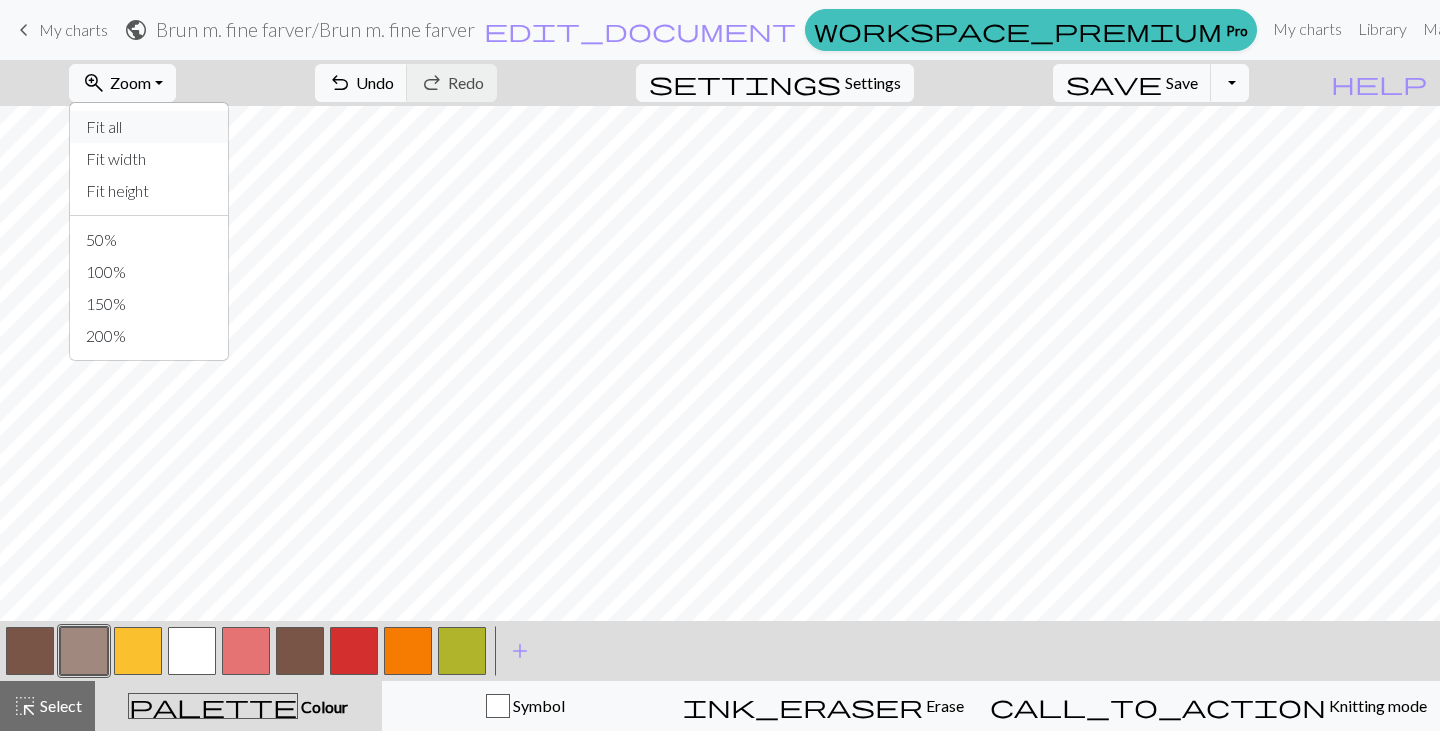 click on "Fit all" at bounding box center [149, 127] 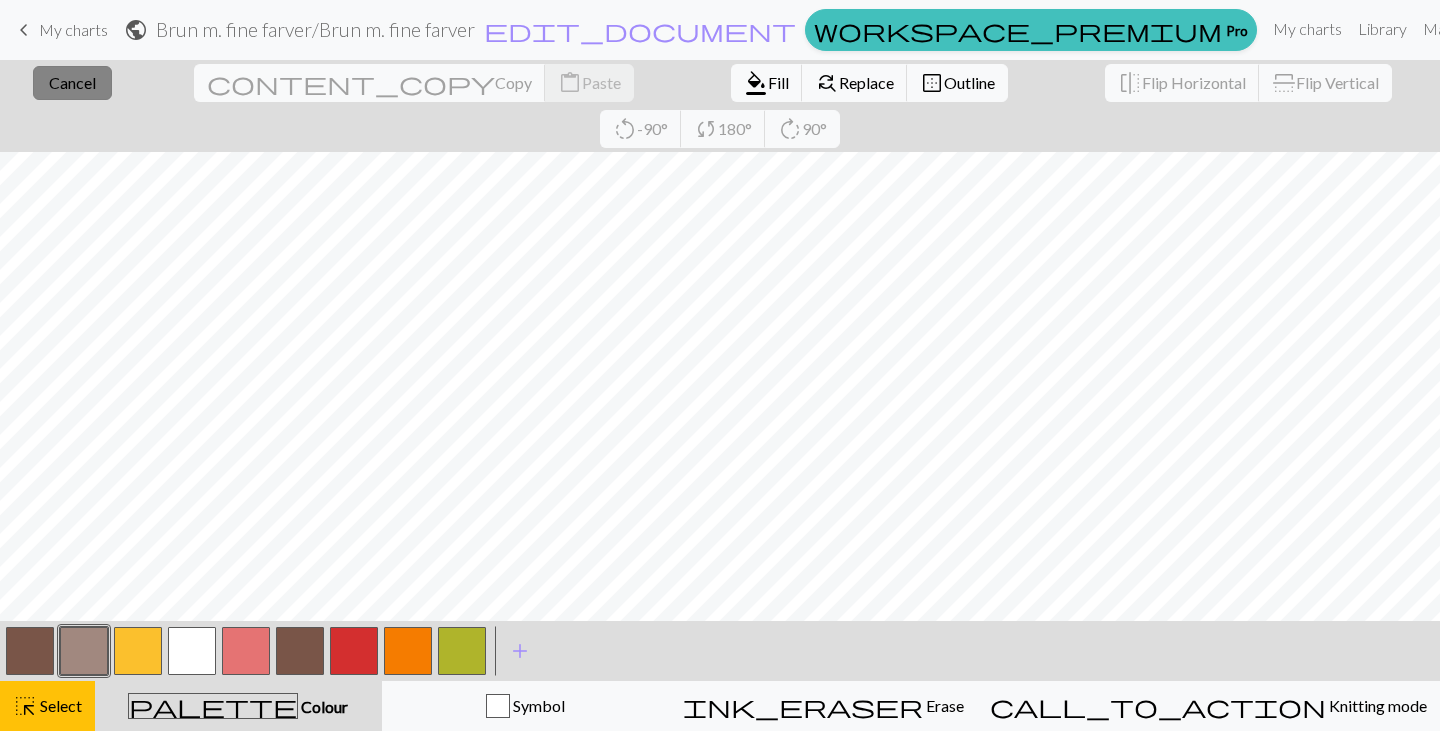 click on "Cancel" at bounding box center (72, 82) 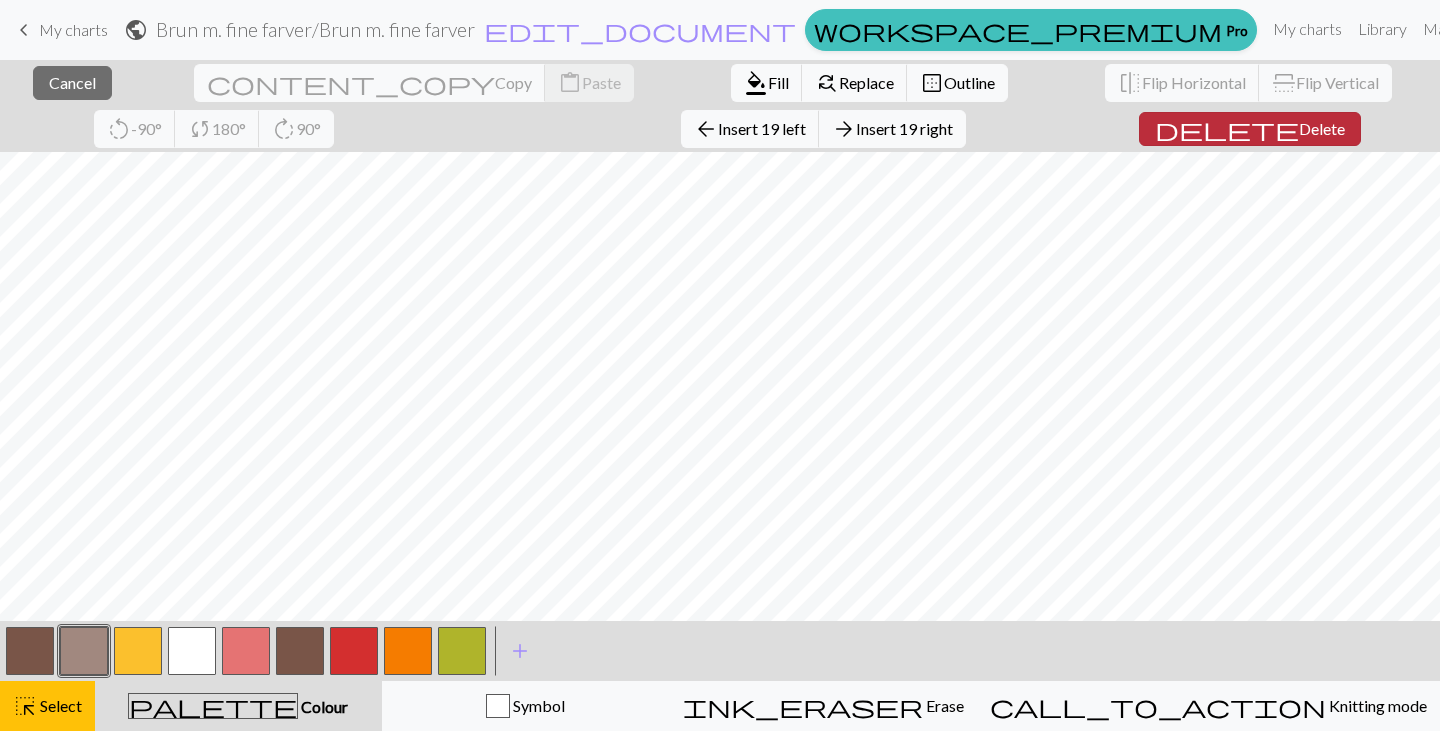 click on "Delete" at bounding box center [1322, 128] 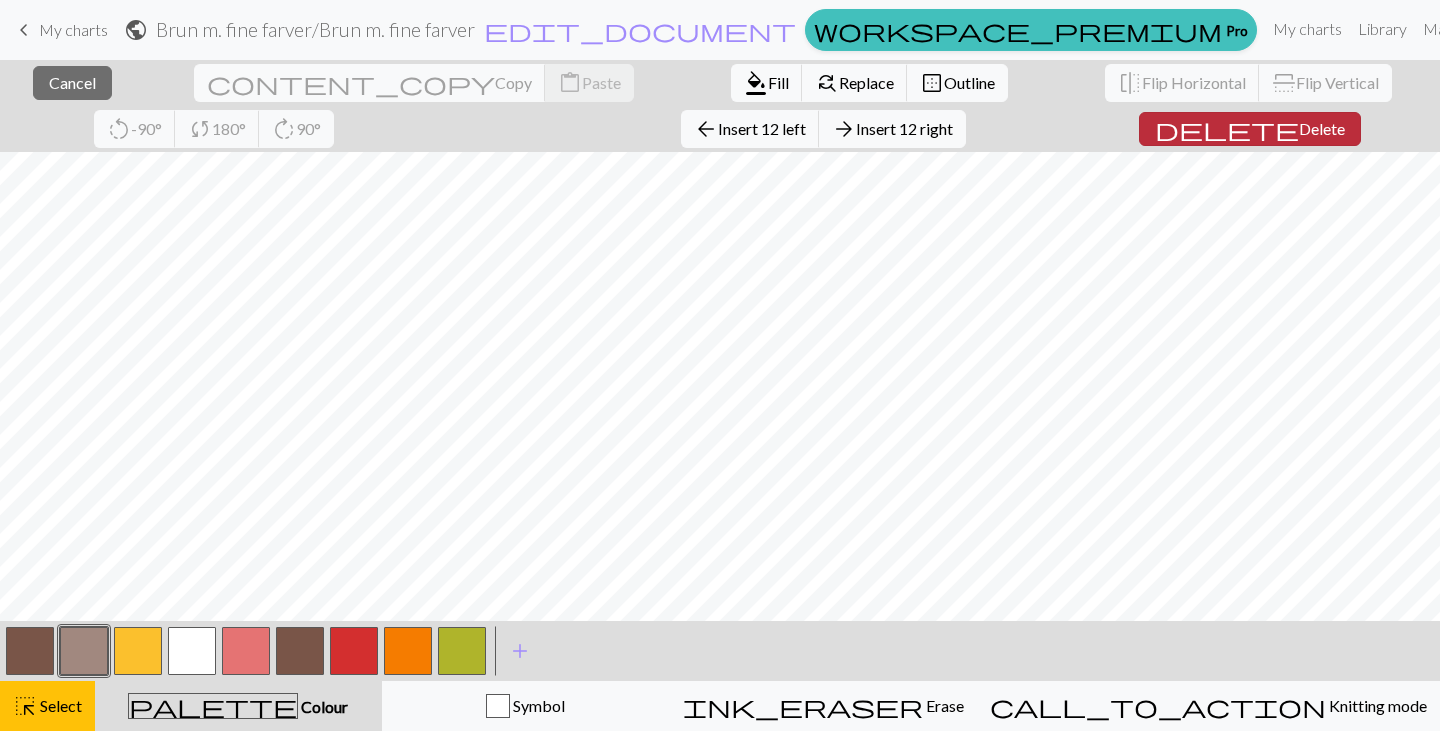 click on "delete  Delete" at bounding box center (1250, 129) 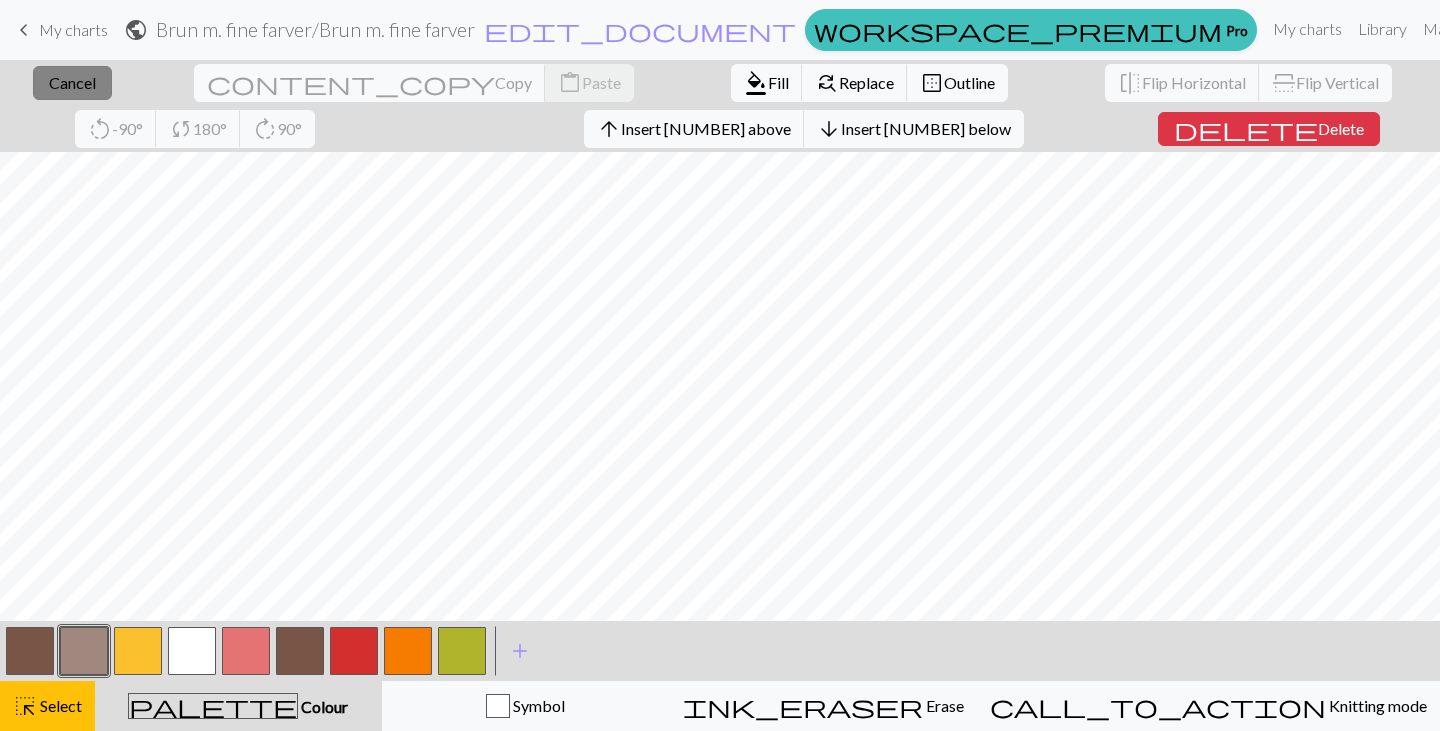 click on "Cancel" at bounding box center (72, 82) 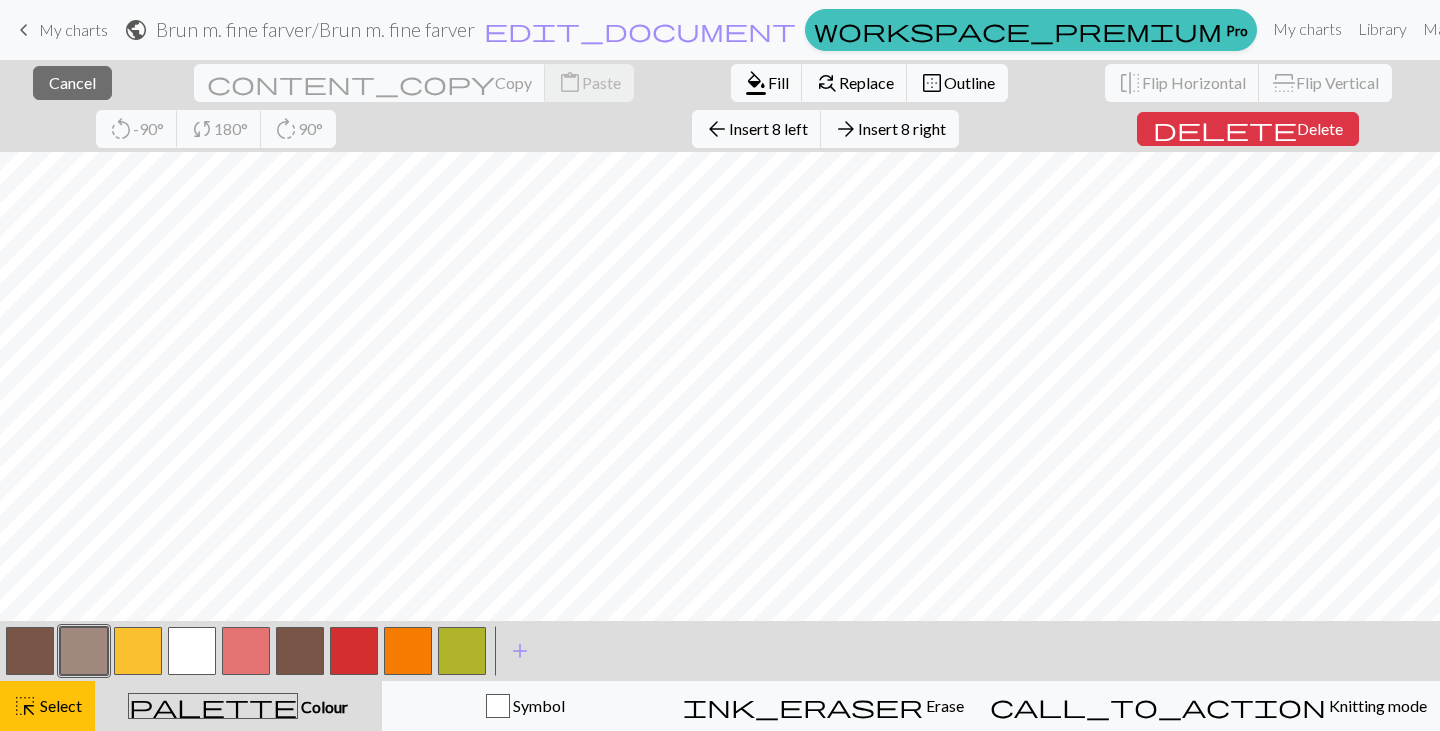click on "close Cancel content_copy  Copy content_paste  Paste format_color_fill  Fill find_replace  Replace border_outer  Outline flip  Flip Horizontal flip  Flip Vertical rotate_left  -90° sync  180° rotate_right  90° arrow_back  Insert 8 left arrow_forward Insert 8 right delete  Delete" at bounding box center (720, 106) 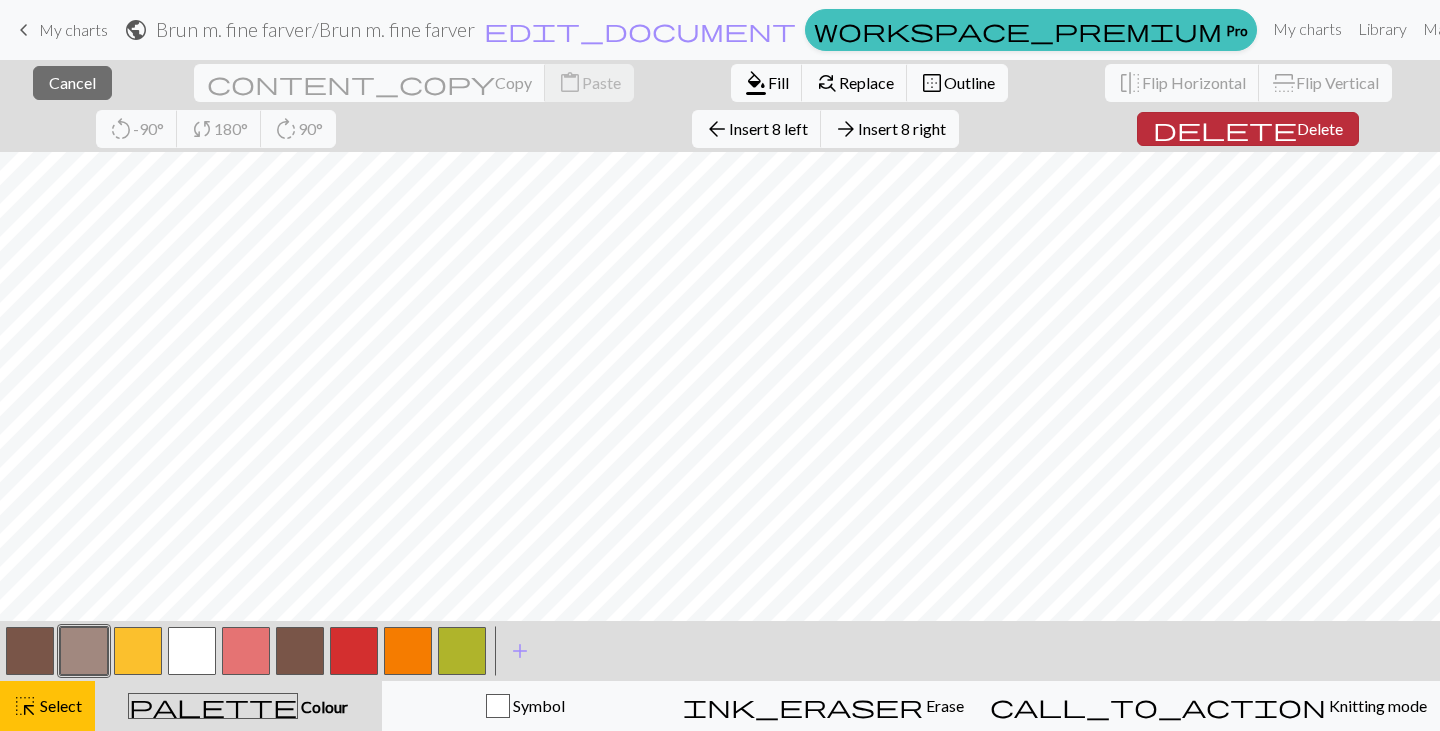 click on "Delete" at bounding box center (1320, 128) 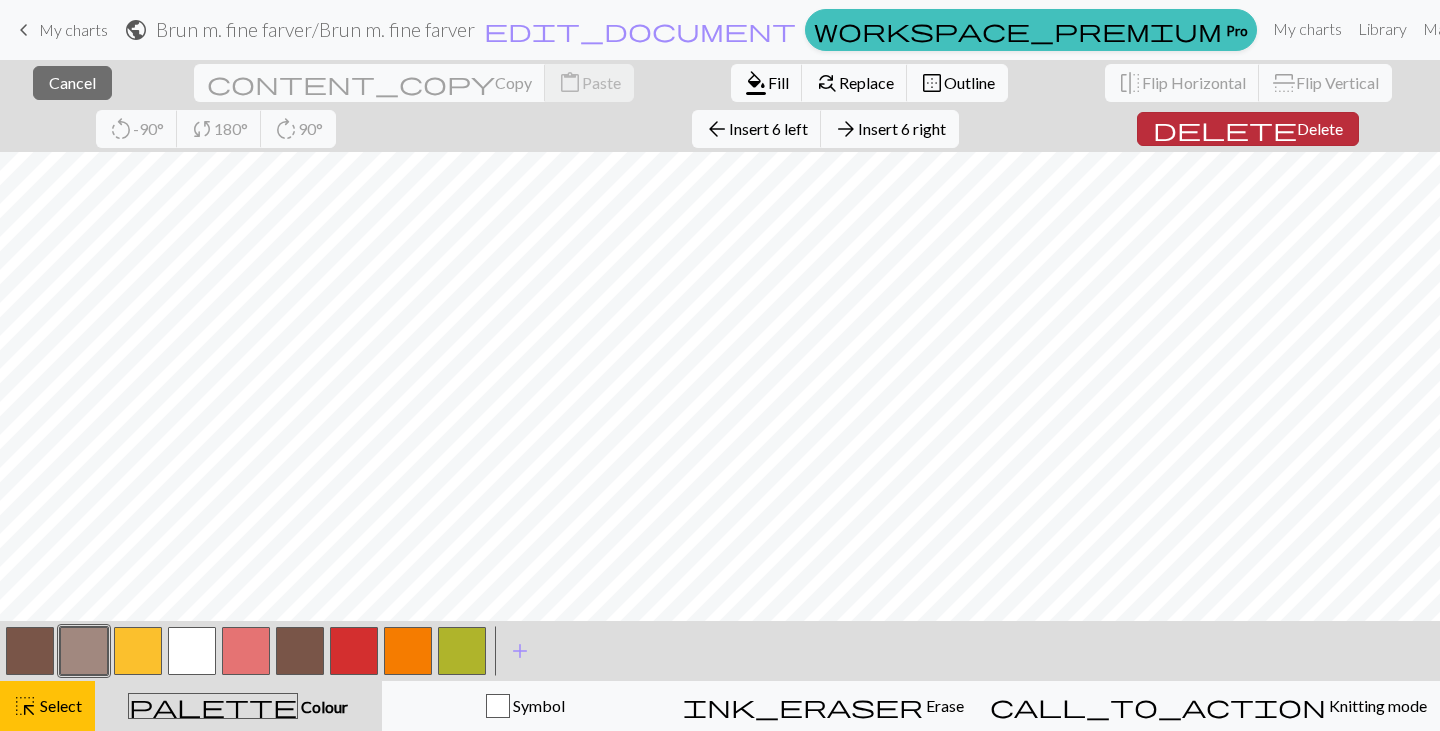 click on "Delete" at bounding box center (1320, 128) 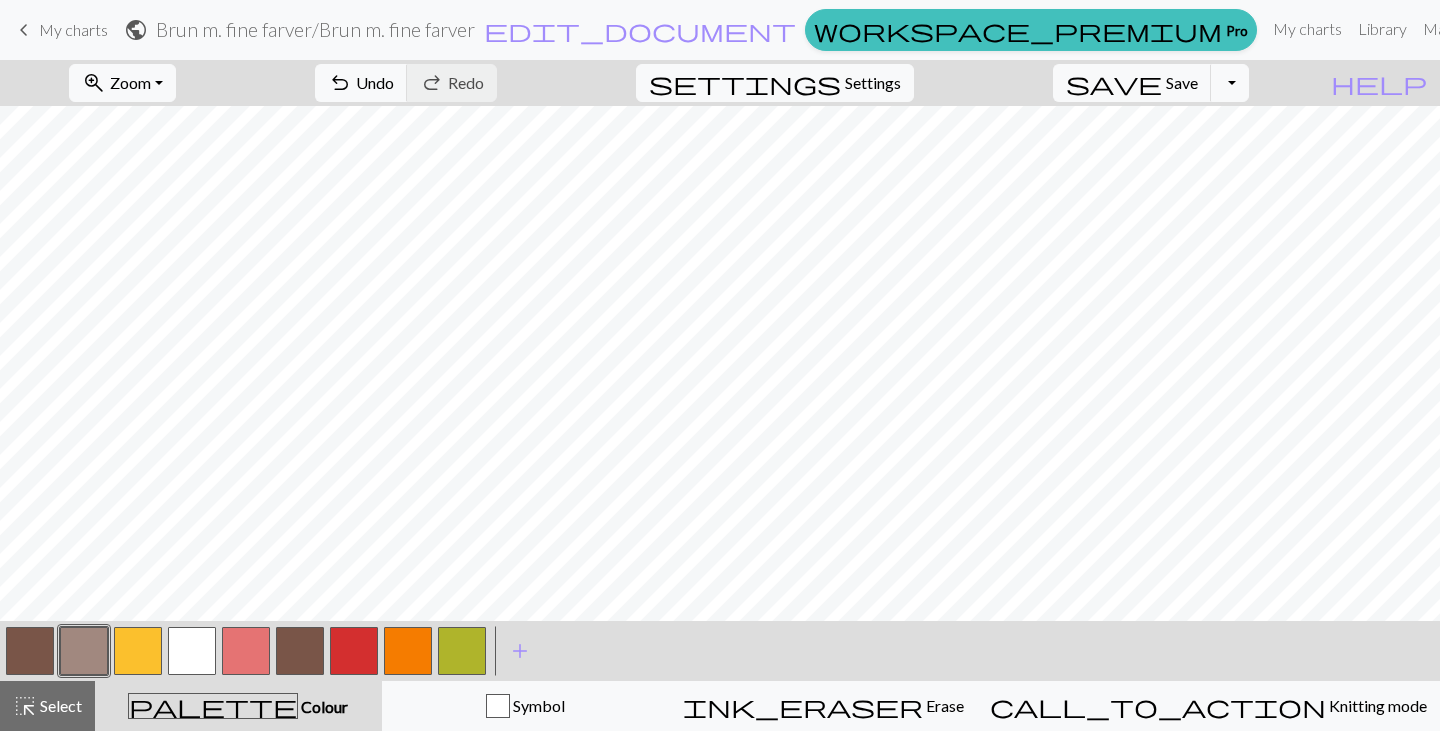 scroll, scrollTop: 0, scrollLeft: 0, axis: both 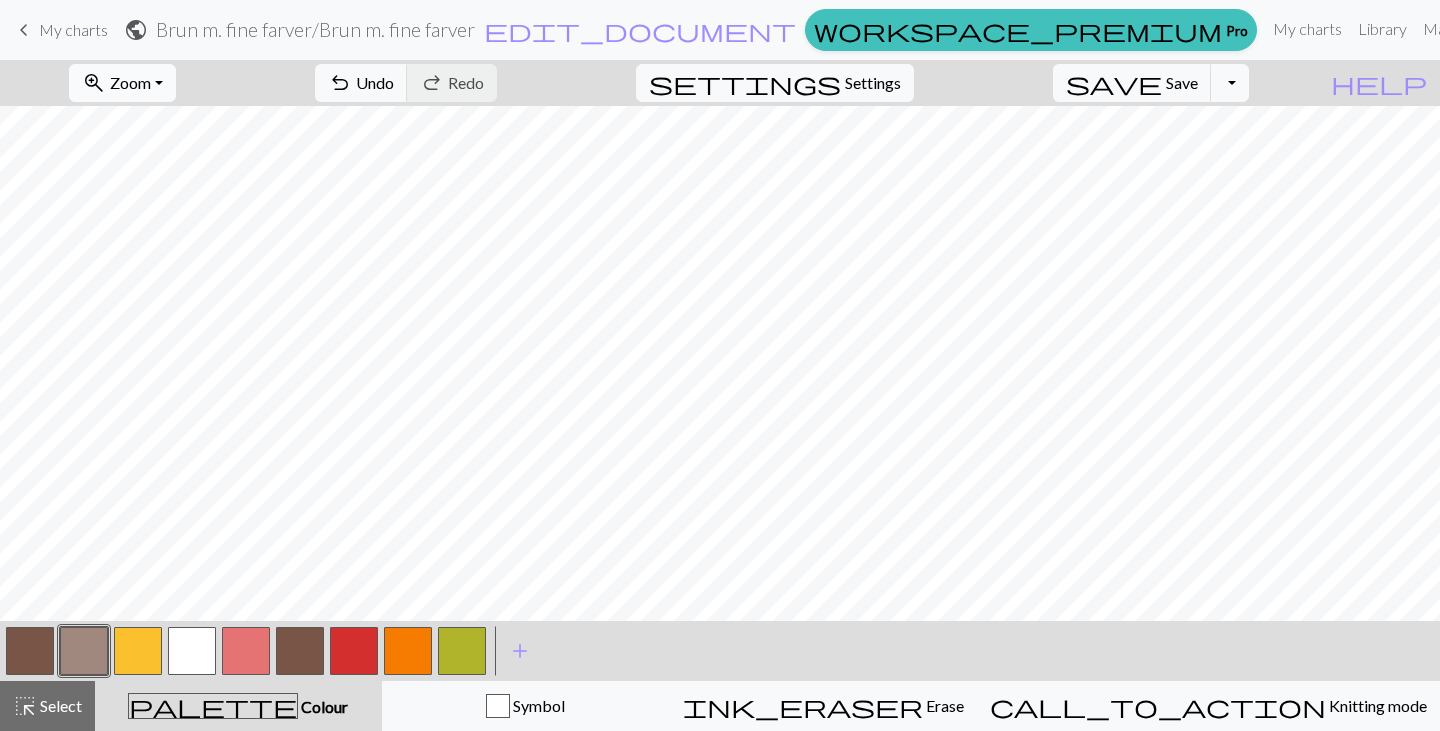 click on "zoom_in Zoom Zoom" at bounding box center (122, 83) 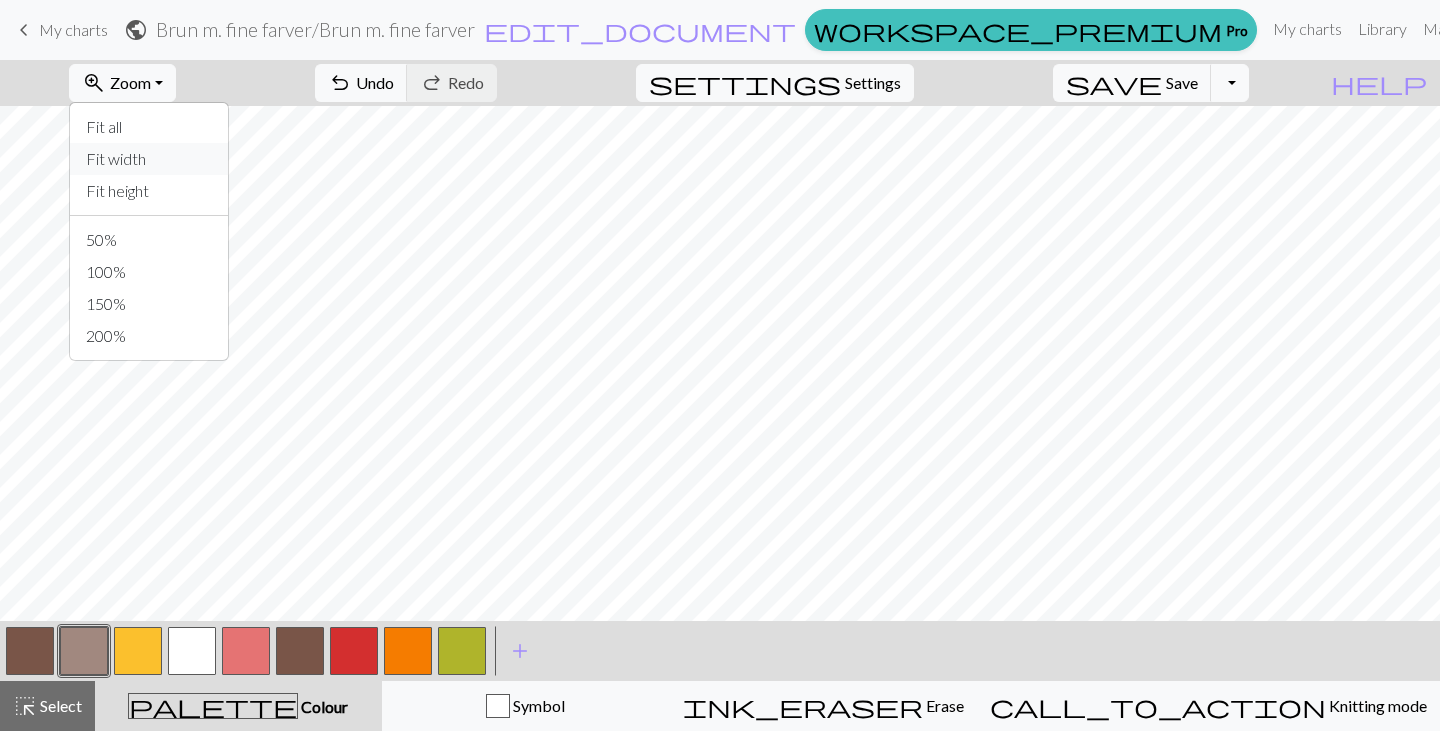 click on "Fit width" at bounding box center [149, 159] 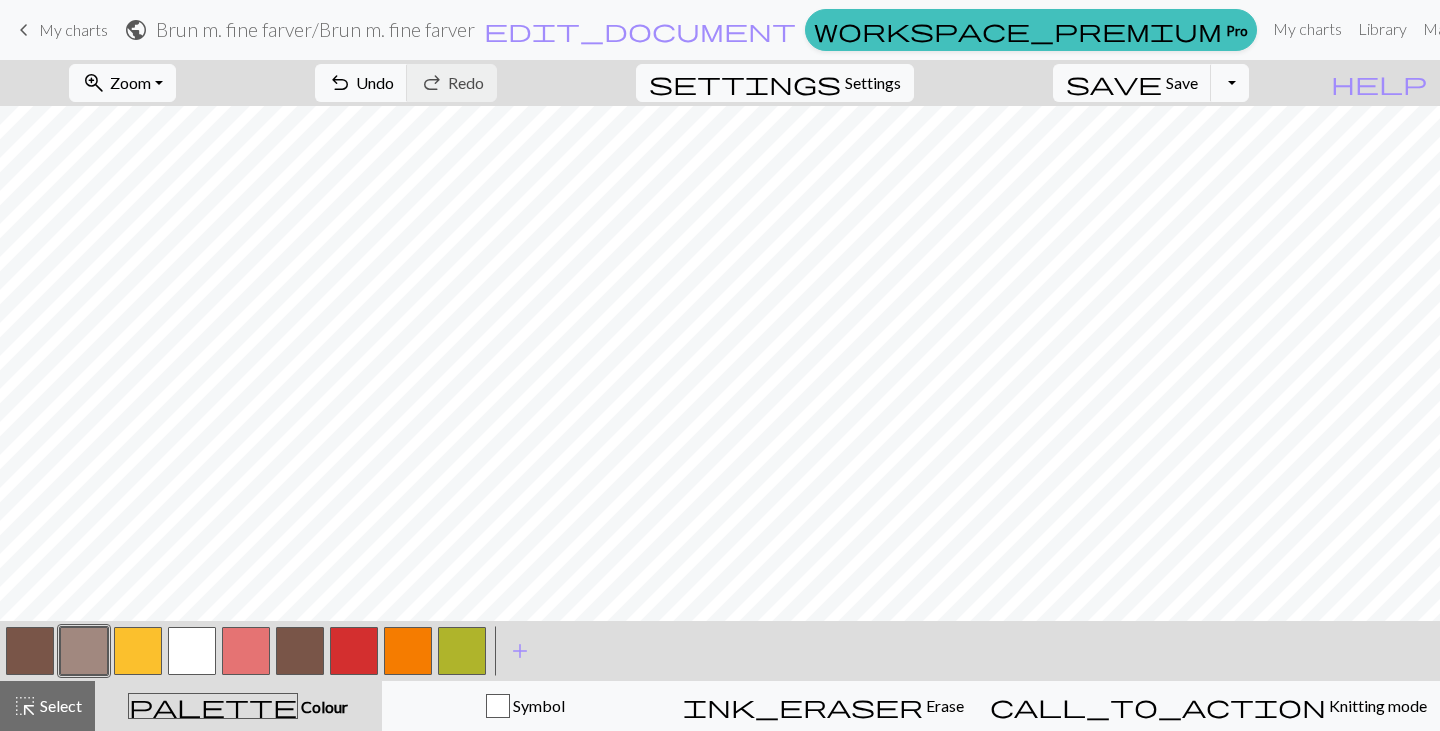 scroll, scrollTop: 328, scrollLeft: 0, axis: vertical 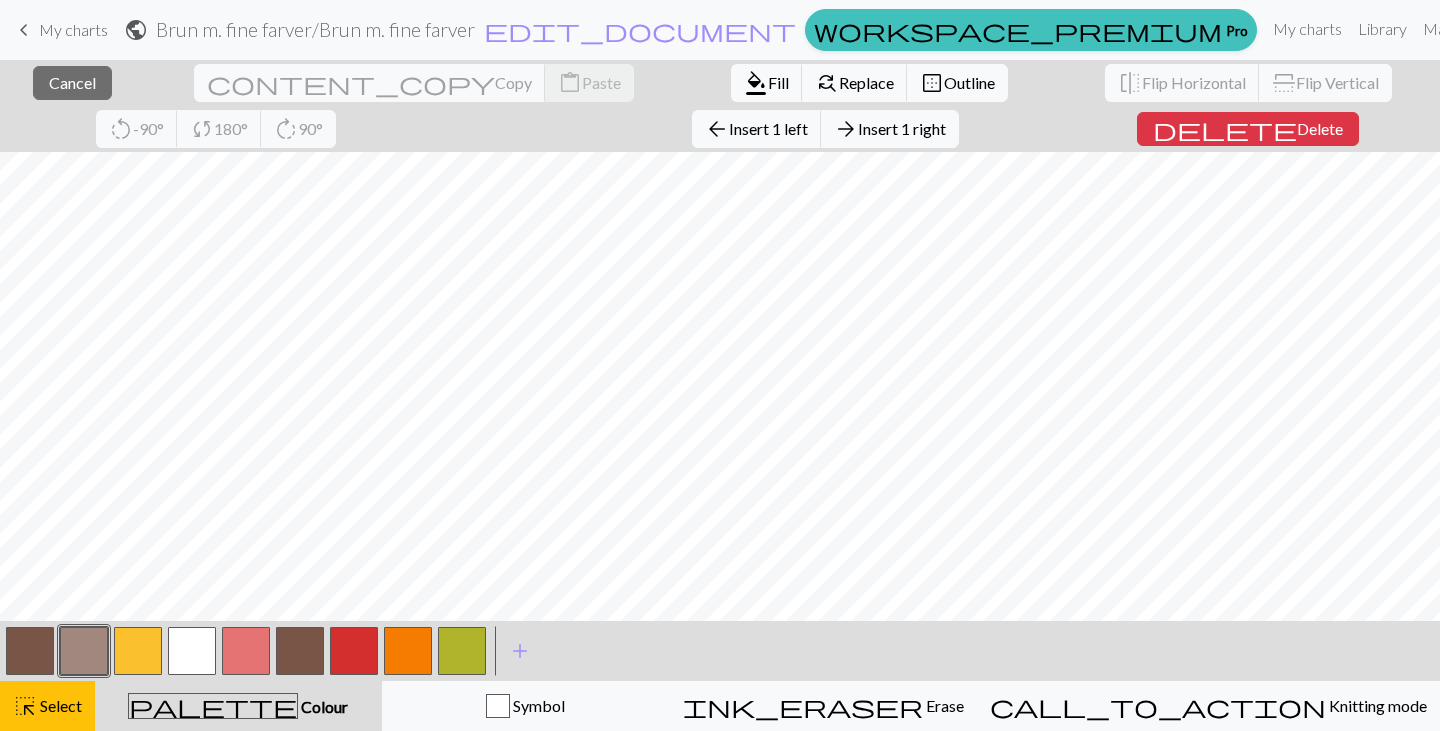click on "close Cancel content_copy  Copy content_paste  Paste format_color_fill  Fill find_replace  Replace border_outer  Outline flip  Flip Horizontal flip  Flip Vertical rotate_left  -90° sync  180° rotate_right  90° arrow_back  Insert 1 left arrow_forward Insert 1 right delete  Delete < > add Add a  colour highlight_alt   Select   Select palette   Colour   Colour   Symbol ink_eraser   Erase   Erase call_to_action   Knitting mode   Knitting mode" at bounding box center [720, 395] 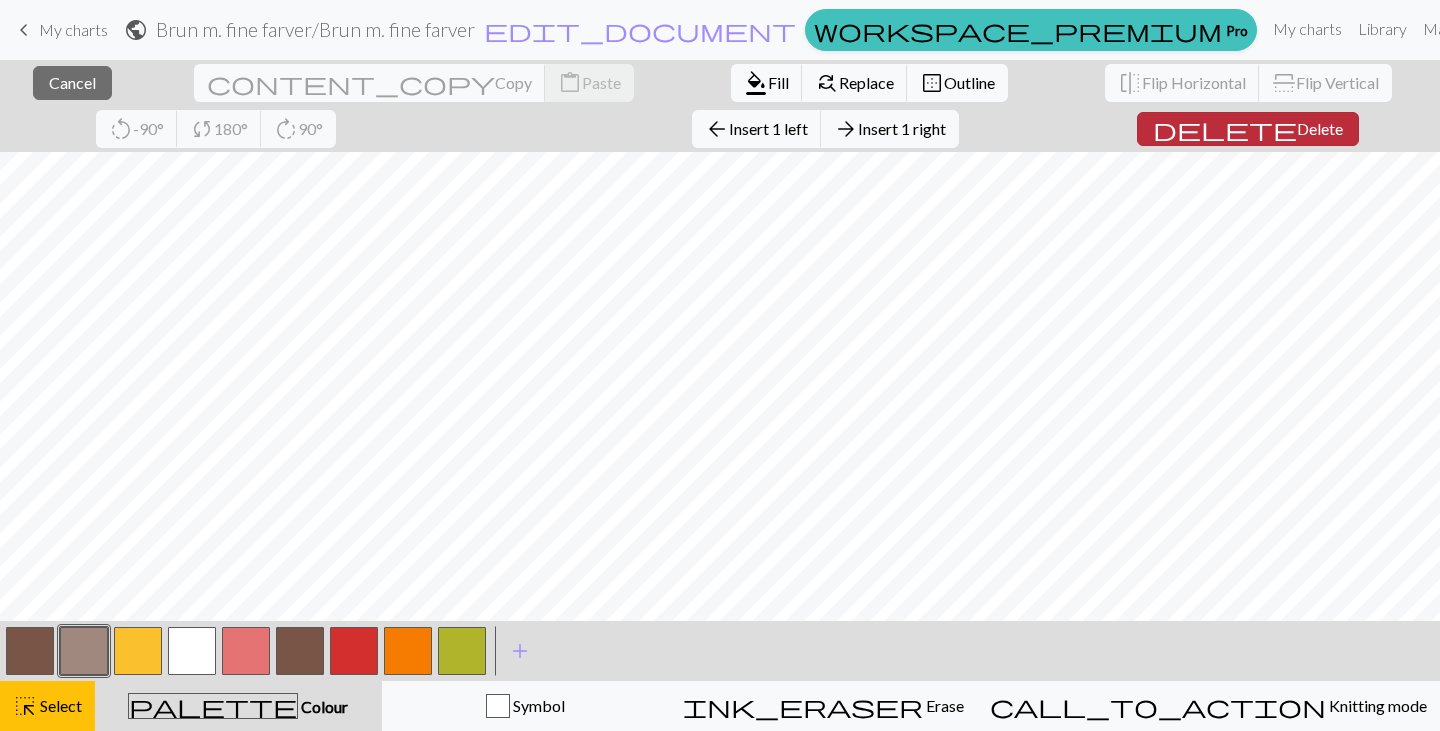 click on "delete" at bounding box center [1225, 129] 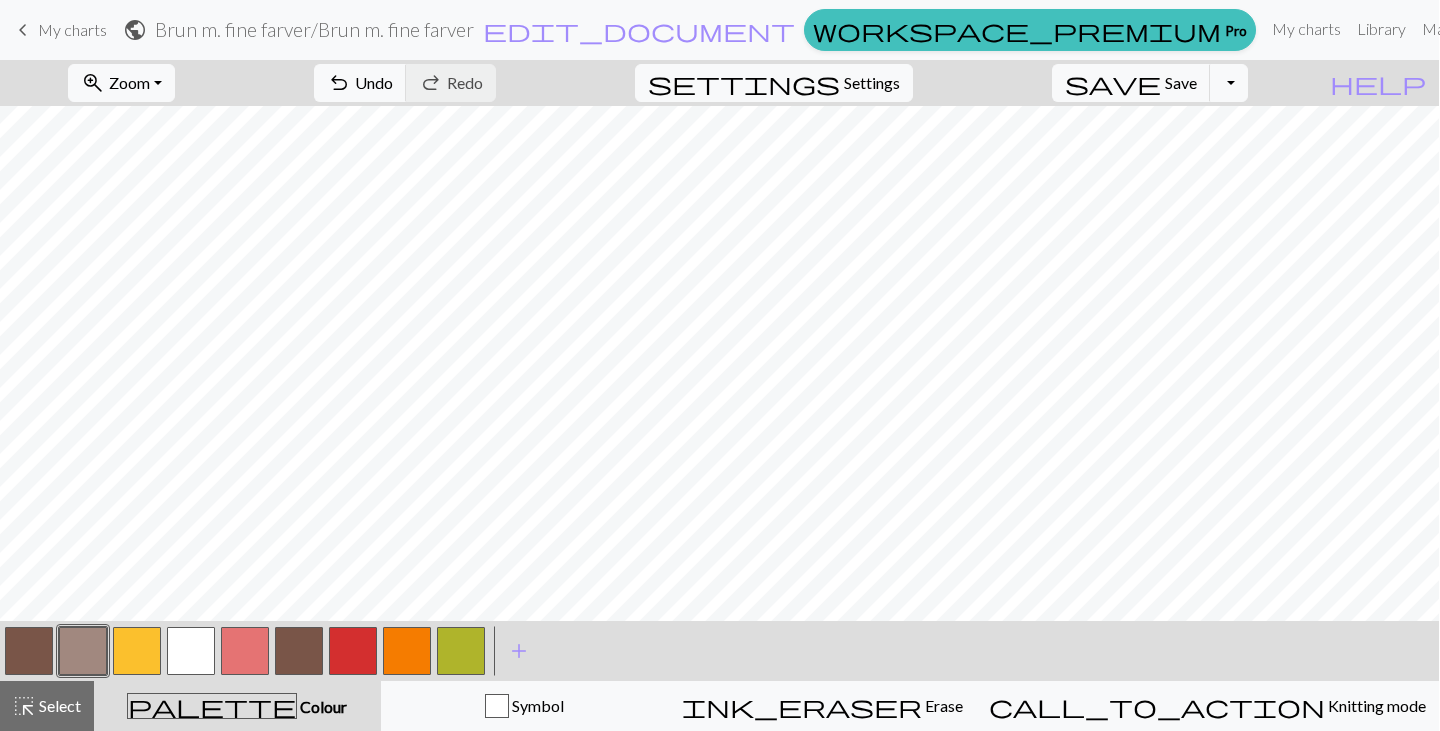 scroll, scrollTop: 0, scrollLeft: 0, axis: both 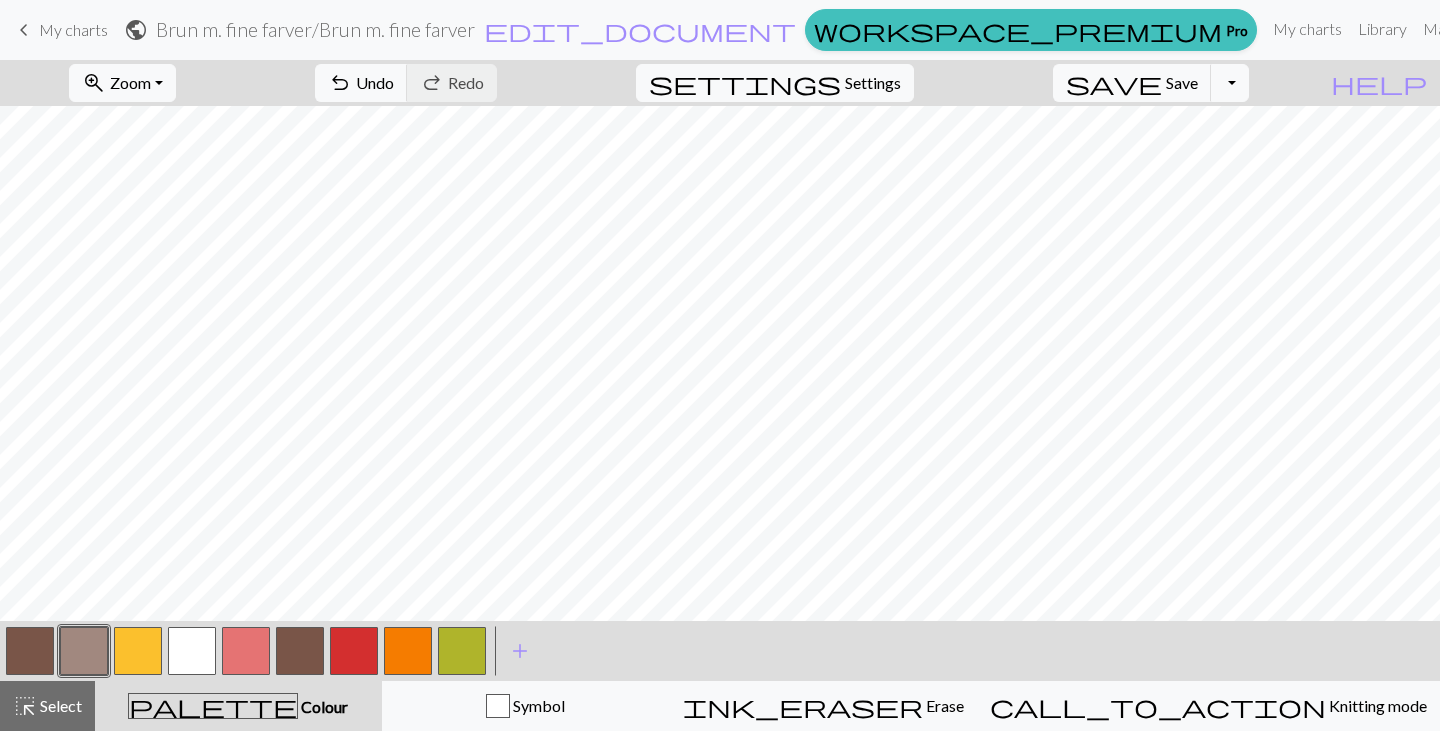 click on "zoom_in Zoom Zoom Fit all Fit width Fit height 50% 100% 150% 200% undo Undo Undo redo Redo Redo settings  Settings save Save Save Toggle Dropdown file_copy  Save a copy save_alt  Download help Show me around < > add Add a  colour highlight_alt   Select   Select palette   Colour   Colour   Symbol ink_eraser   Erase   Erase call_to_action   Knitting mode   Knitting mode" at bounding box center (720, 395) 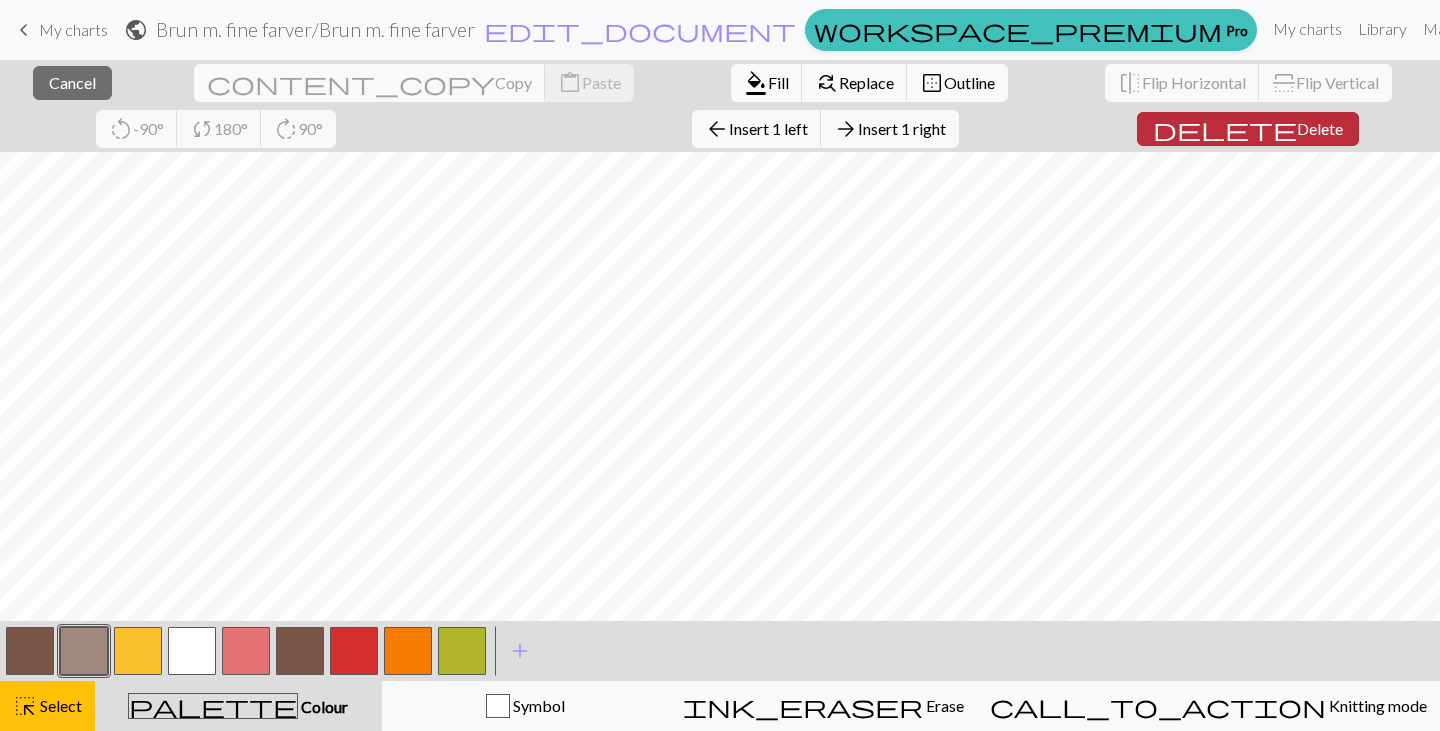 click on "Delete" at bounding box center [1320, 128] 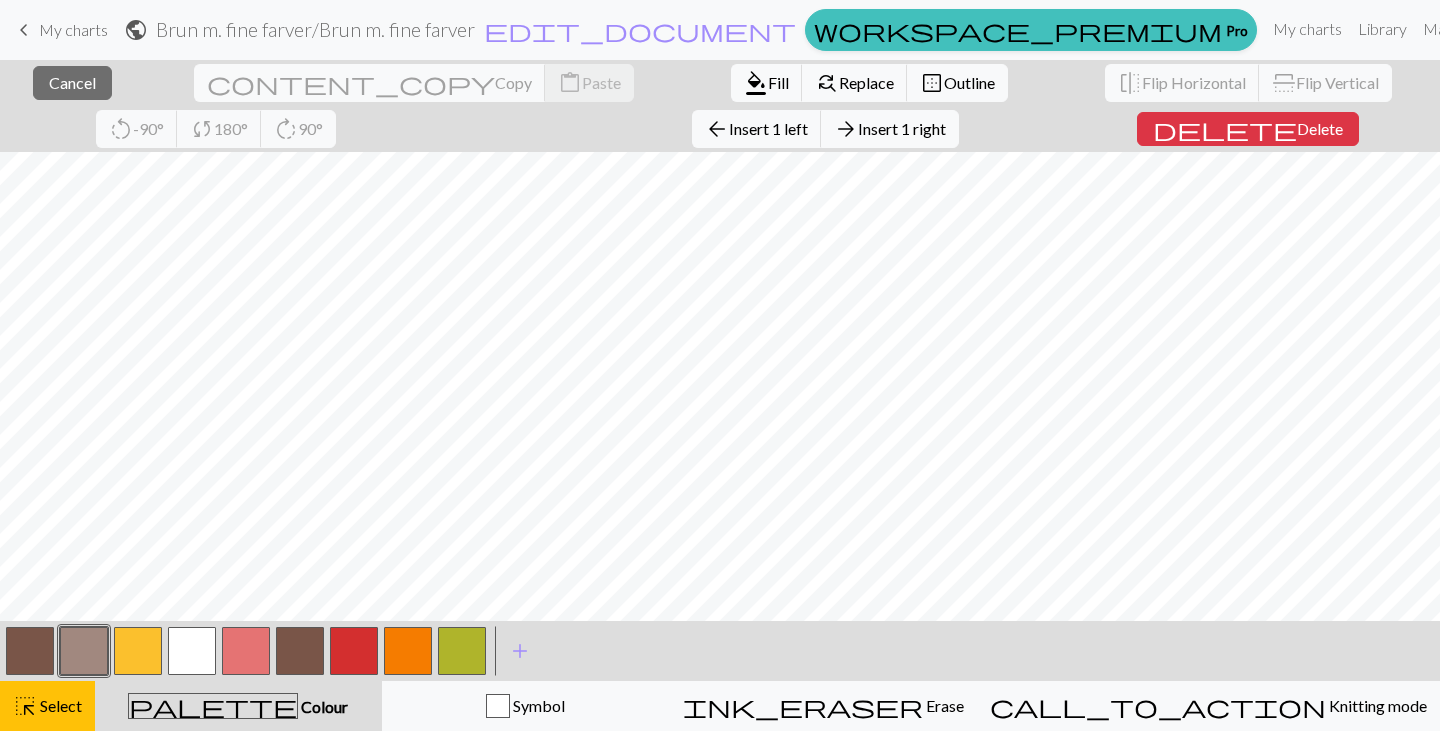 click on "close Cancel content_copy  Copy content_paste  Paste format_color_fill  Fill find_replace  Replace border_outer  Outline flip  Flip Horizontal flip  Flip Vertical rotate_left  -90° sync  180° rotate_right  90° arrow_back  Insert 1 left arrow_forward Insert 1 right delete  Delete < > add Add a  colour highlight_alt   Select   Select palette   Colour   Colour   Symbol ink_eraser   Erase   Erase call_to_action   Knitting mode   Knitting mode" at bounding box center [720, 395] 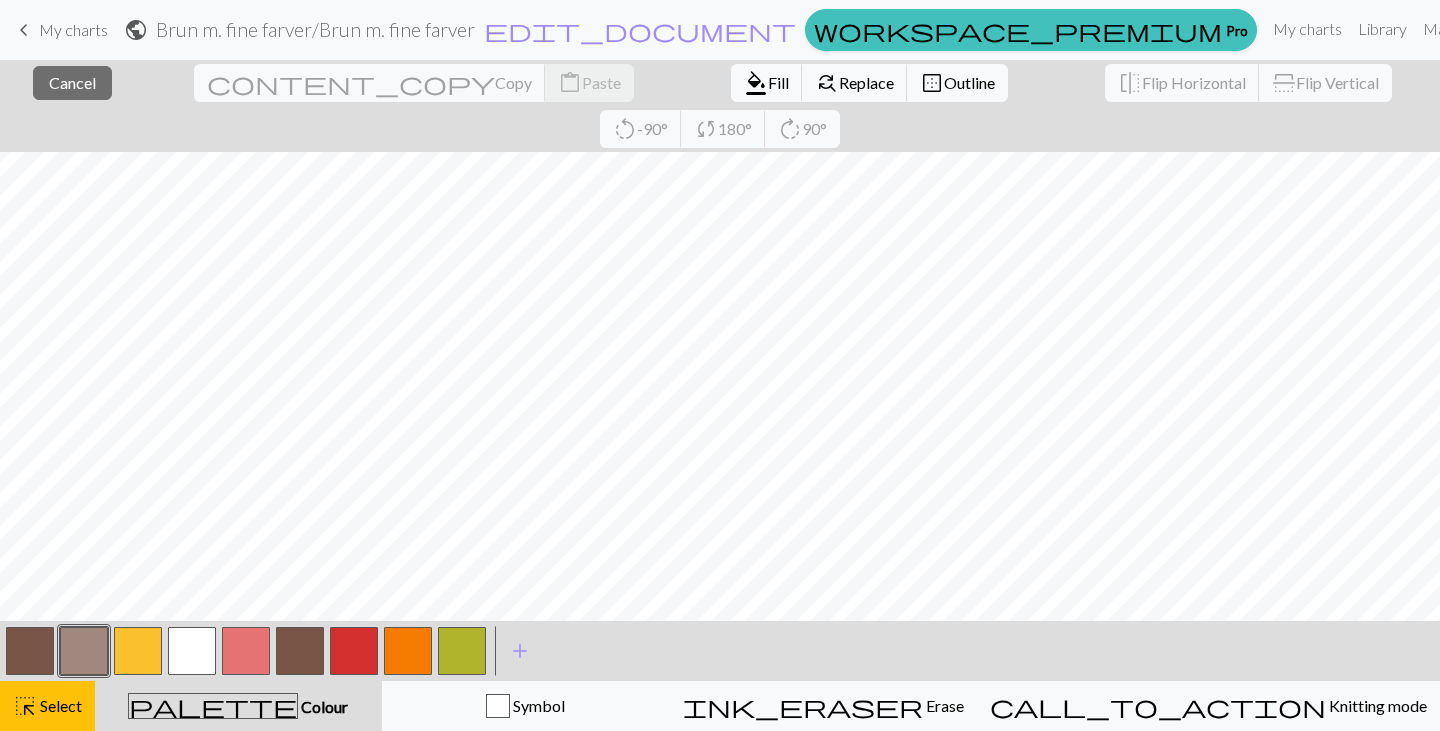 scroll, scrollTop: 202, scrollLeft: 0, axis: vertical 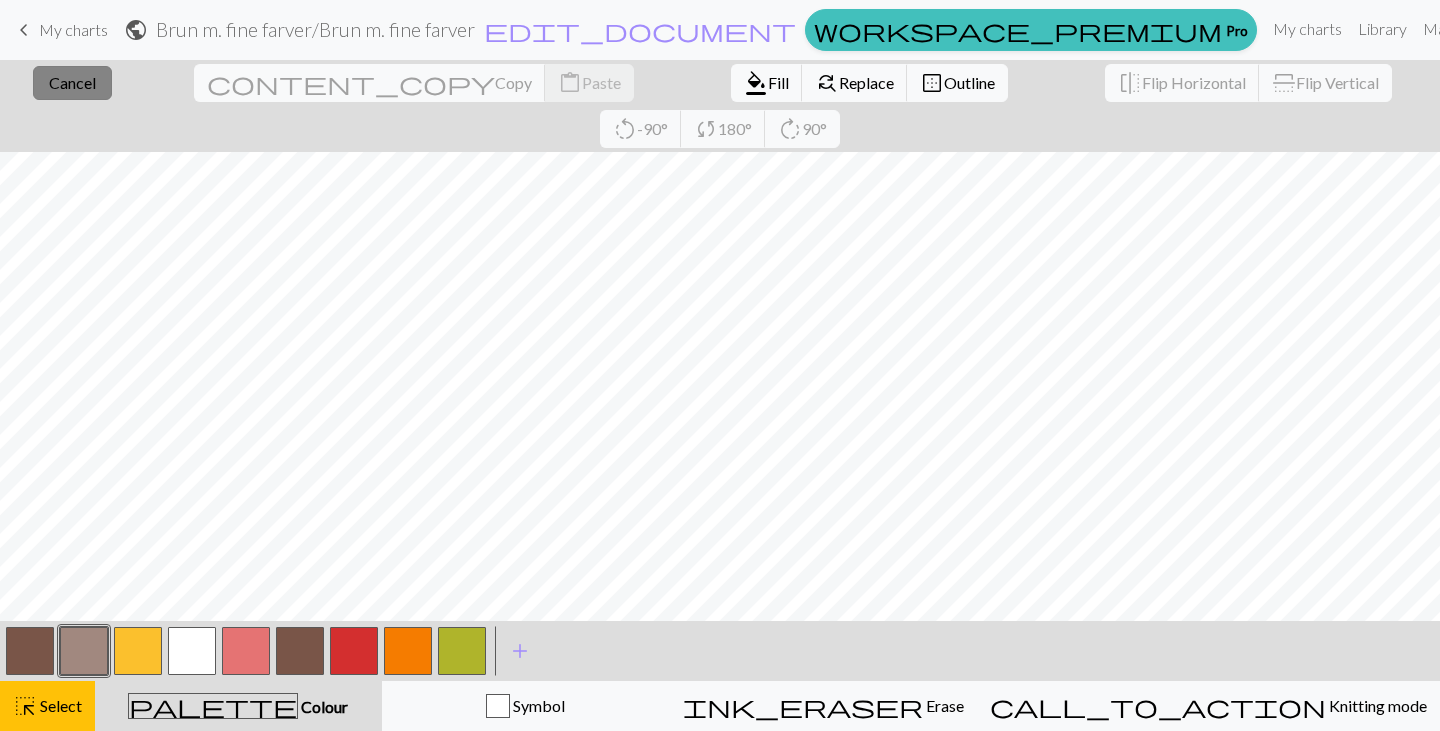 click on "Cancel" at bounding box center (72, 82) 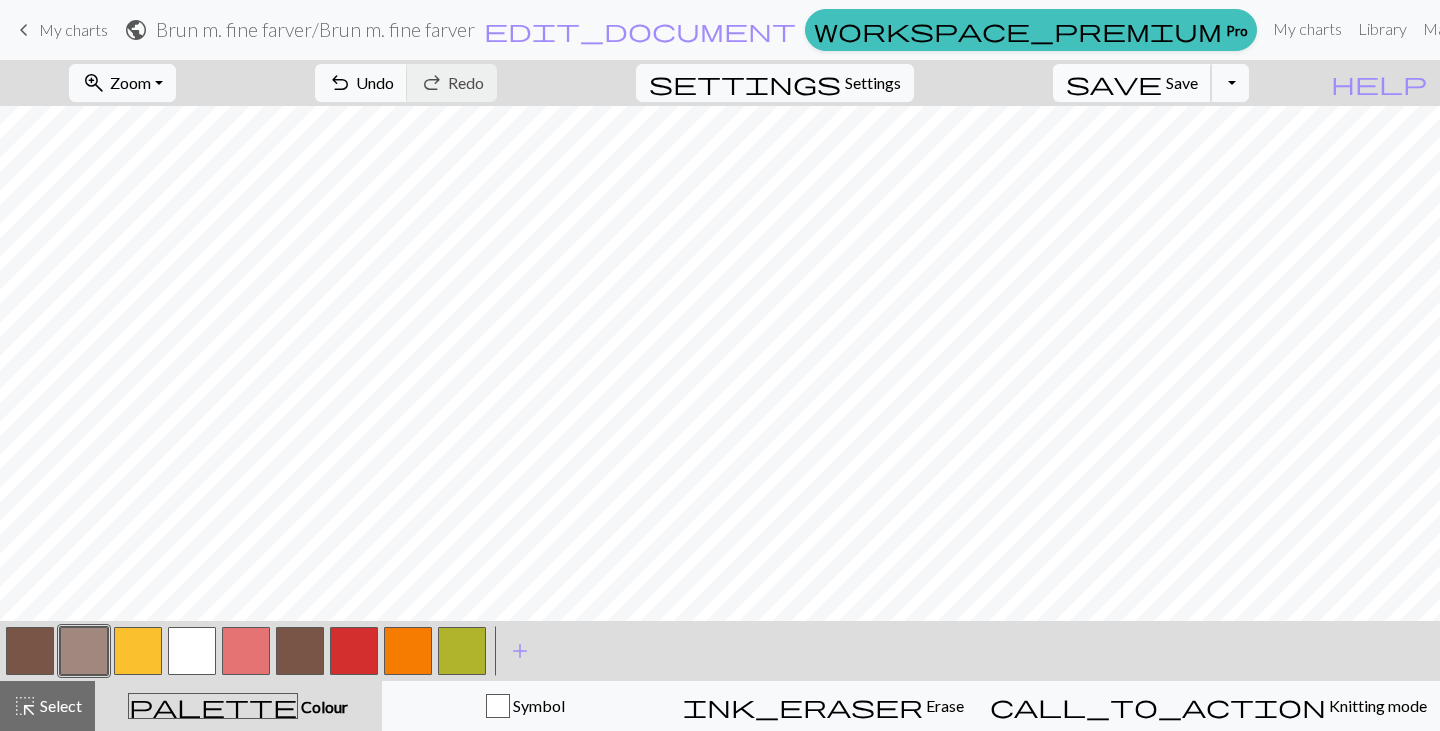 click on "save Save Save" at bounding box center [1132, 83] 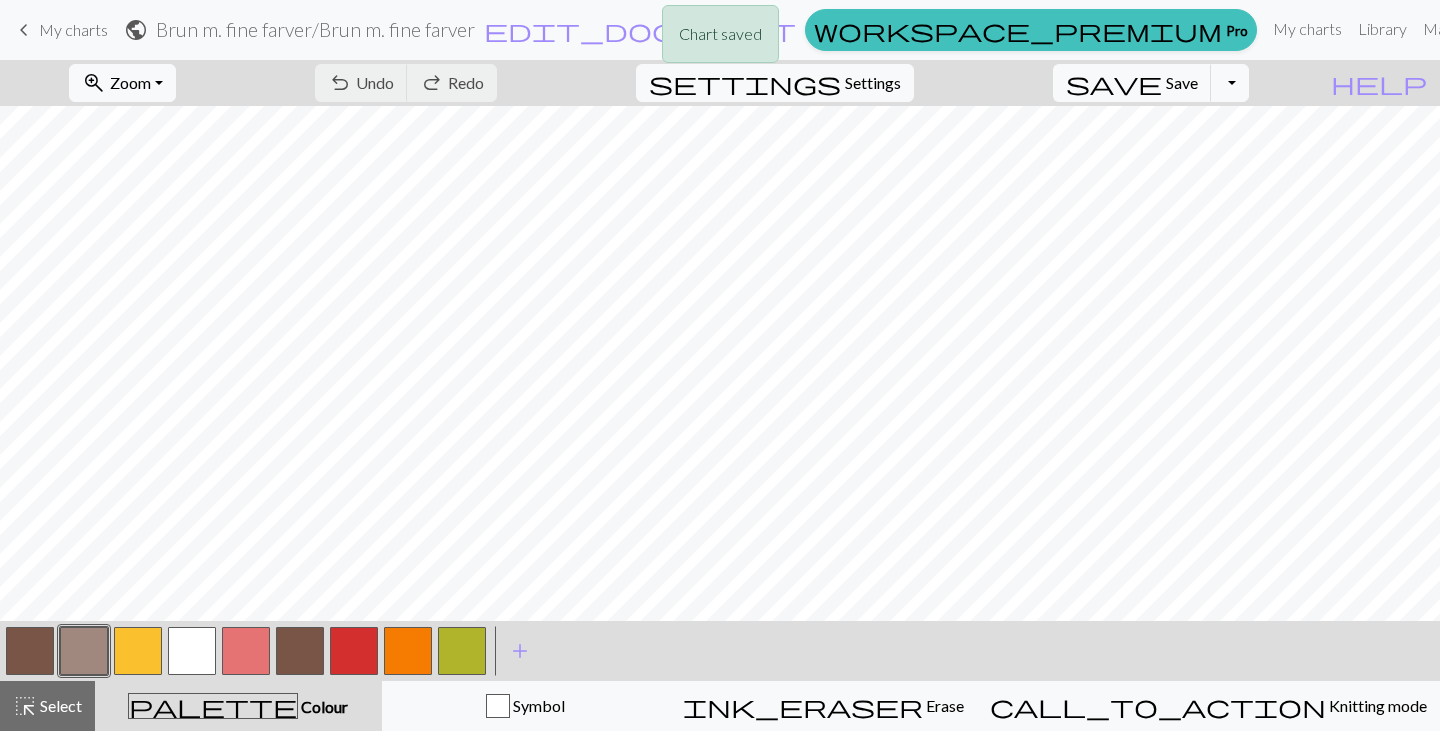 click on "Chart saved" at bounding box center [720, 39] 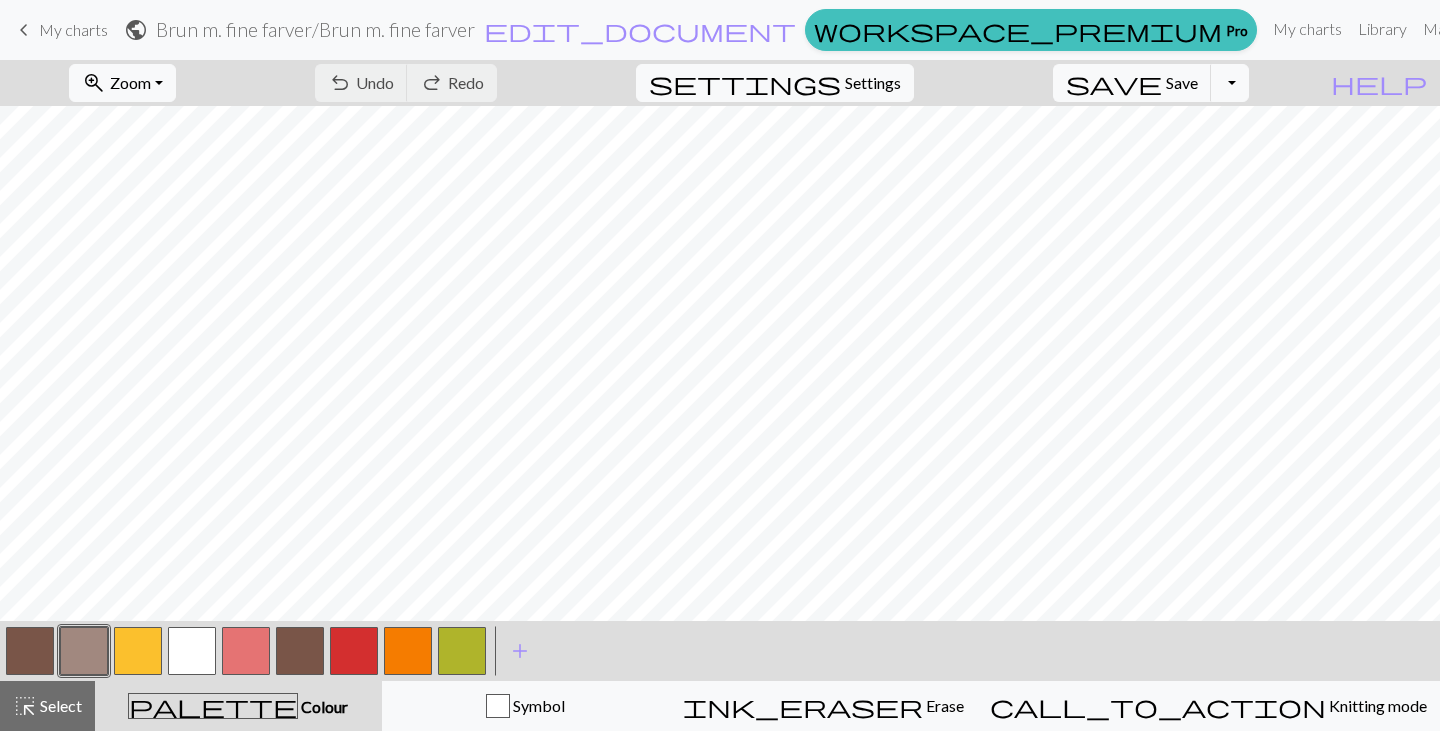 click on "zoom_in Zoom Zoom Fit all Fit width Fit height 50% 100% 150% 200%" at bounding box center [122, 83] 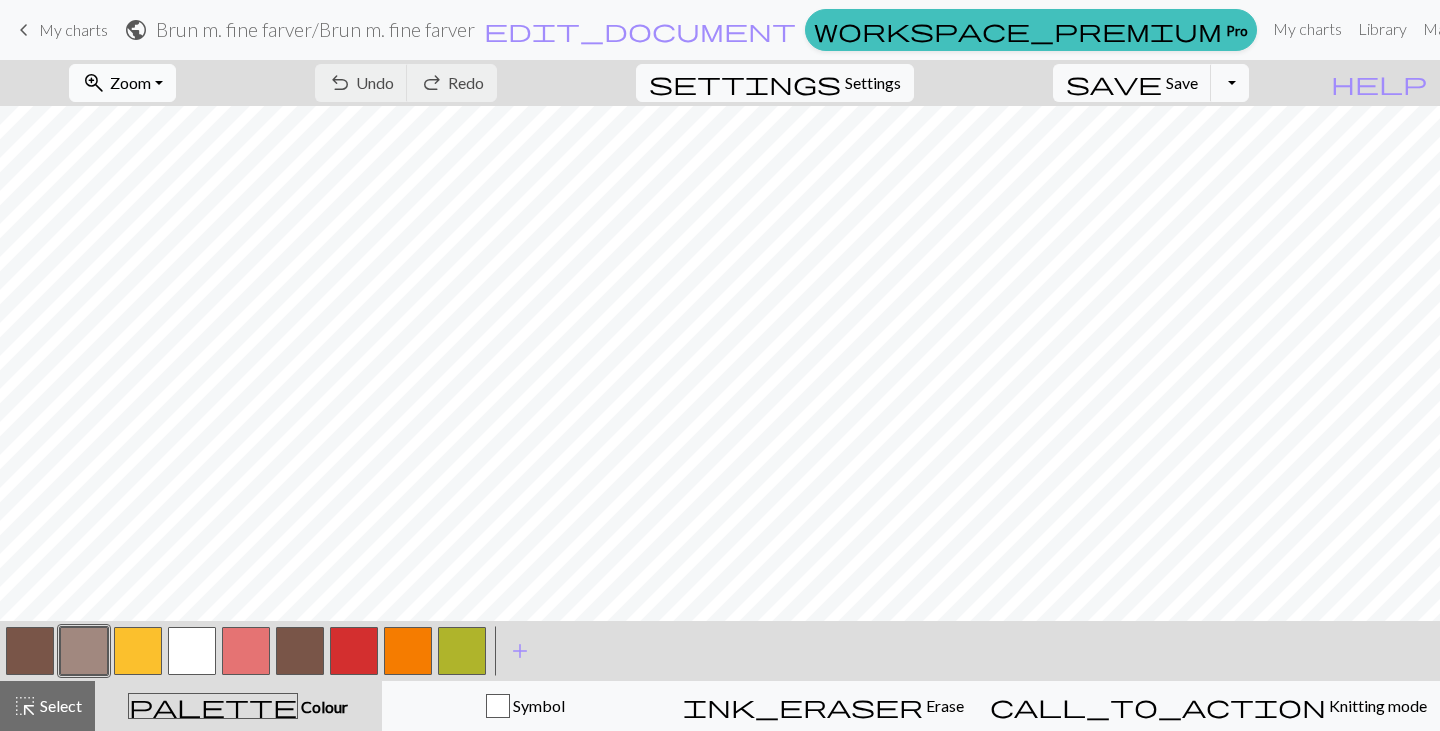 click on "Zoom" at bounding box center (130, 82) 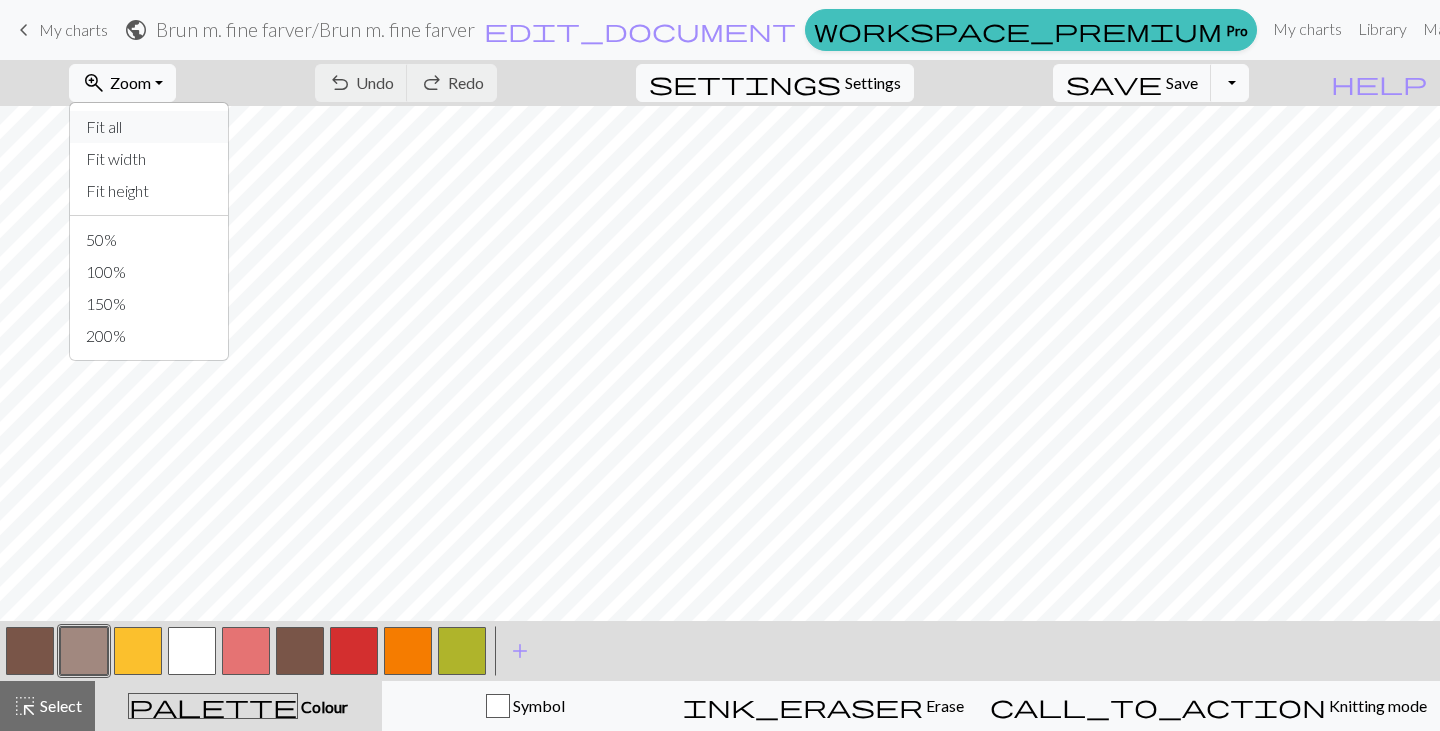 click on "Fit all" at bounding box center [149, 127] 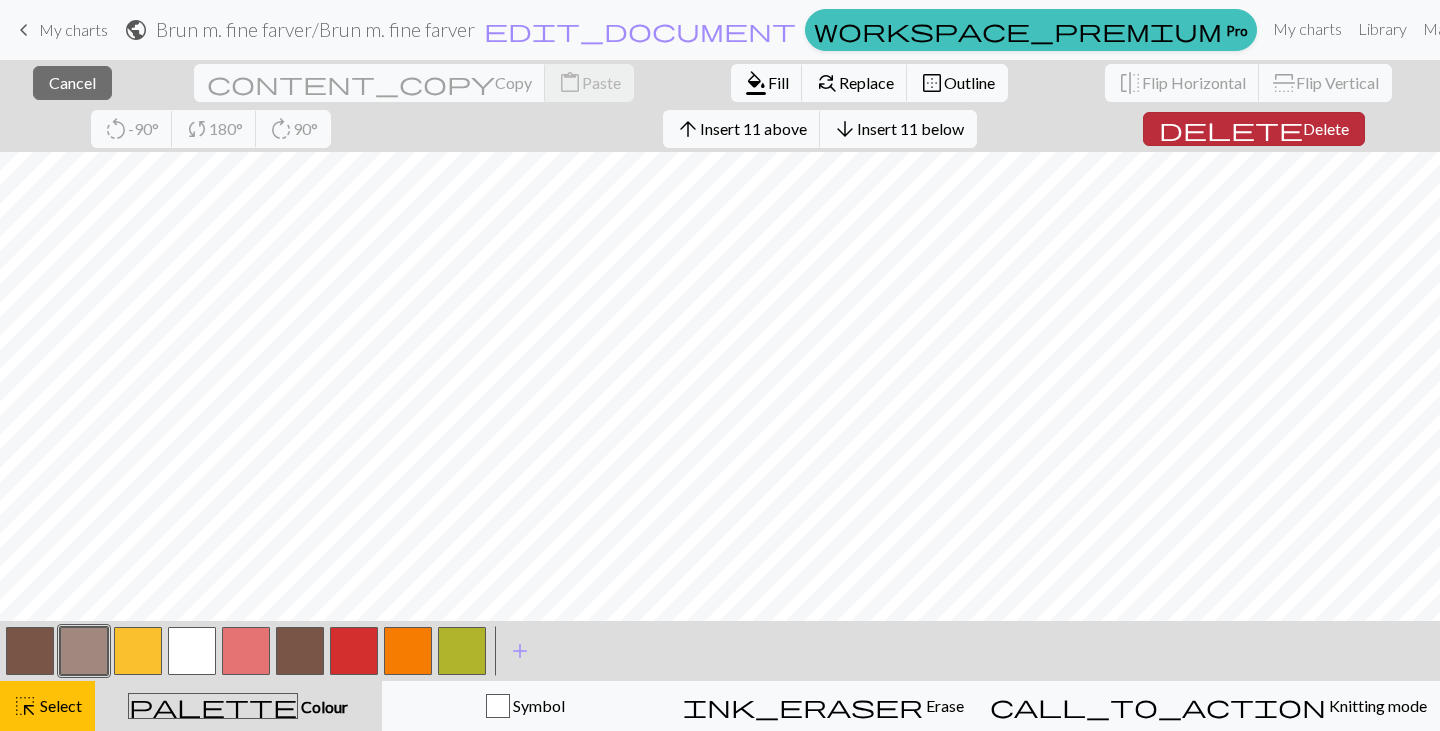 click on "Delete" at bounding box center [1326, 128] 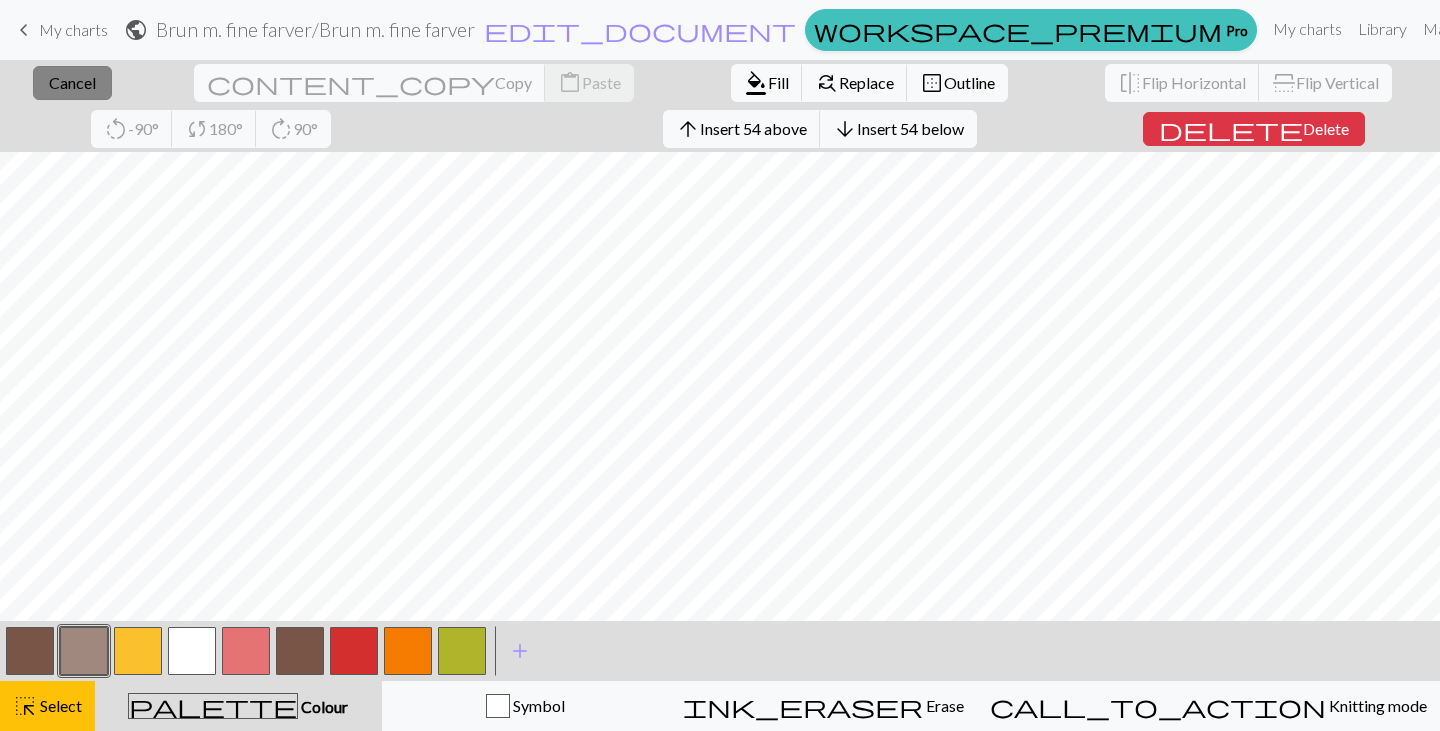 click on "Cancel" at bounding box center (72, 82) 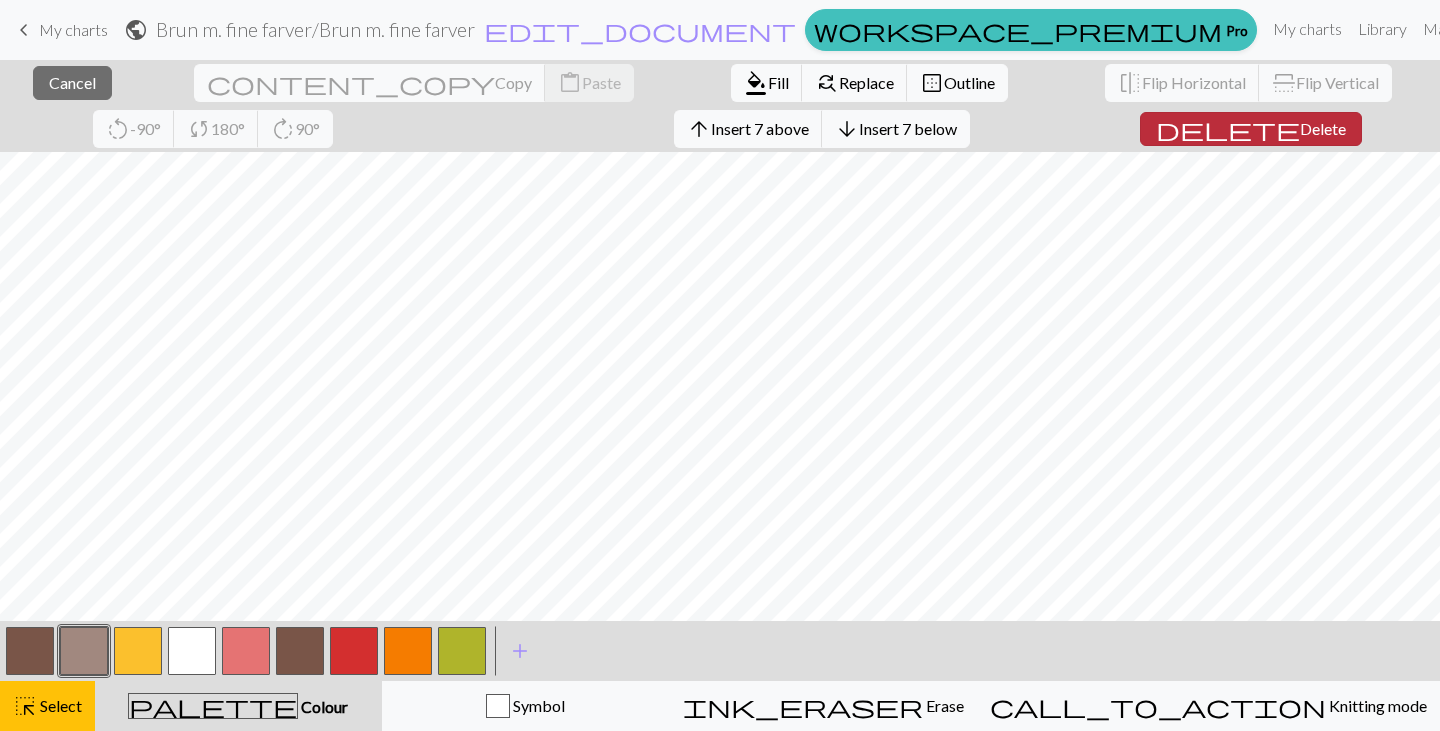 click on "delete  Delete" at bounding box center [1251, 129] 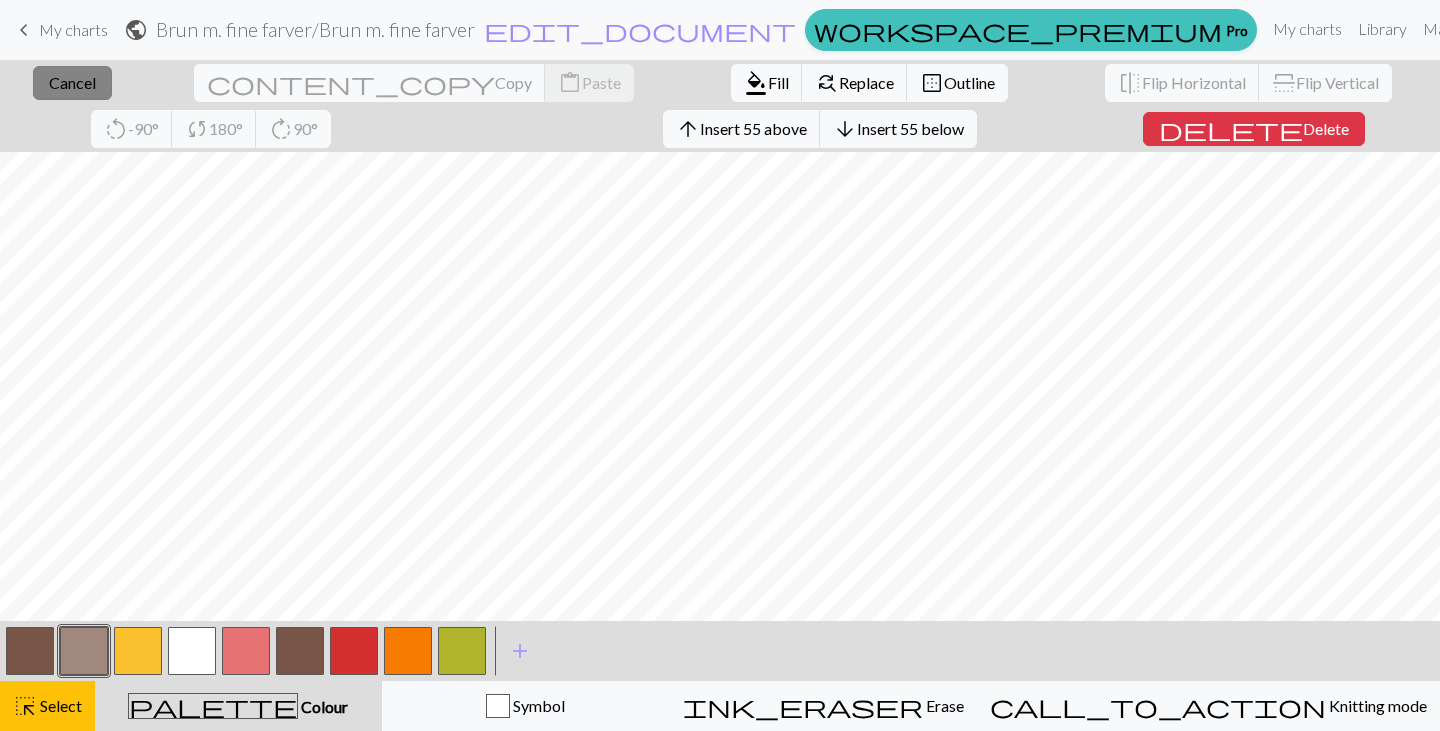 click on "close Cancel" at bounding box center [72, 83] 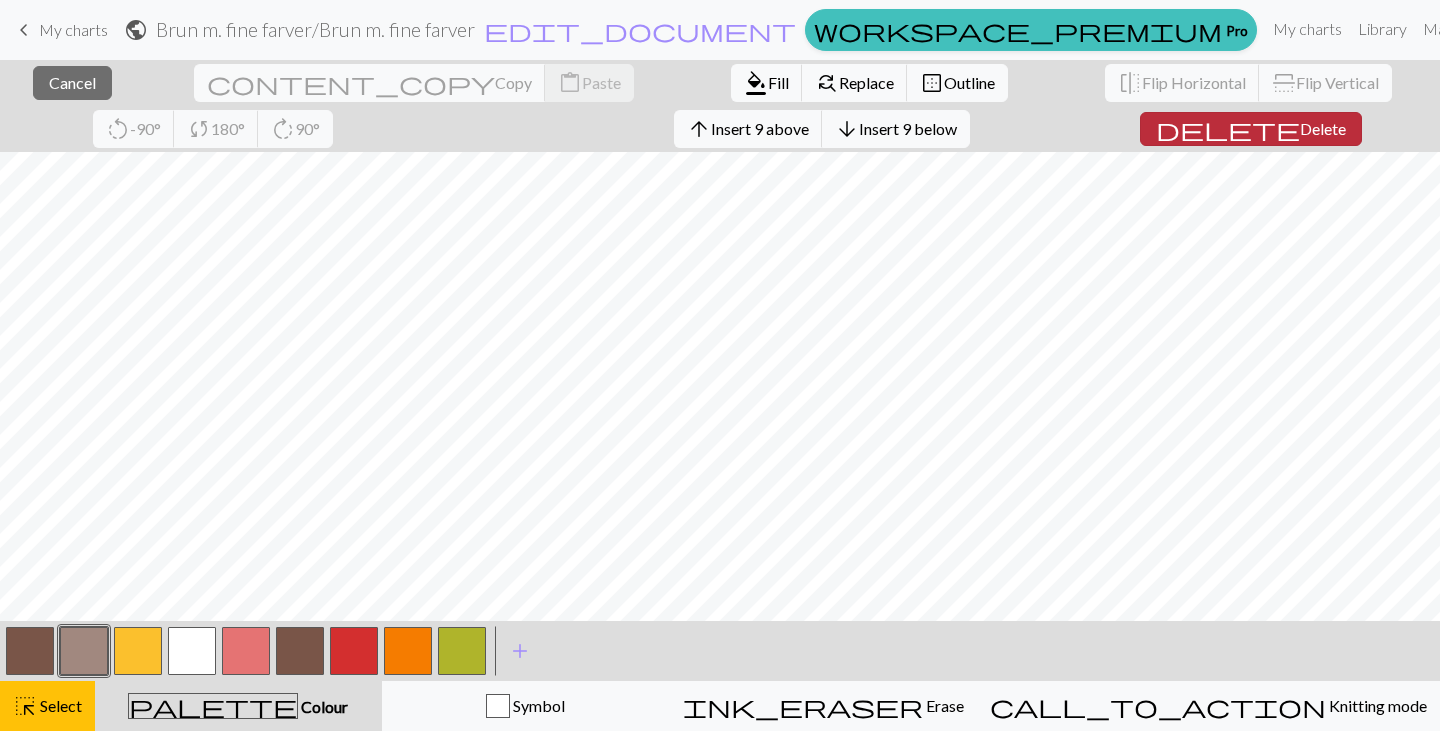 click on "Delete" at bounding box center (1323, 128) 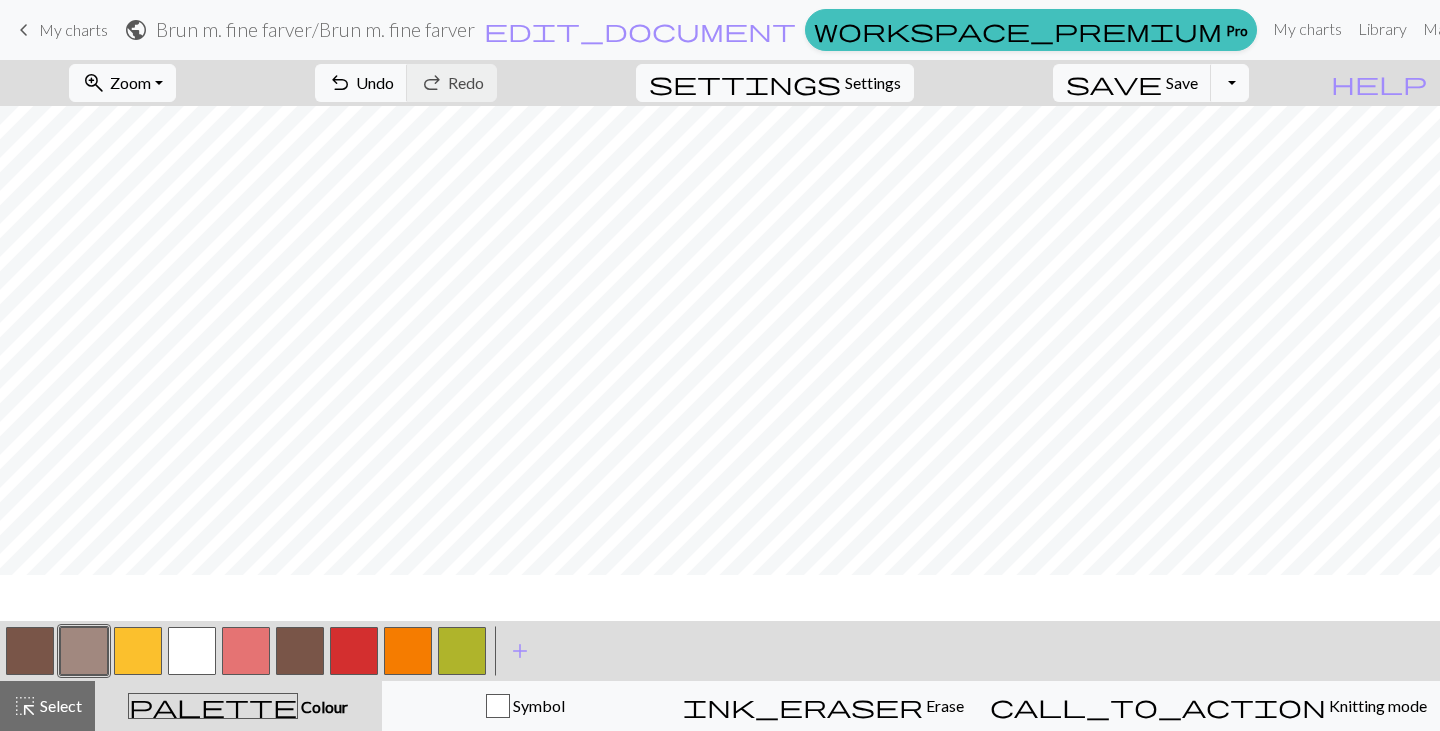 scroll, scrollTop: 175, scrollLeft: 0, axis: vertical 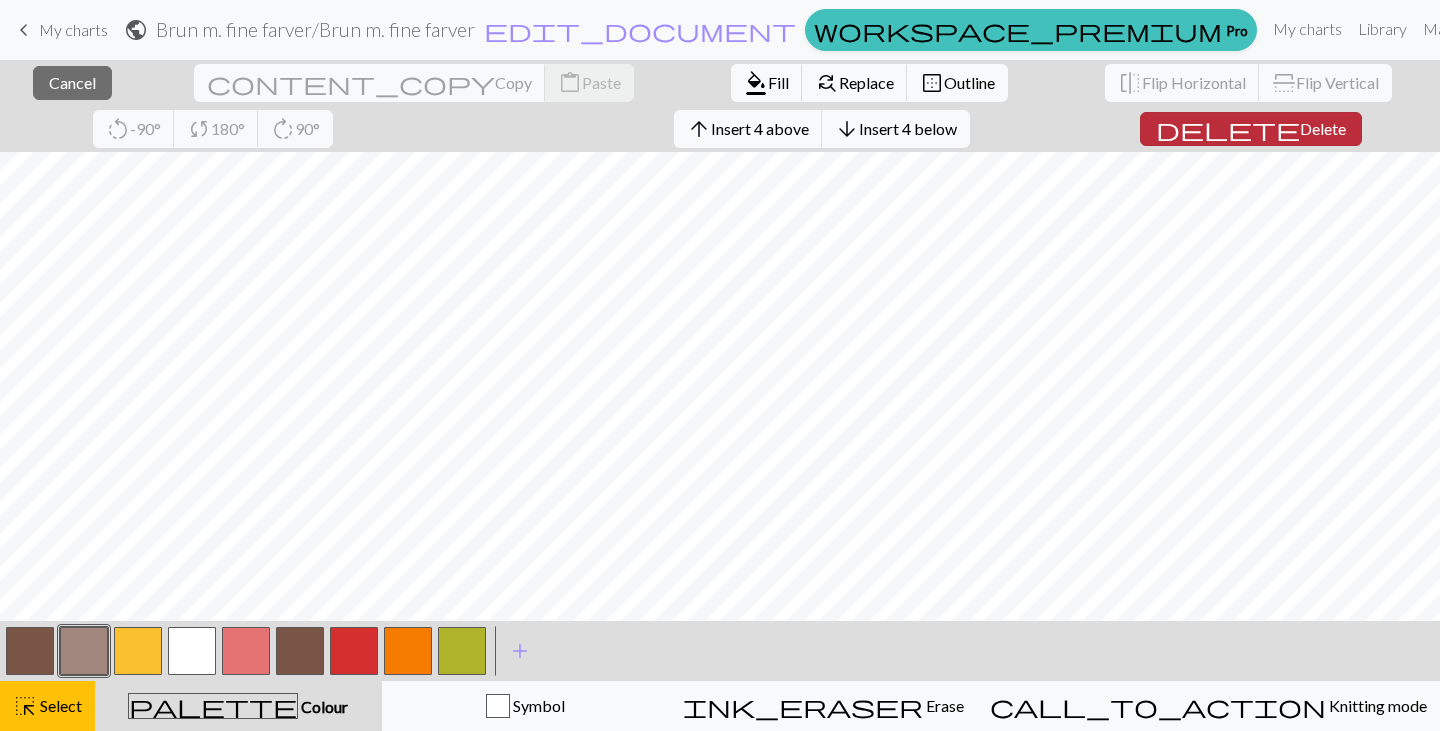 click on "Delete" at bounding box center (1323, 128) 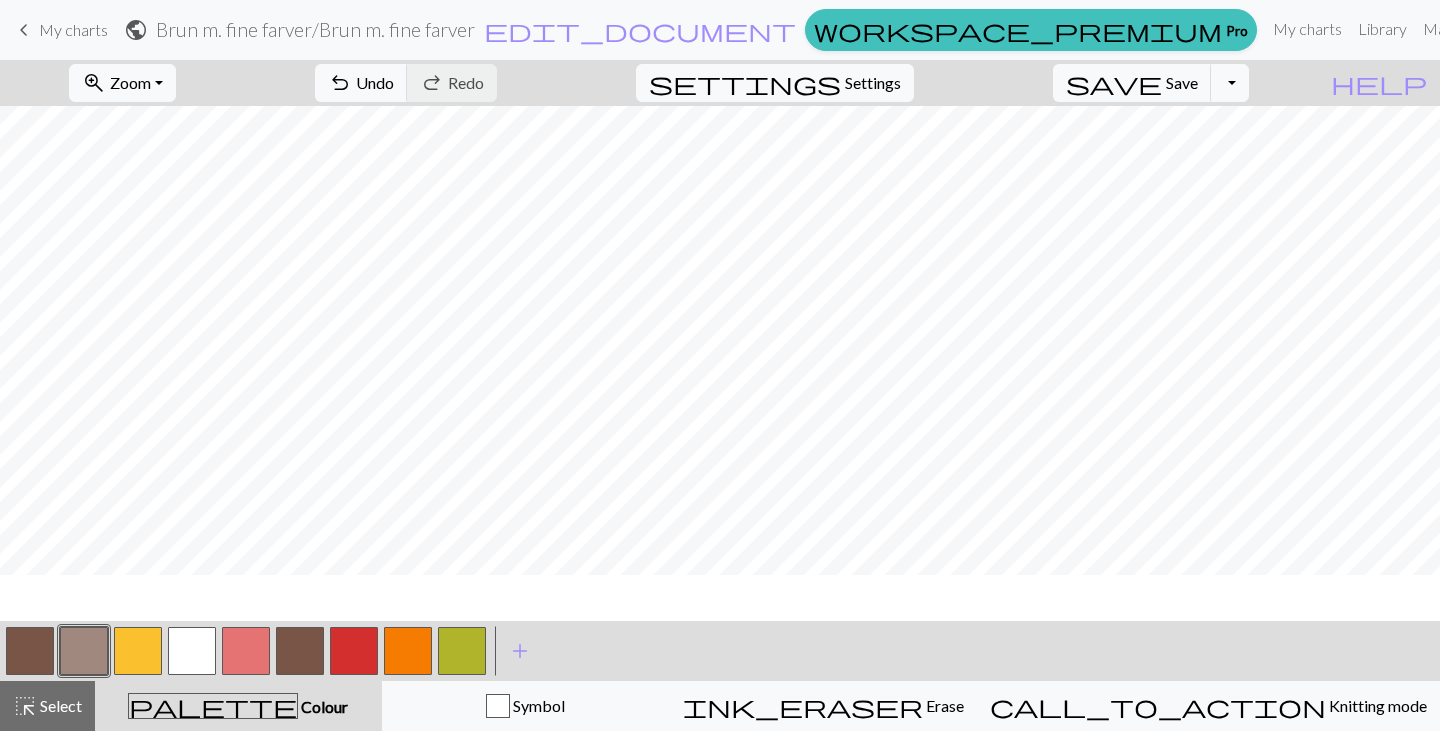 scroll, scrollTop: 135, scrollLeft: 0, axis: vertical 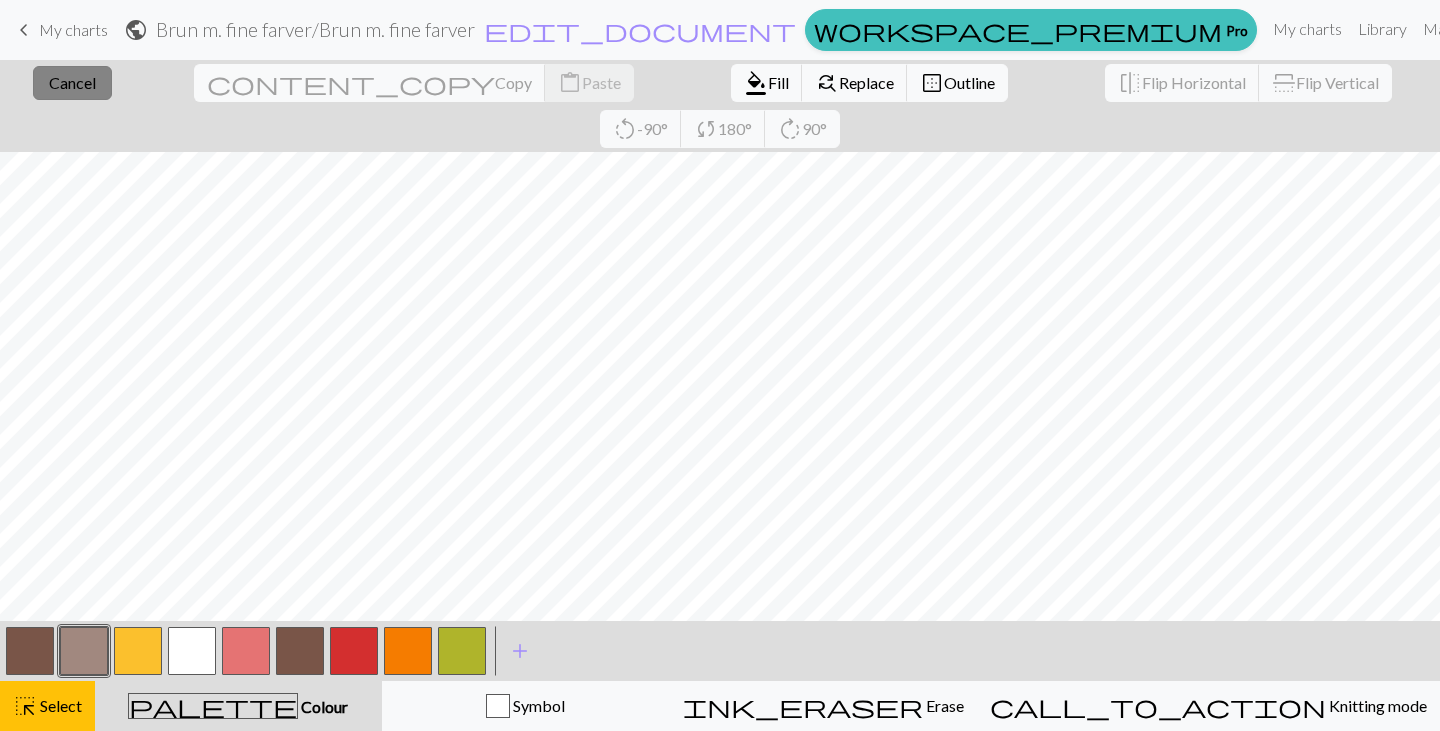 click on "Cancel" at bounding box center [72, 82] 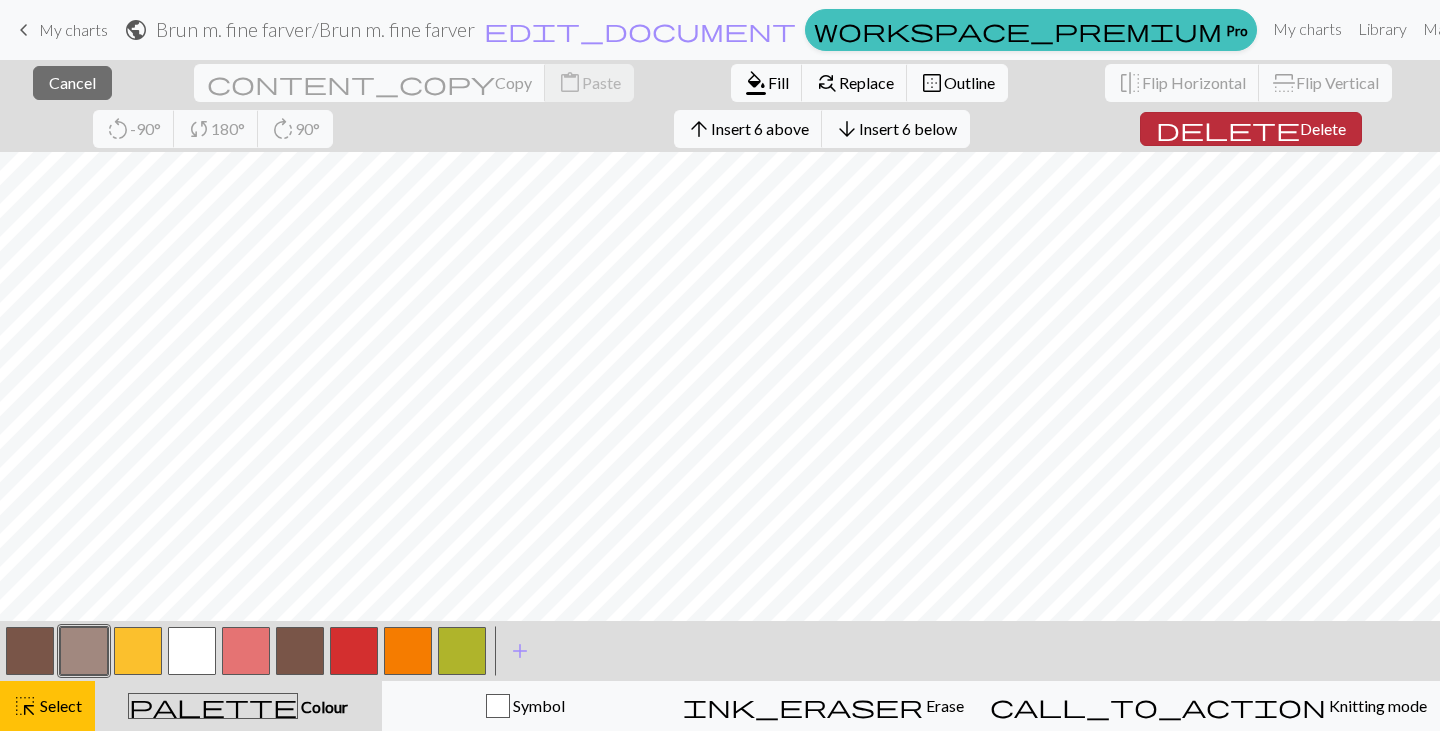 click on "Delete" at bounding box center [1323, 128] 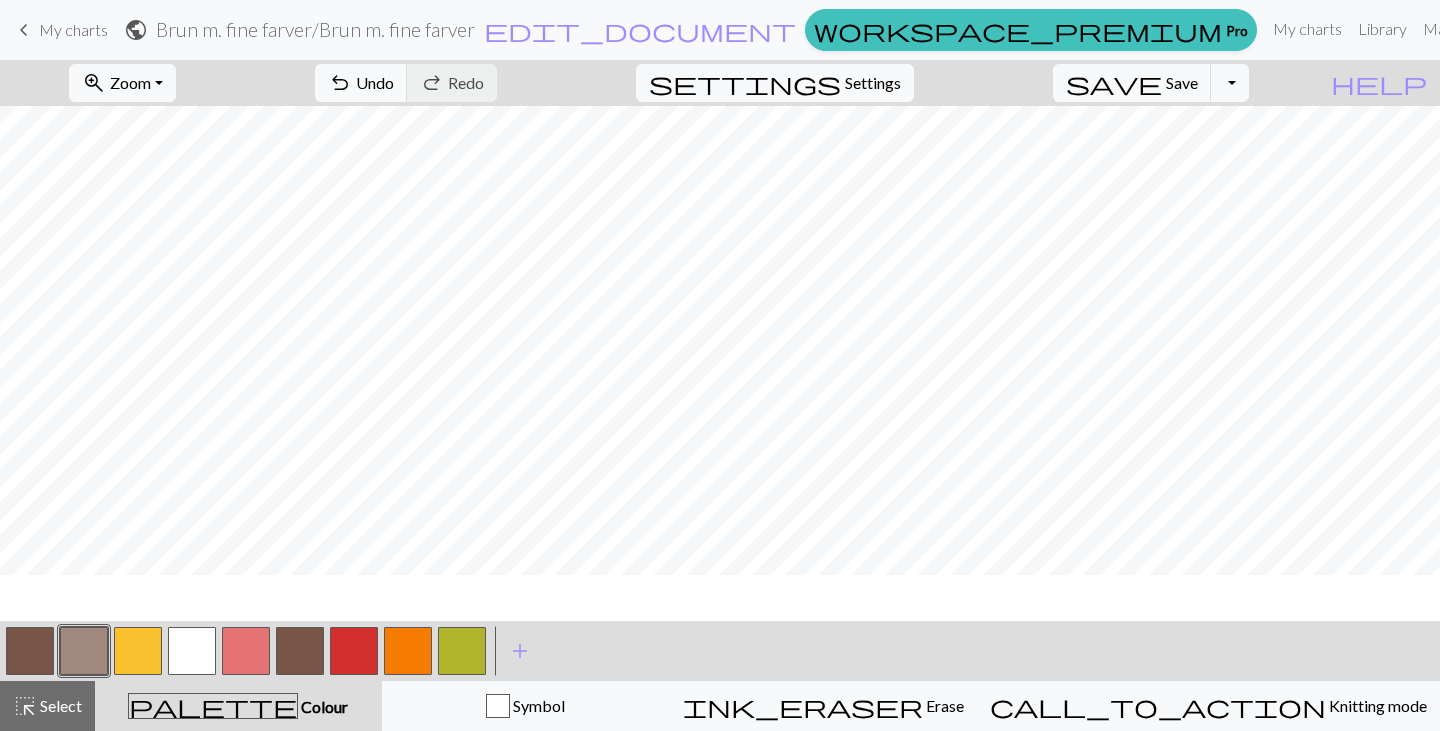 scroll, scrollTop: 75, scrollLeft: 0, axis: vertical 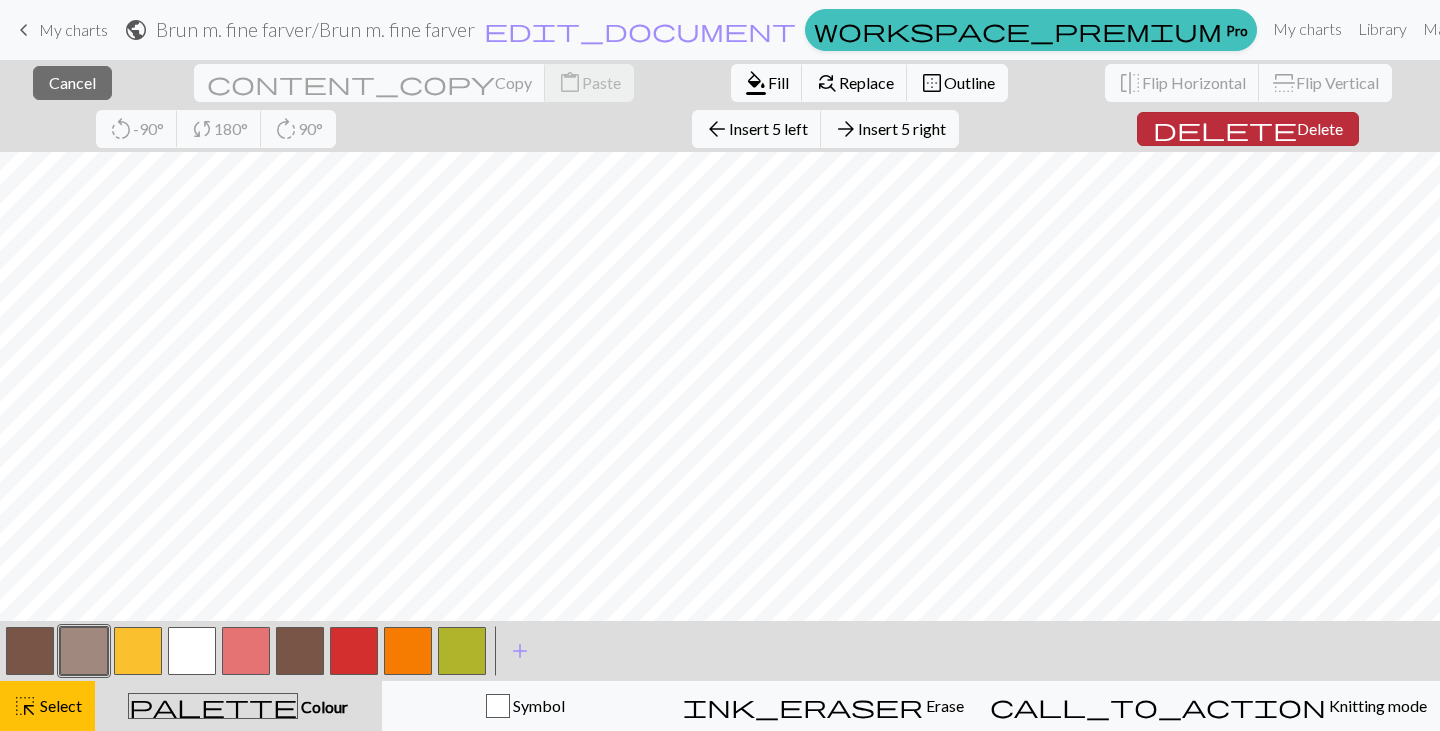 click on "Delete" at bounding box center (1320, 128) 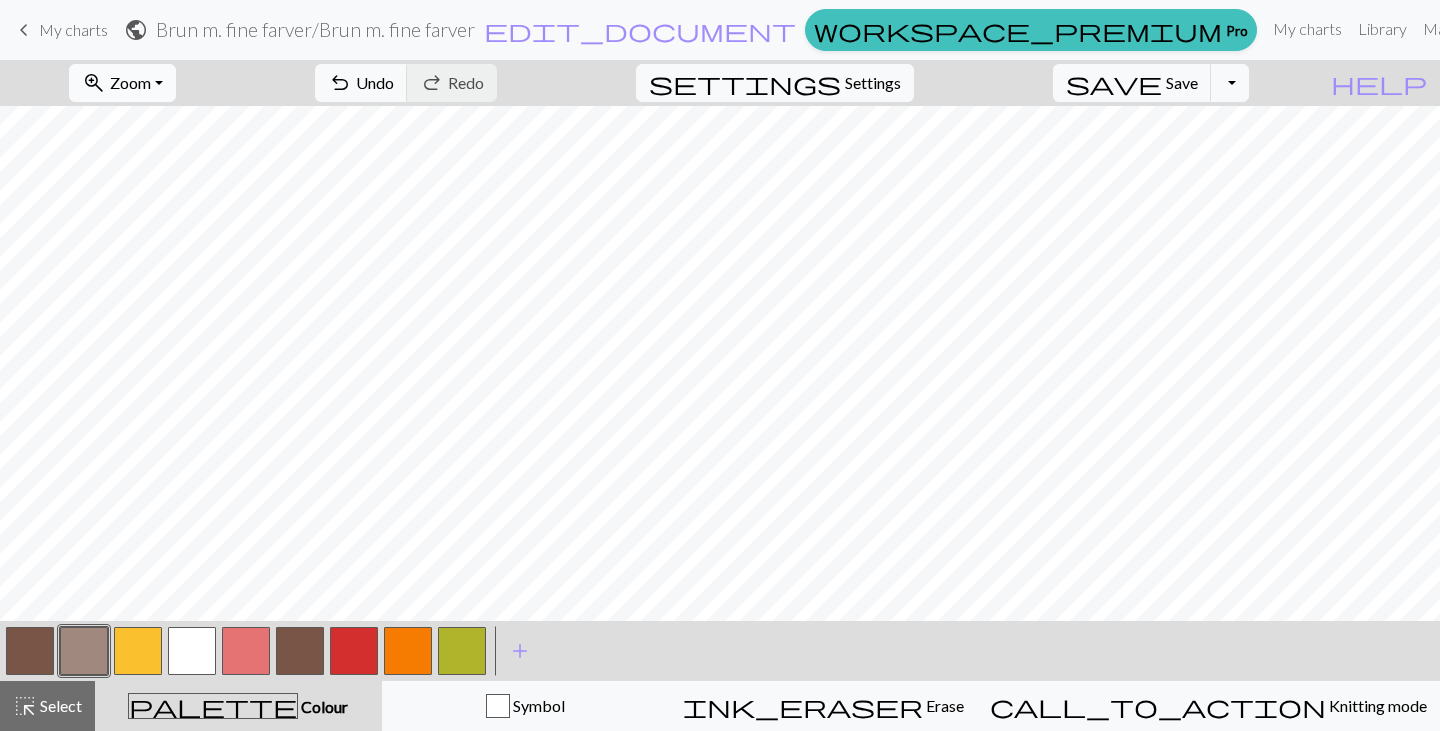 click on "zoom_in Zoom Zoom" at bounding box center (122, 83) 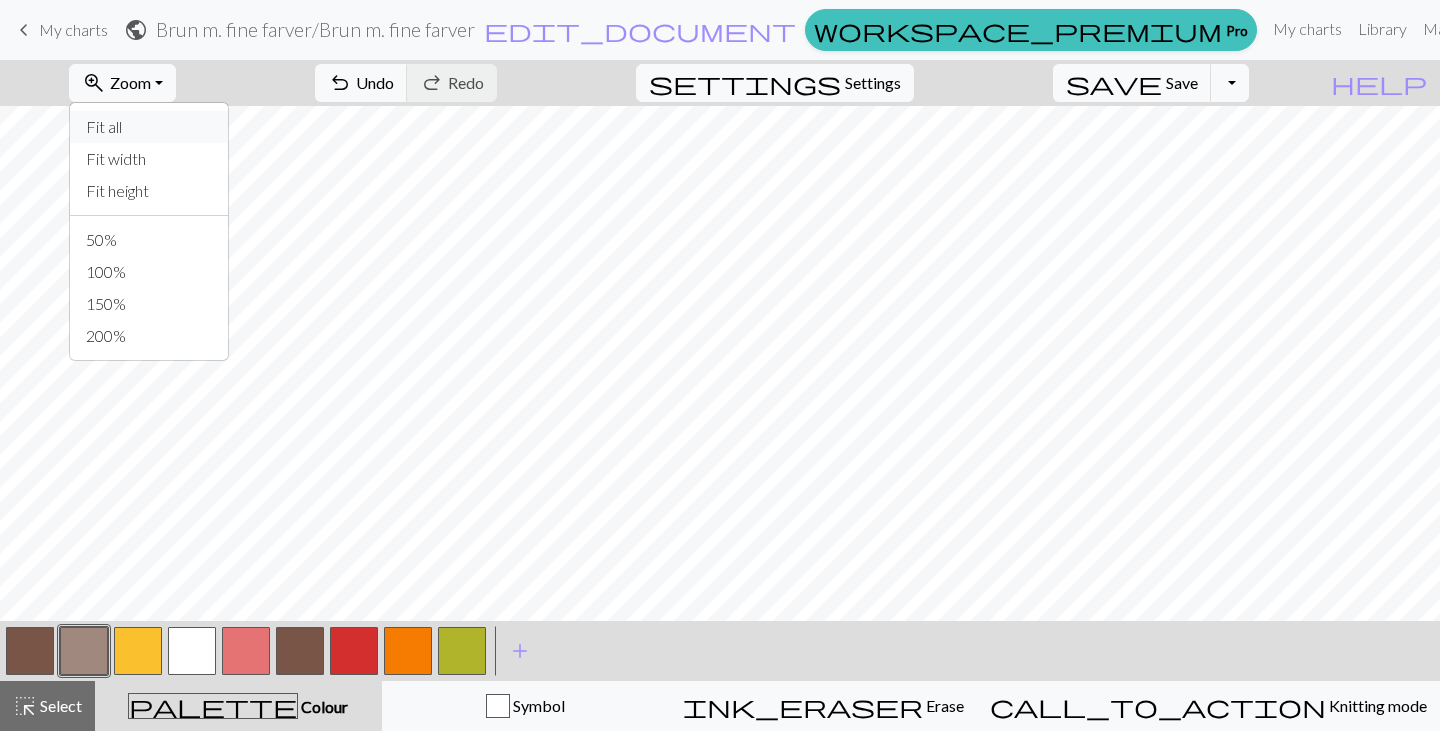 click on "Fit all" at bounding box center [149, 127] 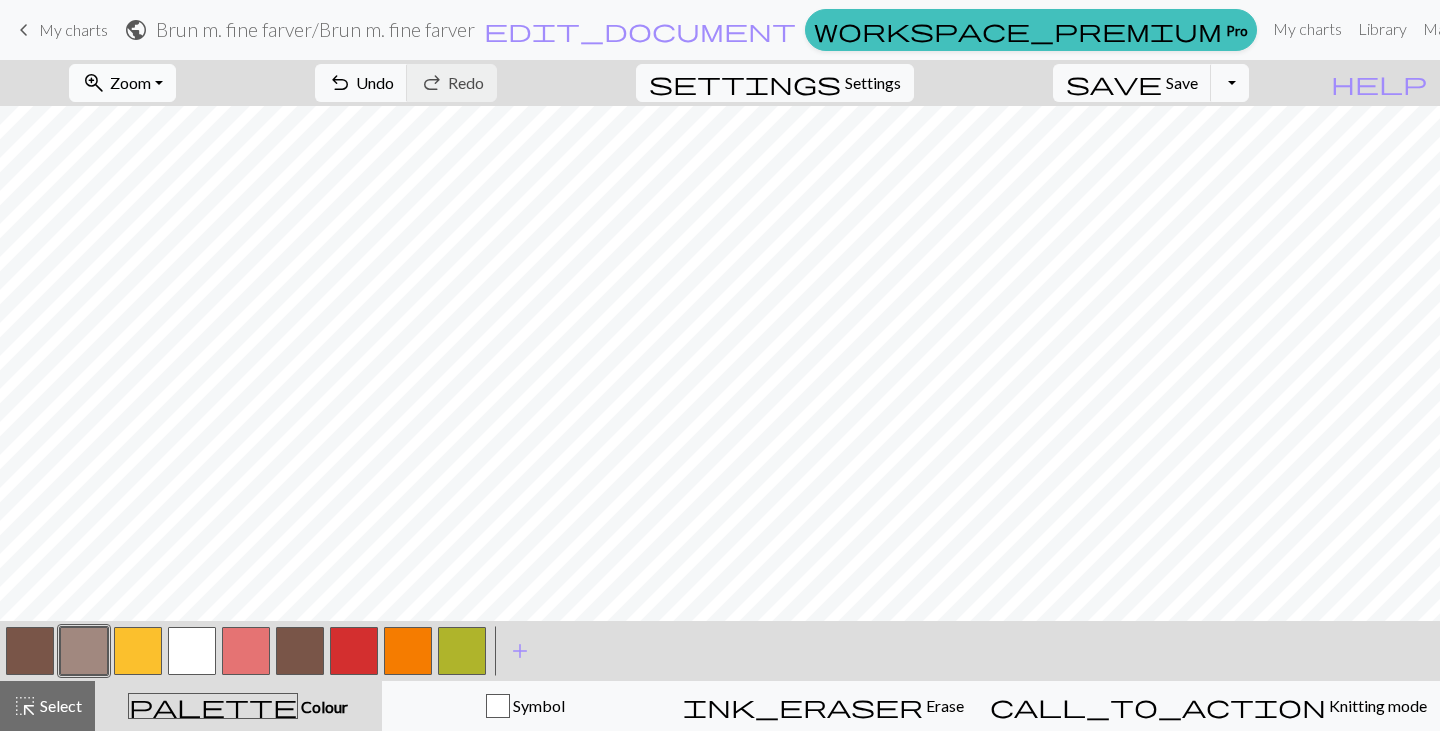 click on "zoom_in Zoom Zoom" at bounding box center (122, 83) 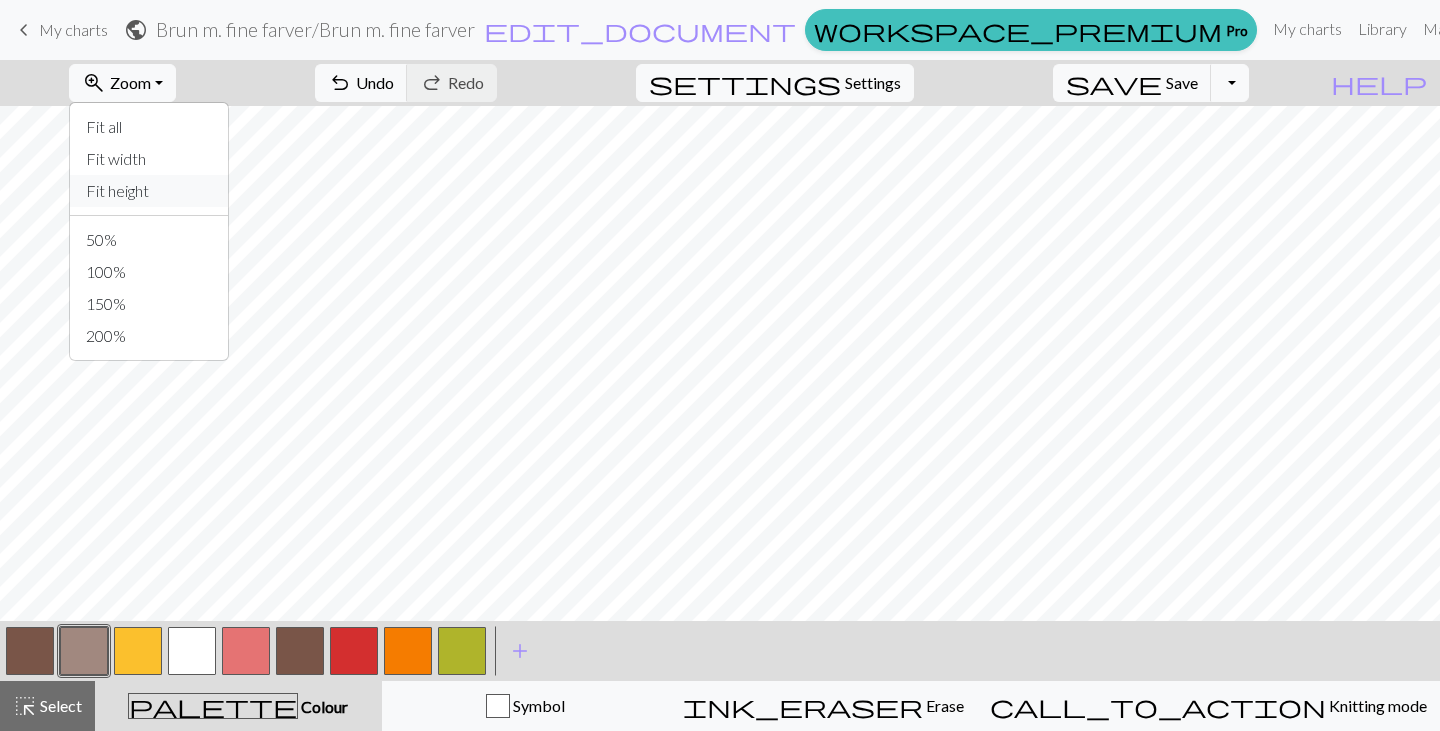 click on "Fit height" at bounding box center [149, 191] 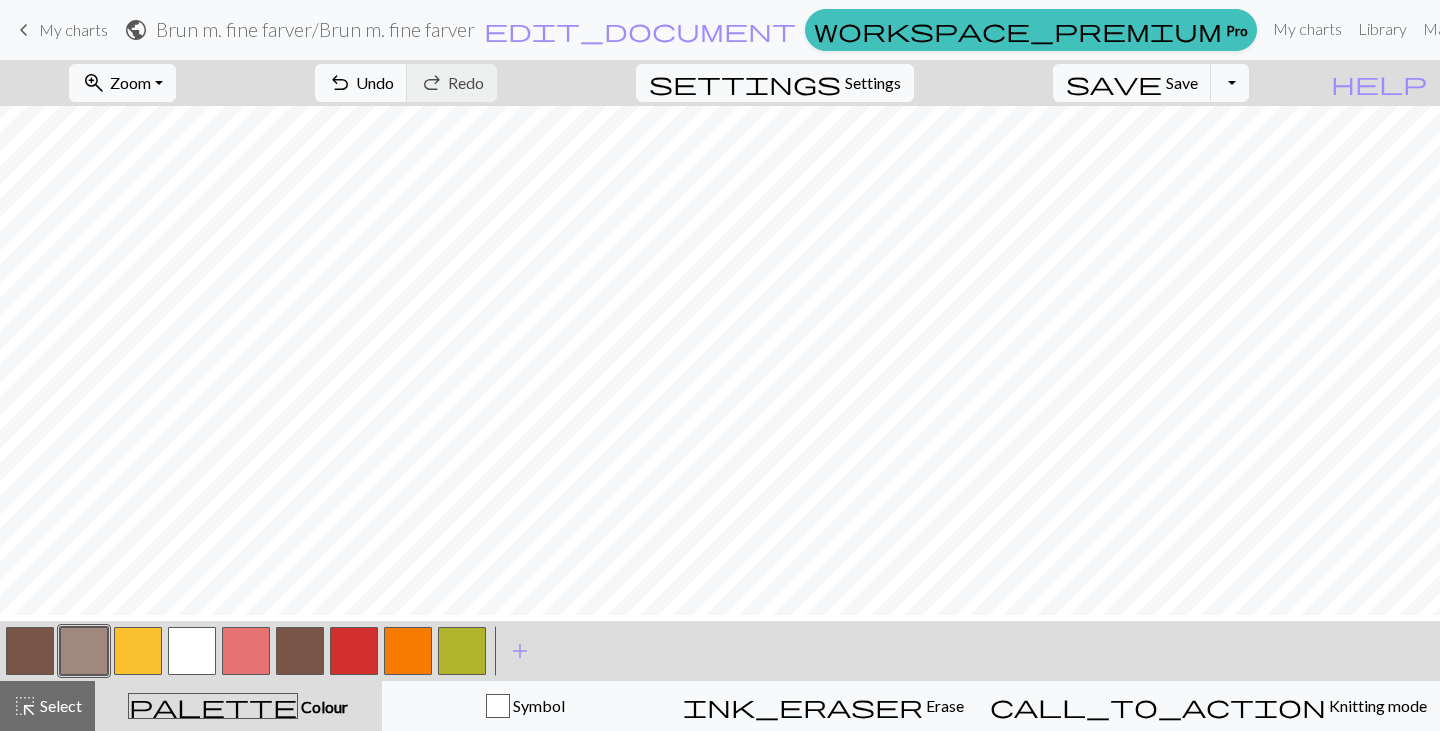 scroll, scrollTop: 0, scrollLeft: 0, axis: both 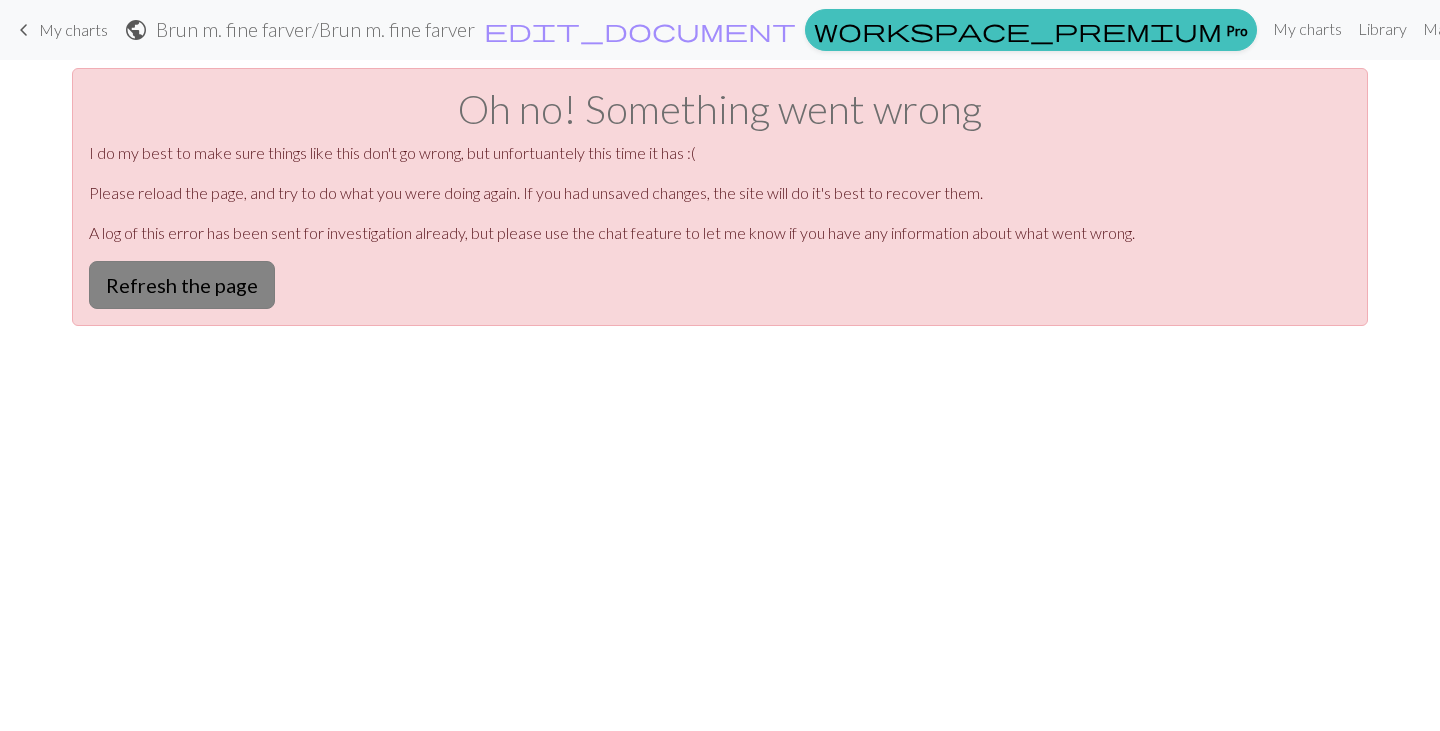 click on "Refresh the page" at bounding box center (182, 285) 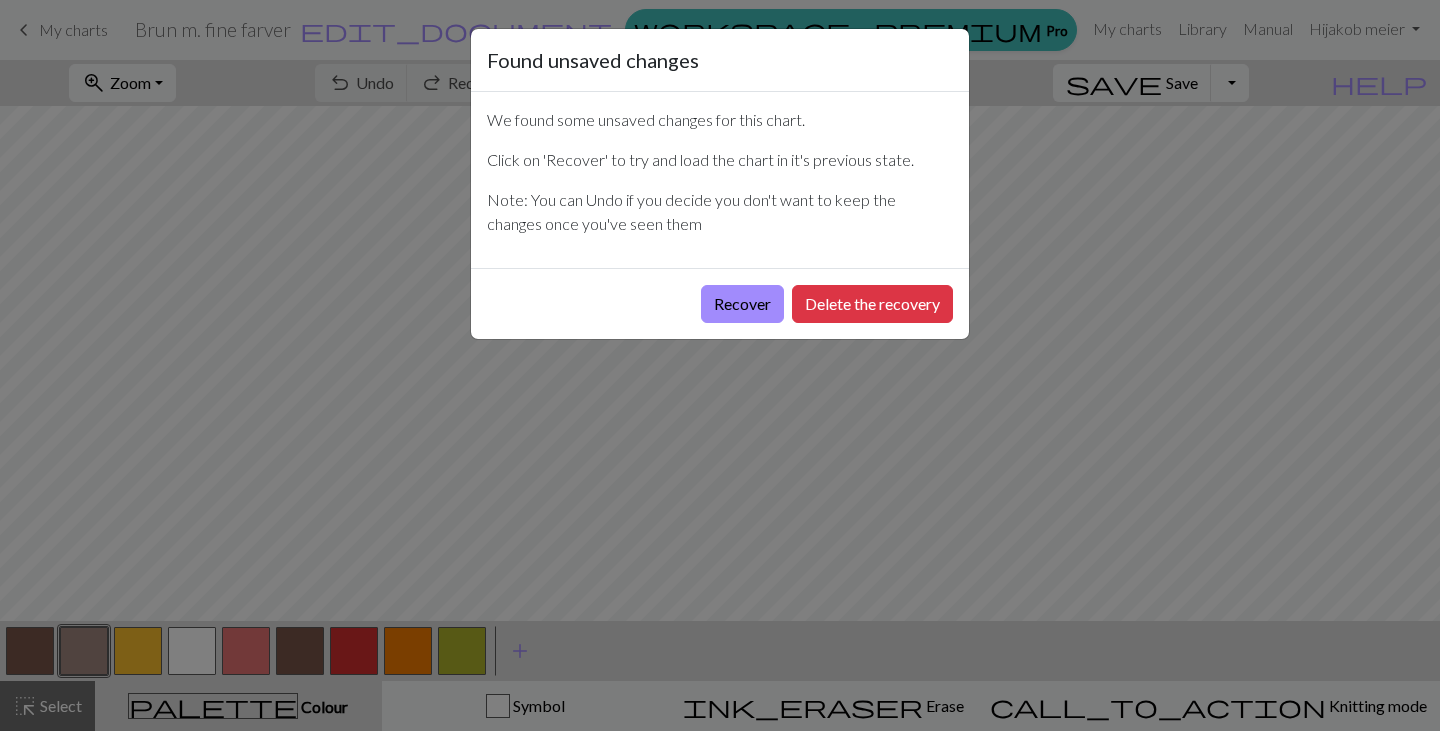 scroll, scrollTop: 0, scrollLeft: 0, axis: both 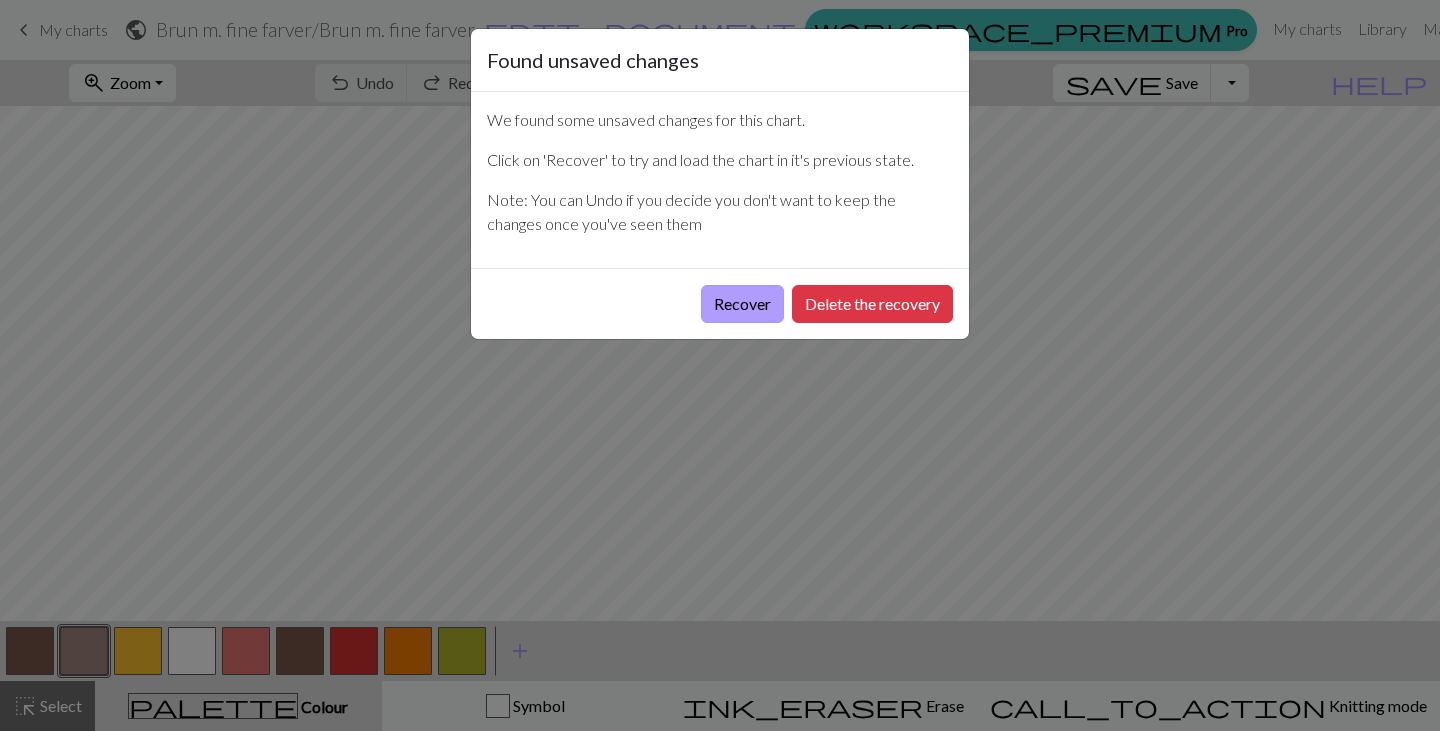 click on "Recover" at bounding box center (742, 304) 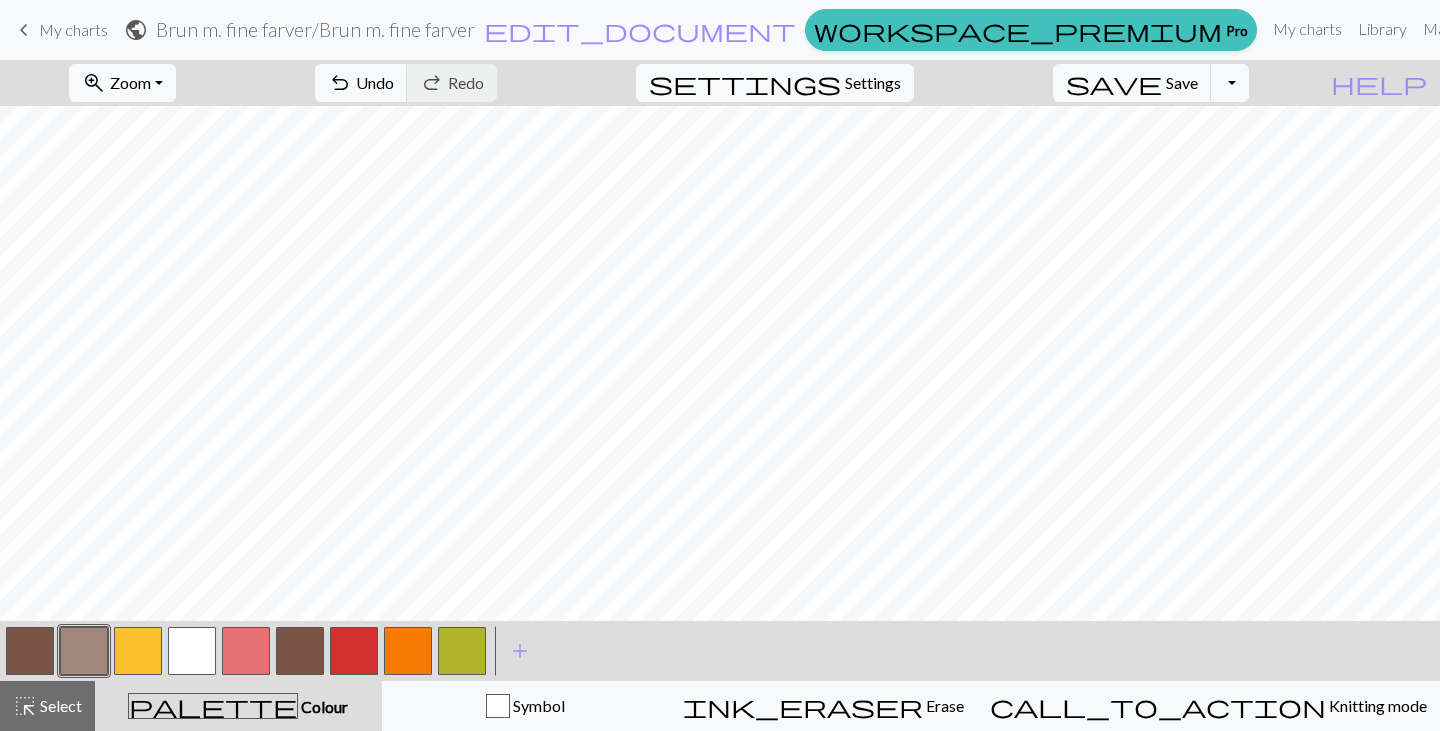click on "zoom_in Zoom Zoom" at bounding box center [122, 83] 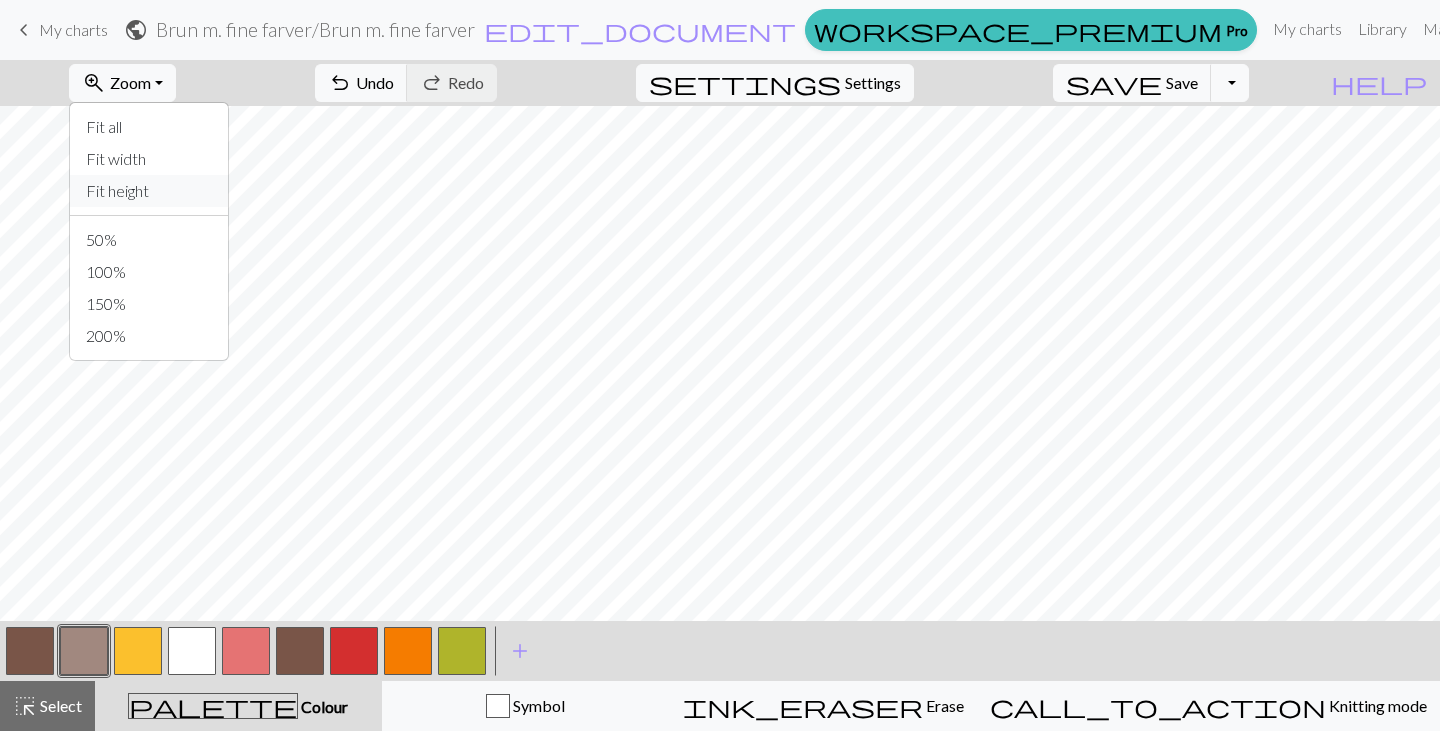 click on "Fit height" at bounding box center (149, 191) 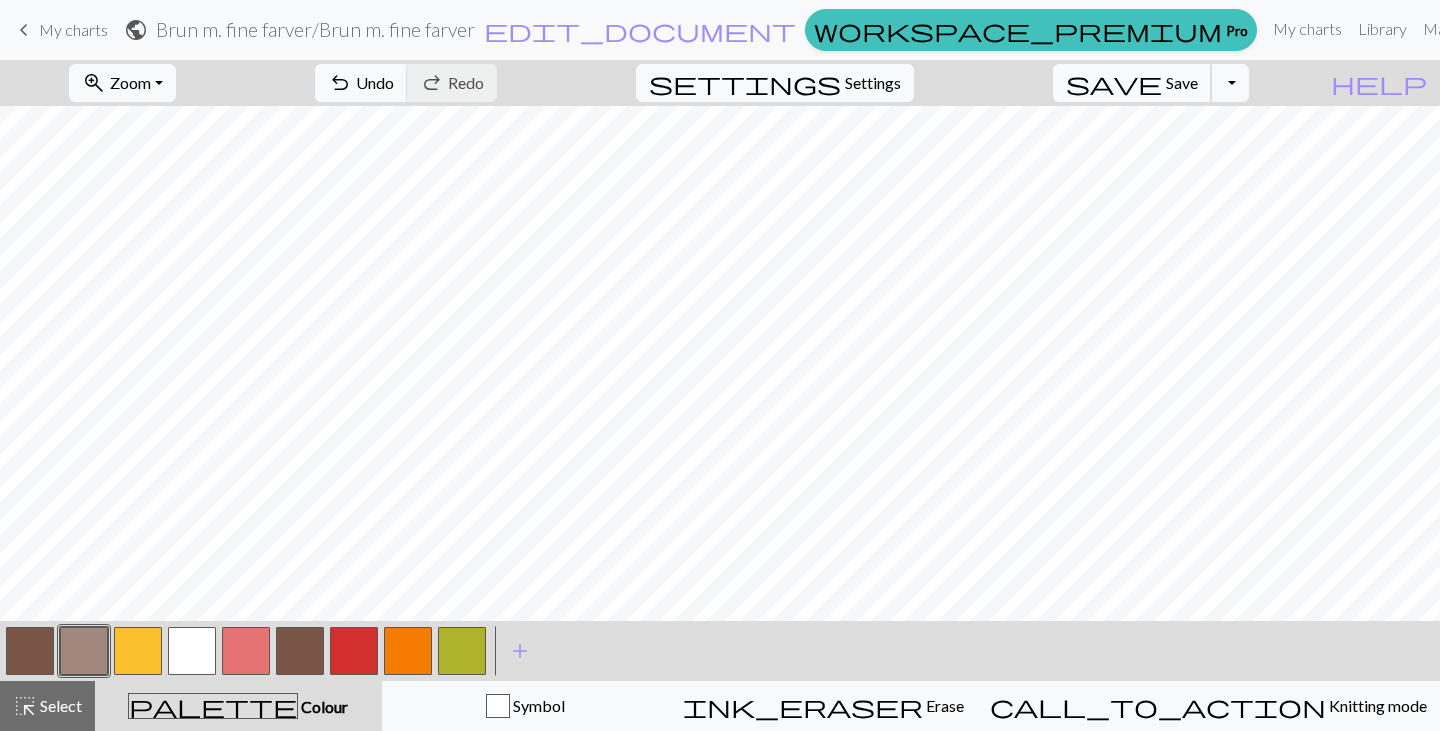 click on "Save" at bounding box center (1182, 82) 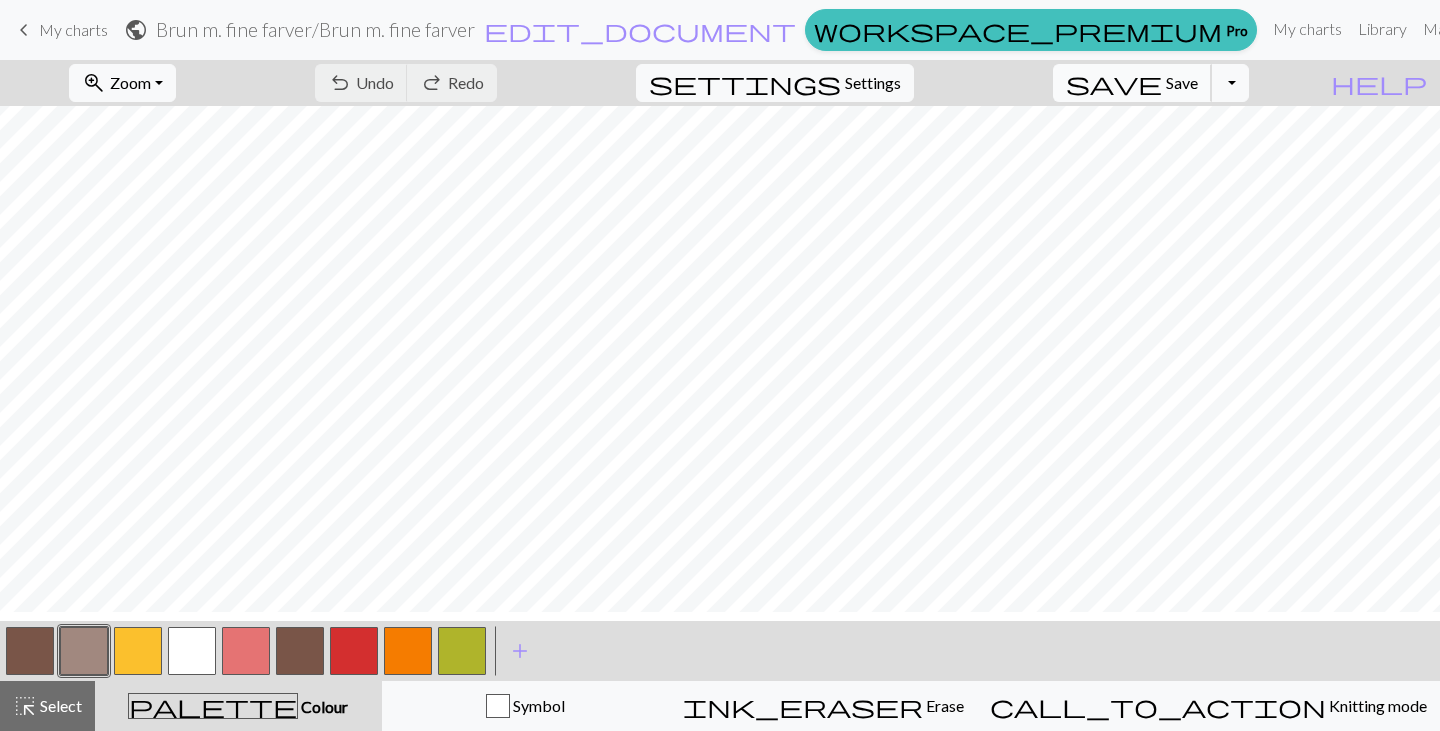scroll, scrollTop: 0, scrollLeft: 0, axis: both 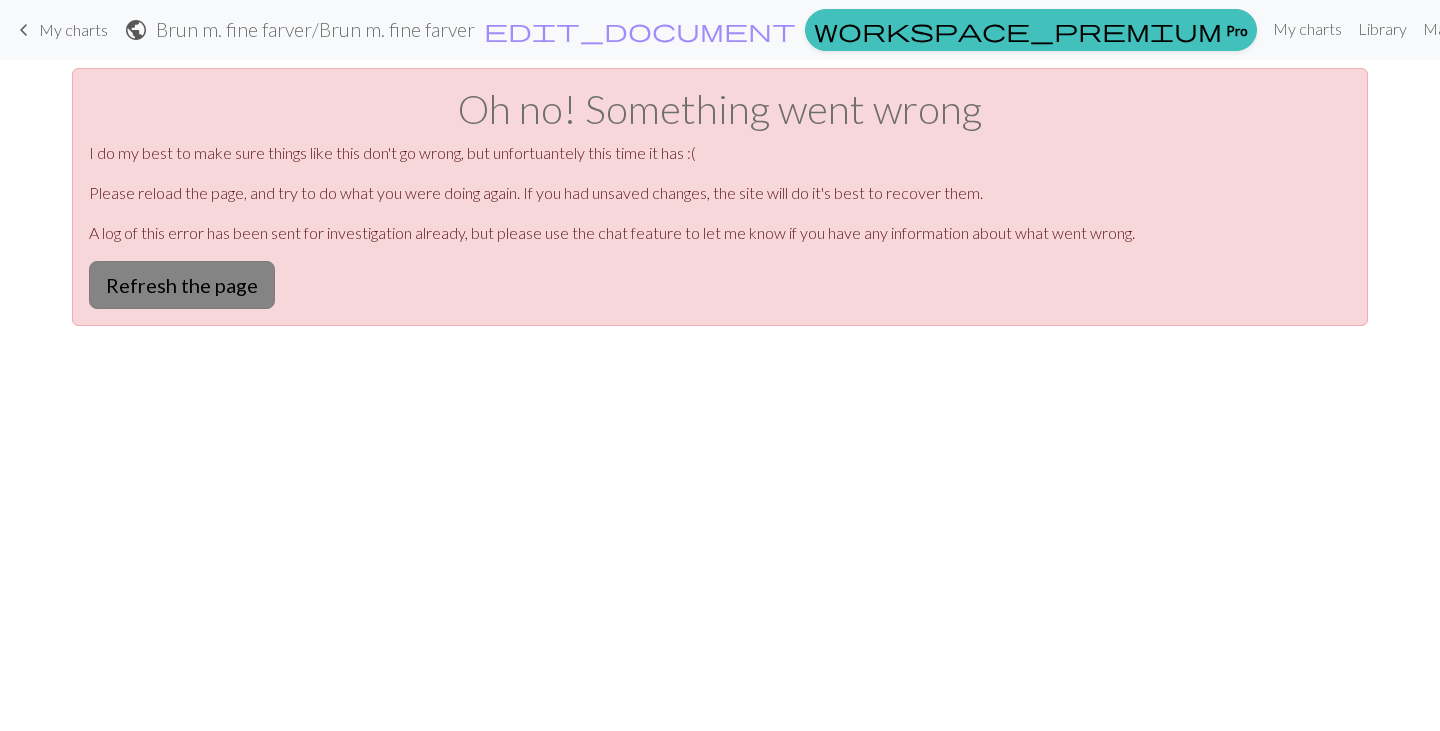 click on "Refresh the page" at bounding box center (182, 285) 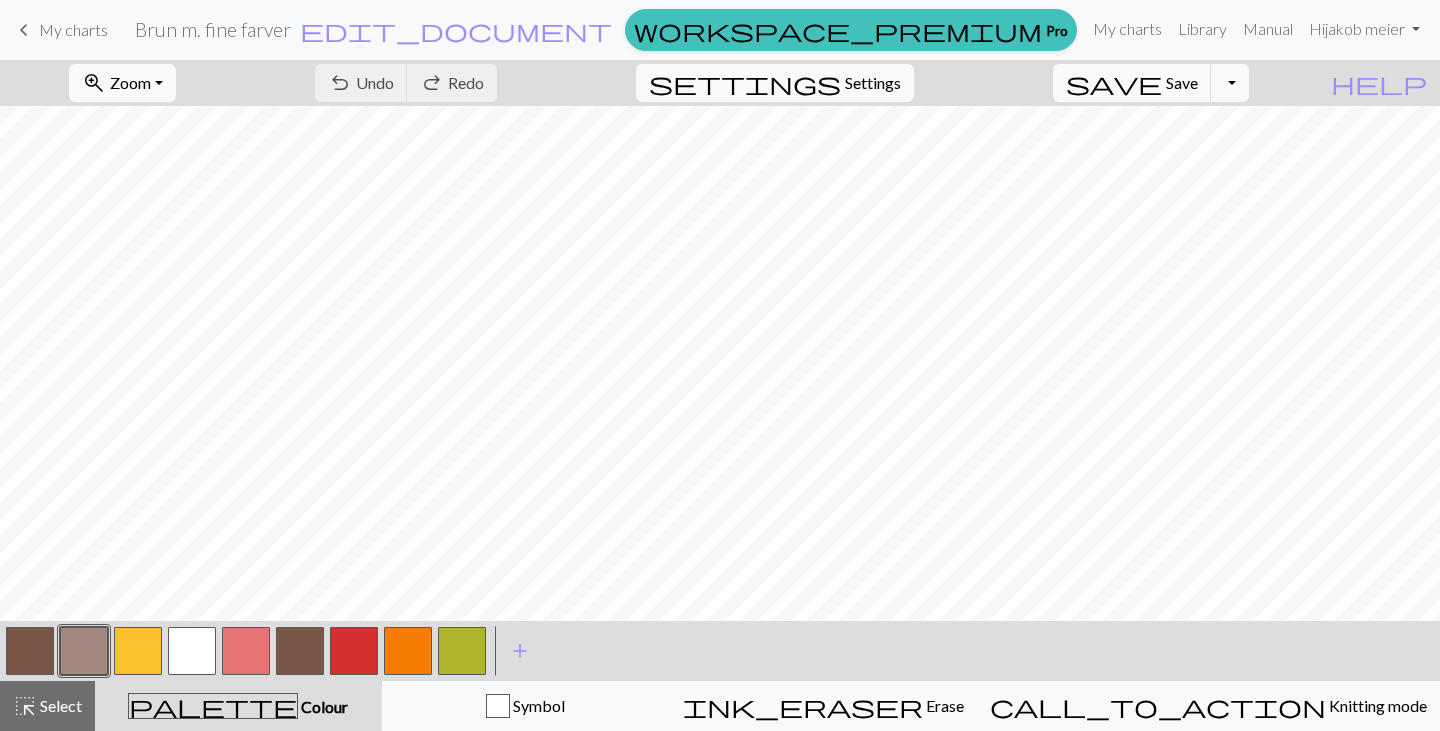 scroll, scrollTop: 0, scrollLeft: 0, axis: both 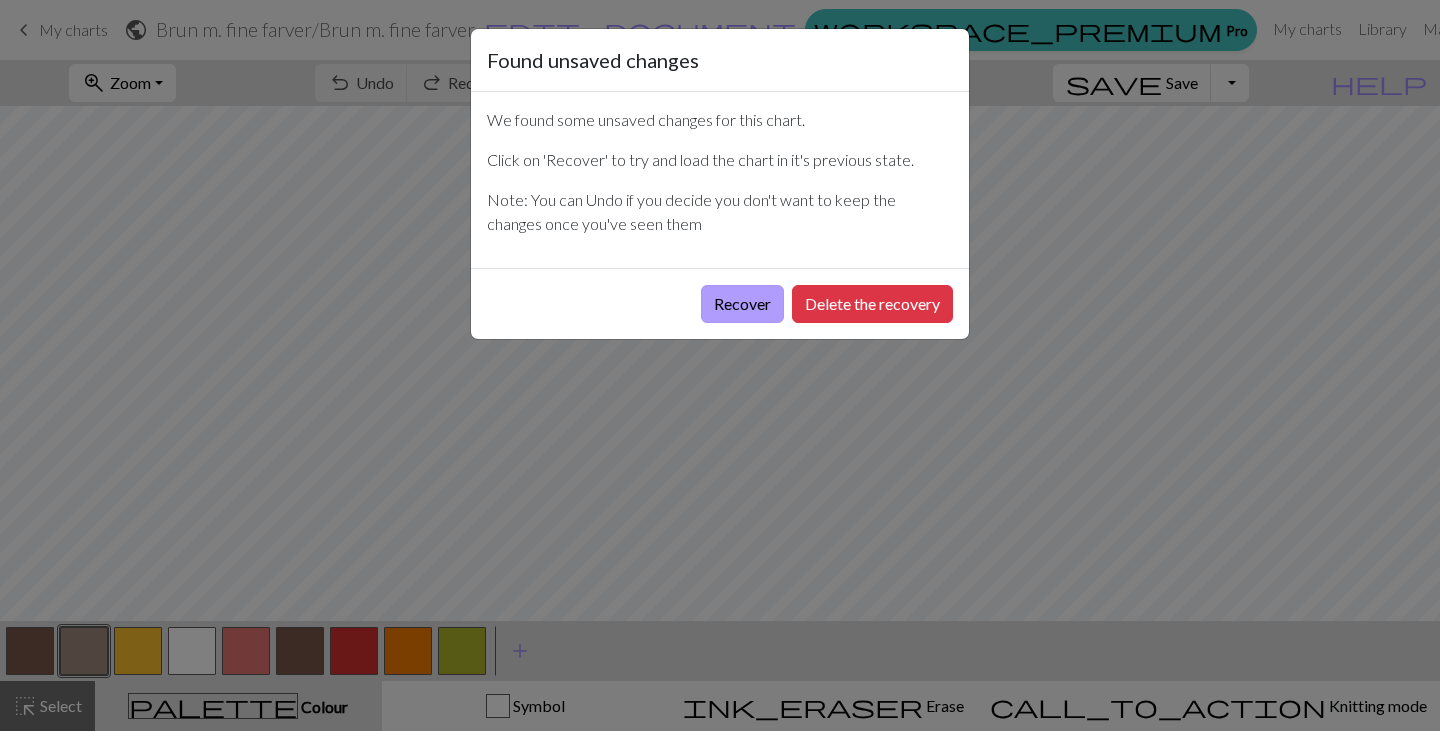 click on "Recover" at bounding box center [742, 304] 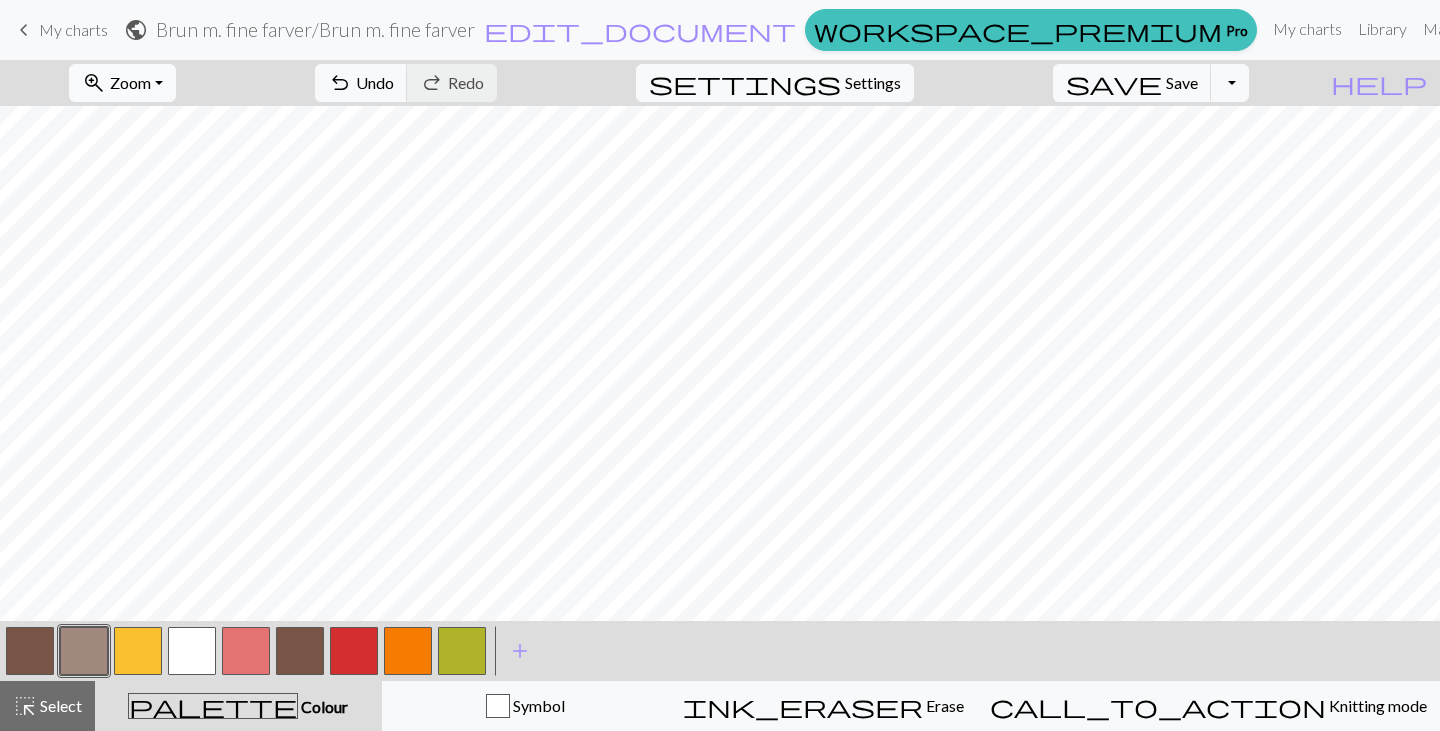 click on "Zoom" at bounding box center (130, 82) 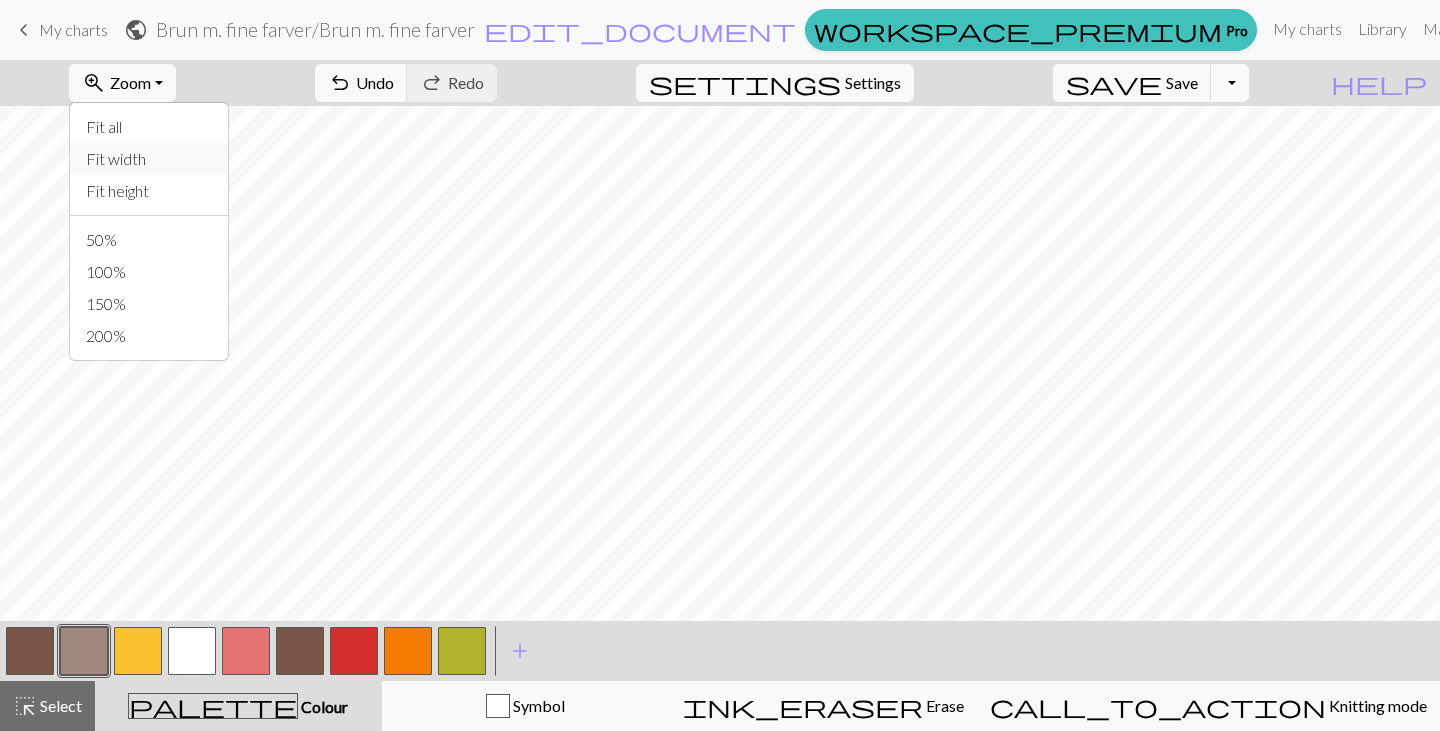 click on "Fit width" at bounding box center (149, 159) 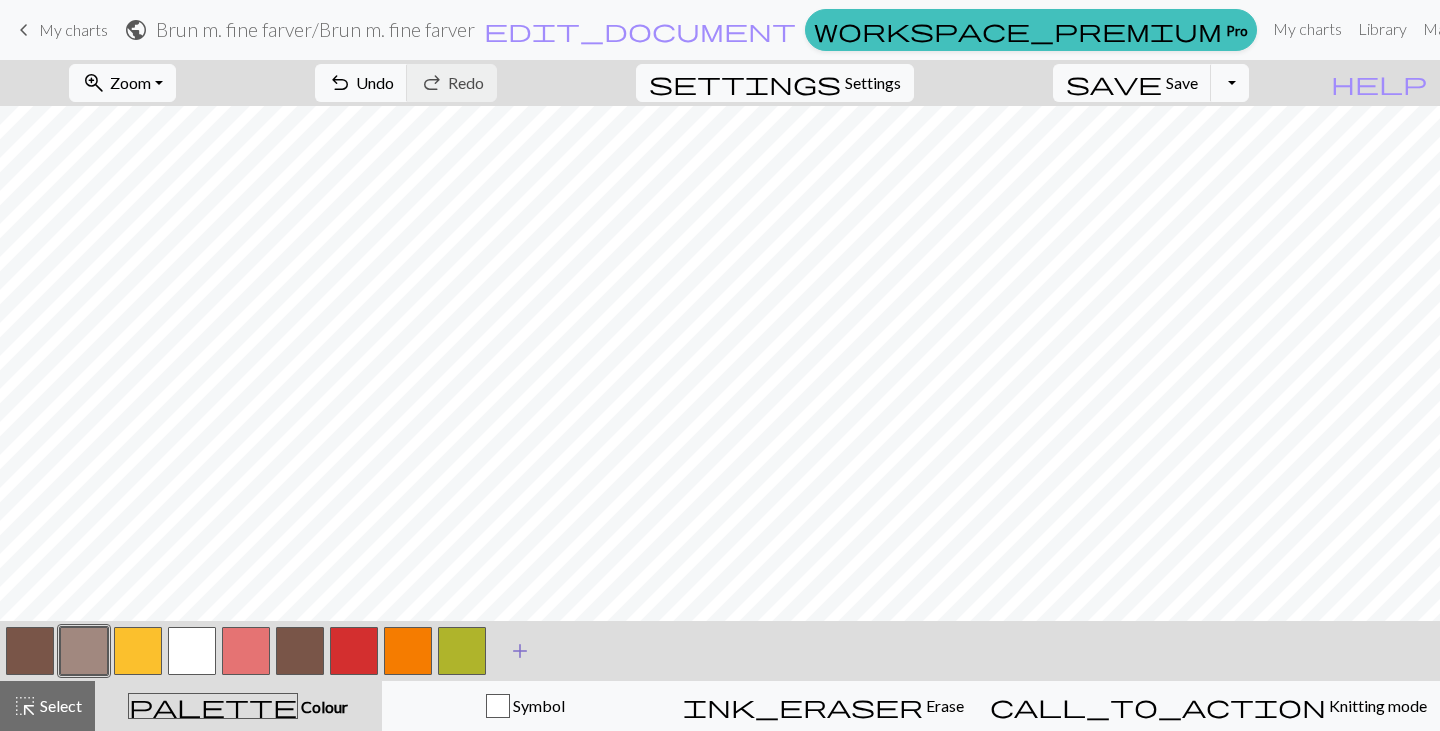 click on "add" at bounding box center [520, 651] 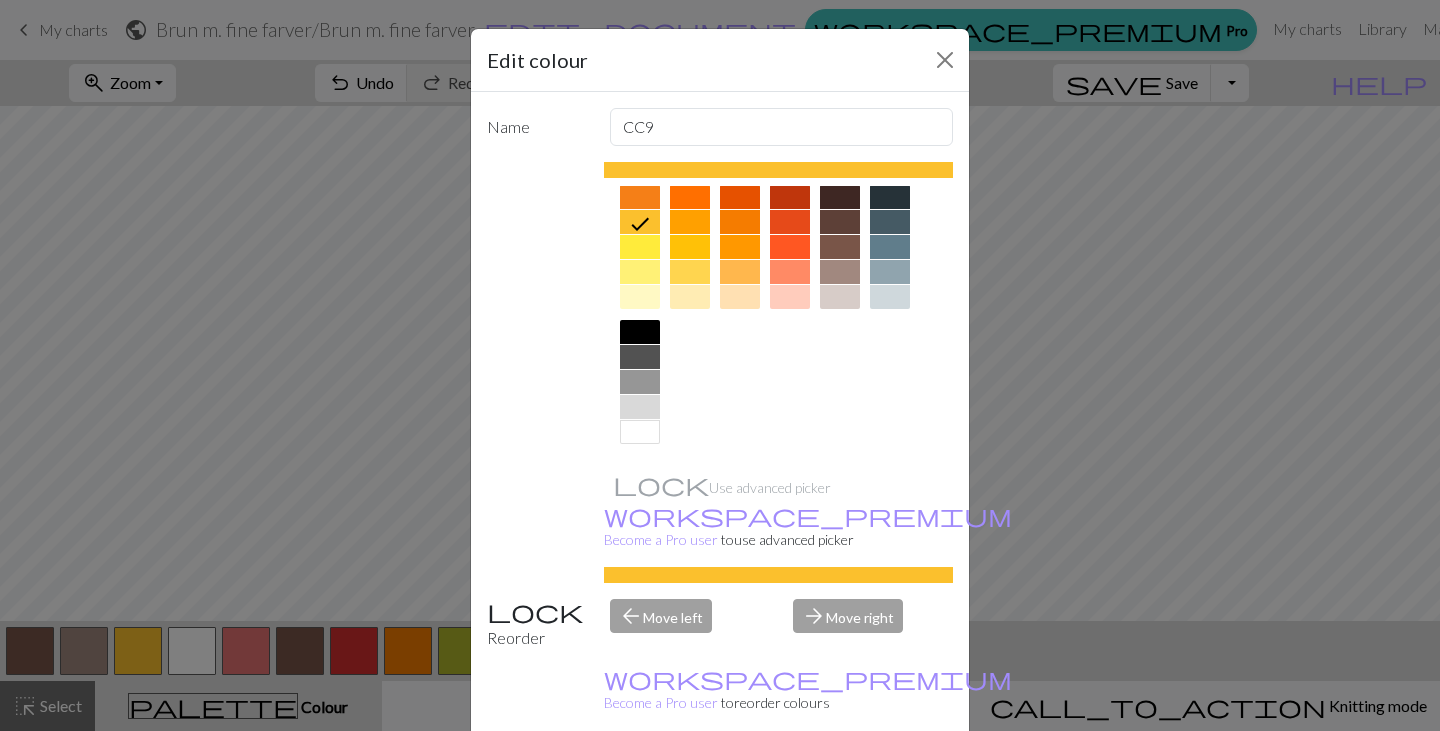 scroll, scrollTop: 287, scrollLeft: 0, axis: vertical 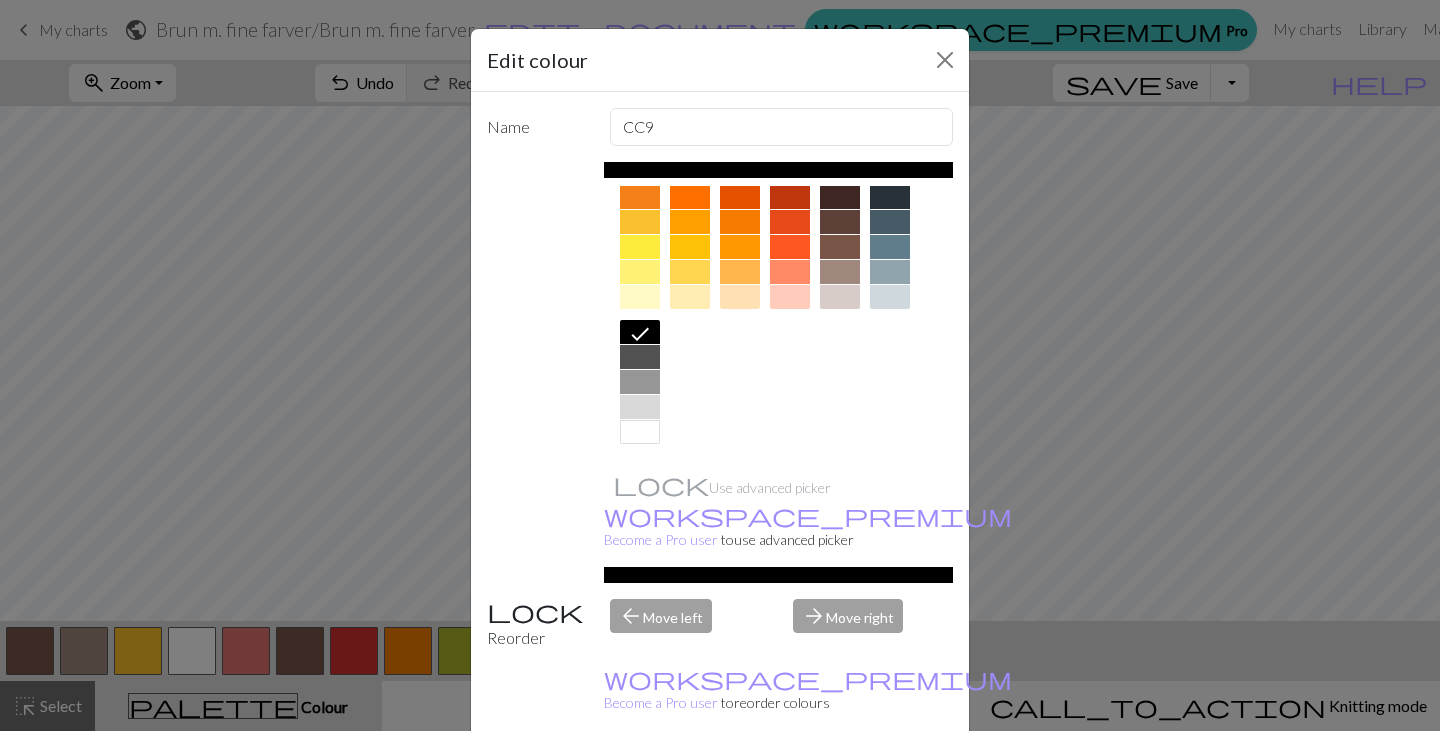 click on "Done" at bounding box center (840, 782) 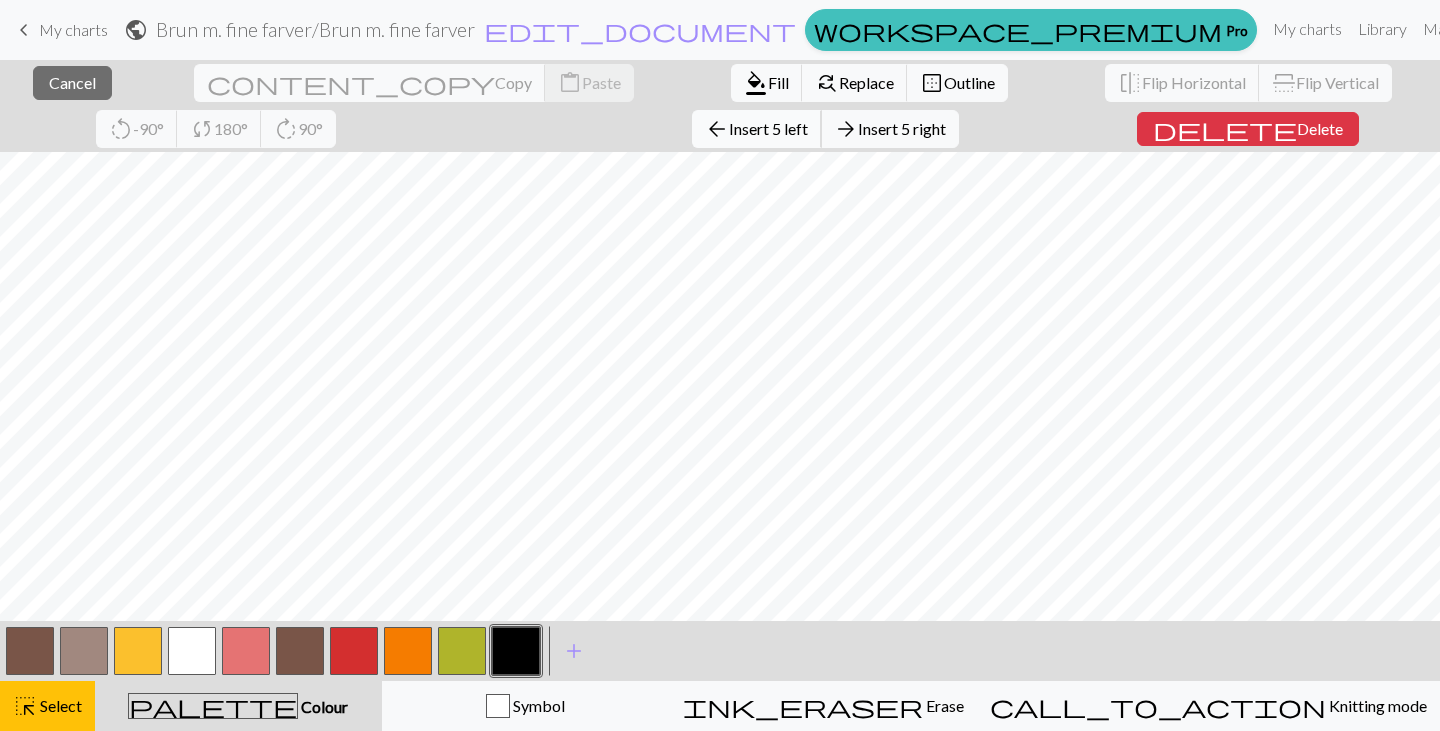 click on "Insert 5 left" at bounding box center (768, 128) 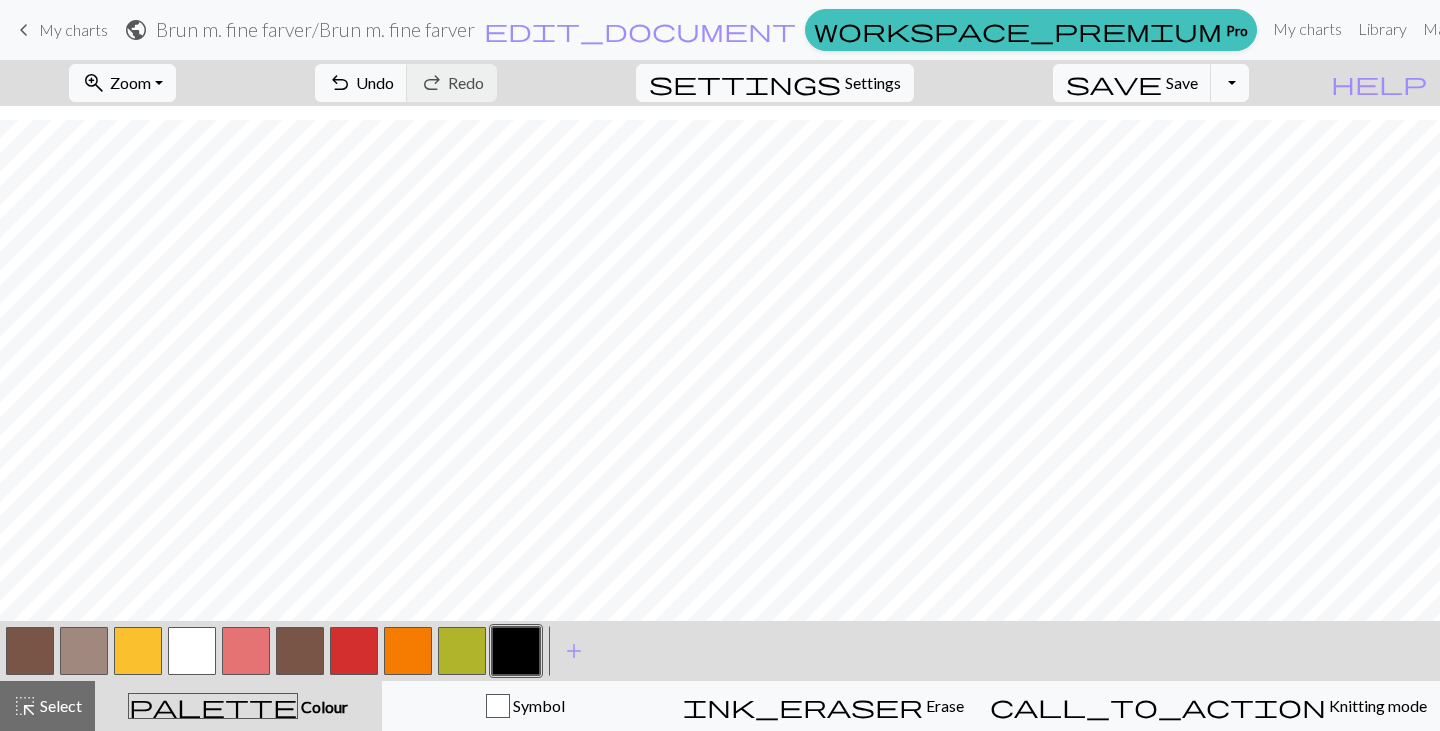 scroll, scrollTop: 215, scrollLeft: 0, axis: vertical 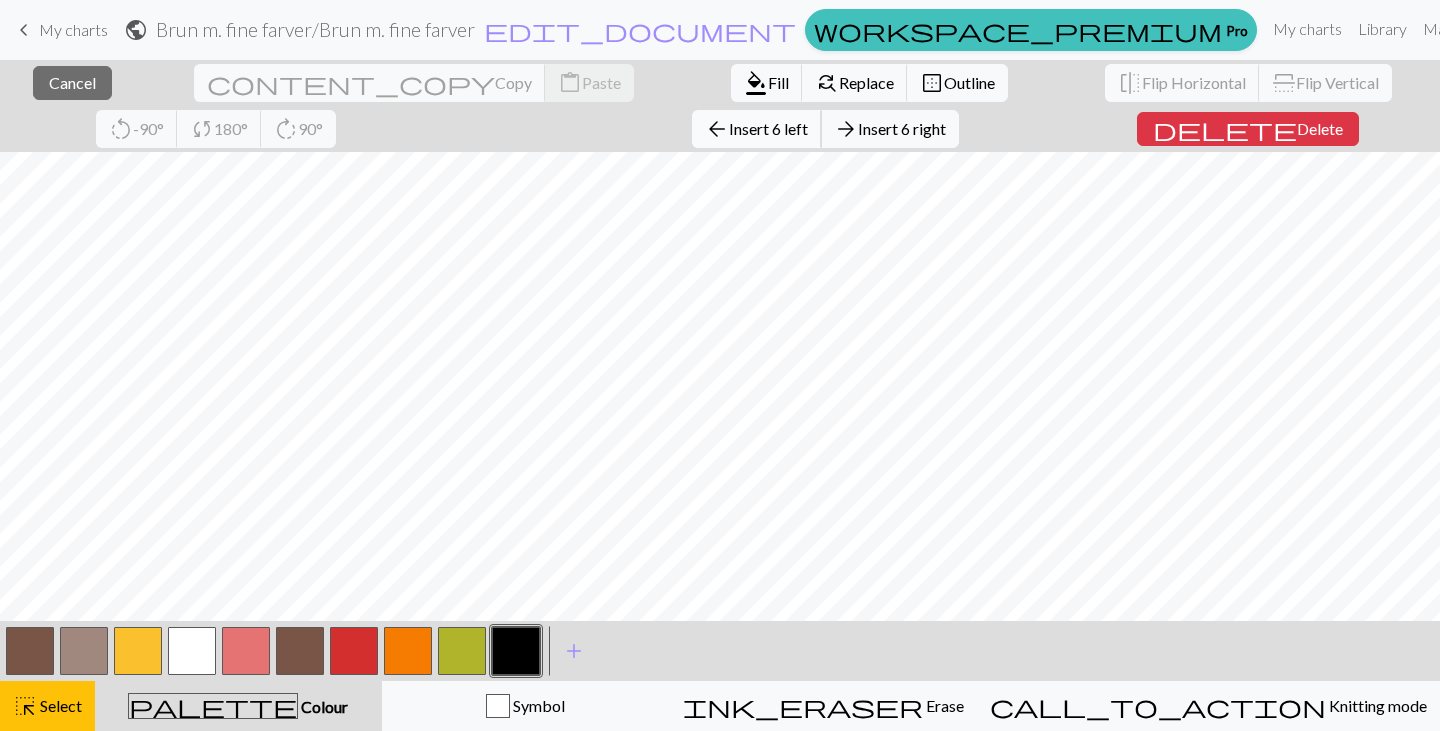 click on "Insert 6 left" at bounding box center [768, 128] 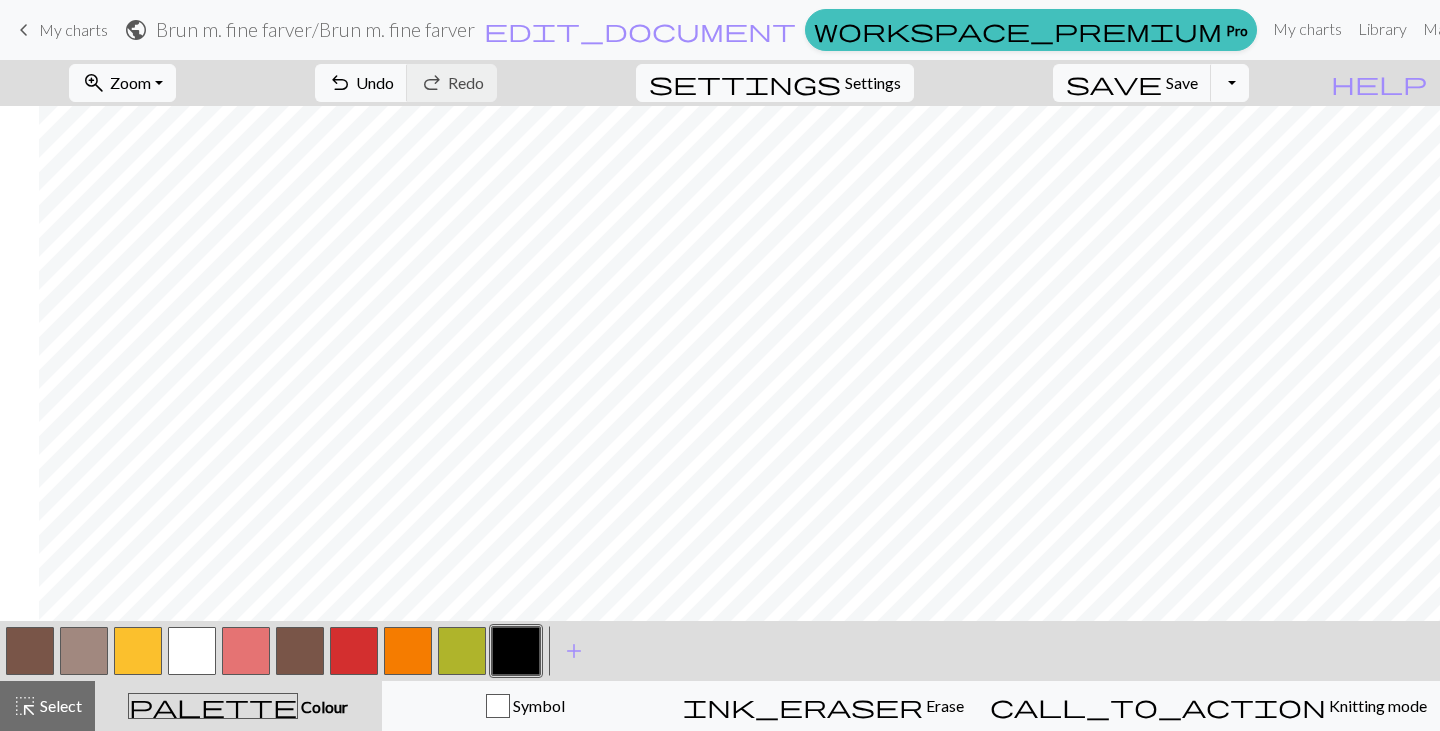scroll, scrollTop: 315, scrollLeft: 306, axis: both 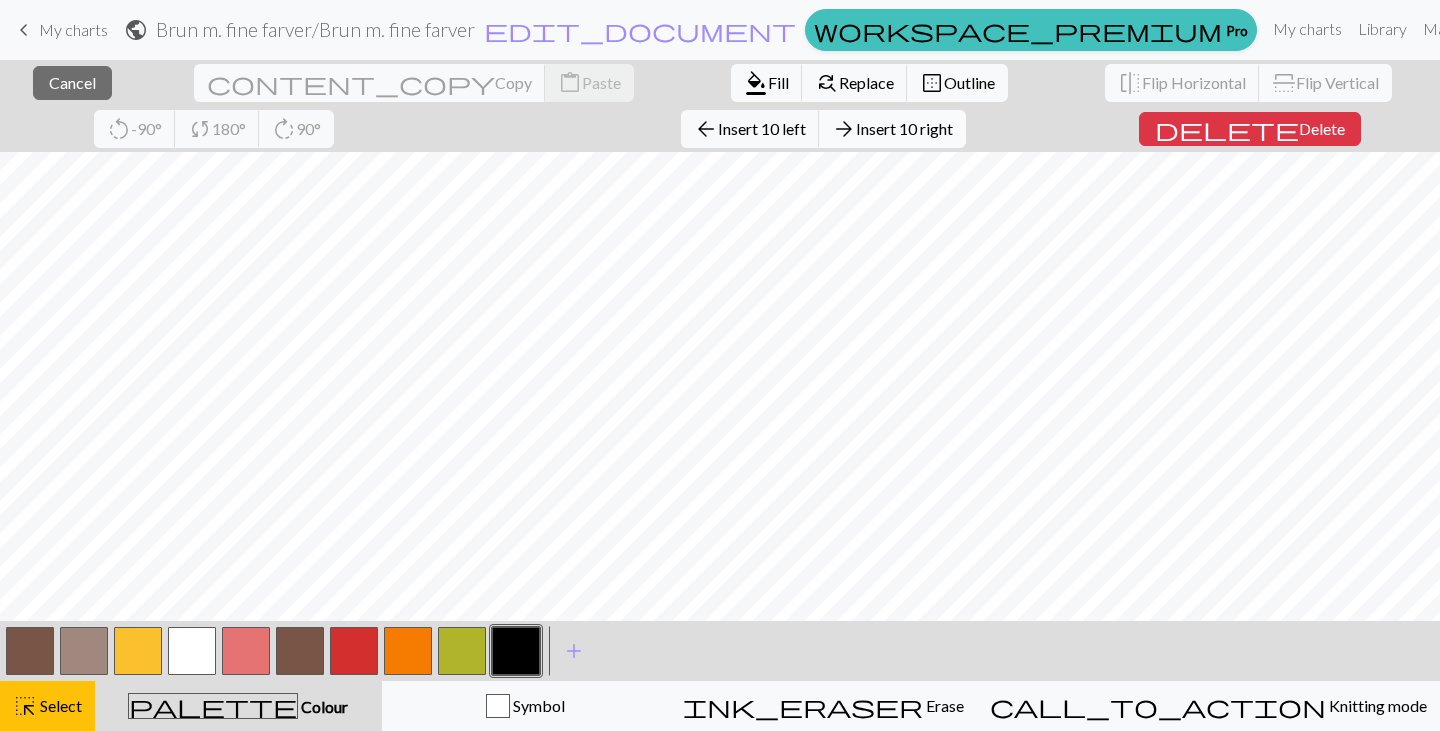 click on "arrow_forward Insert 10 right" at bounding box center (892, 129) 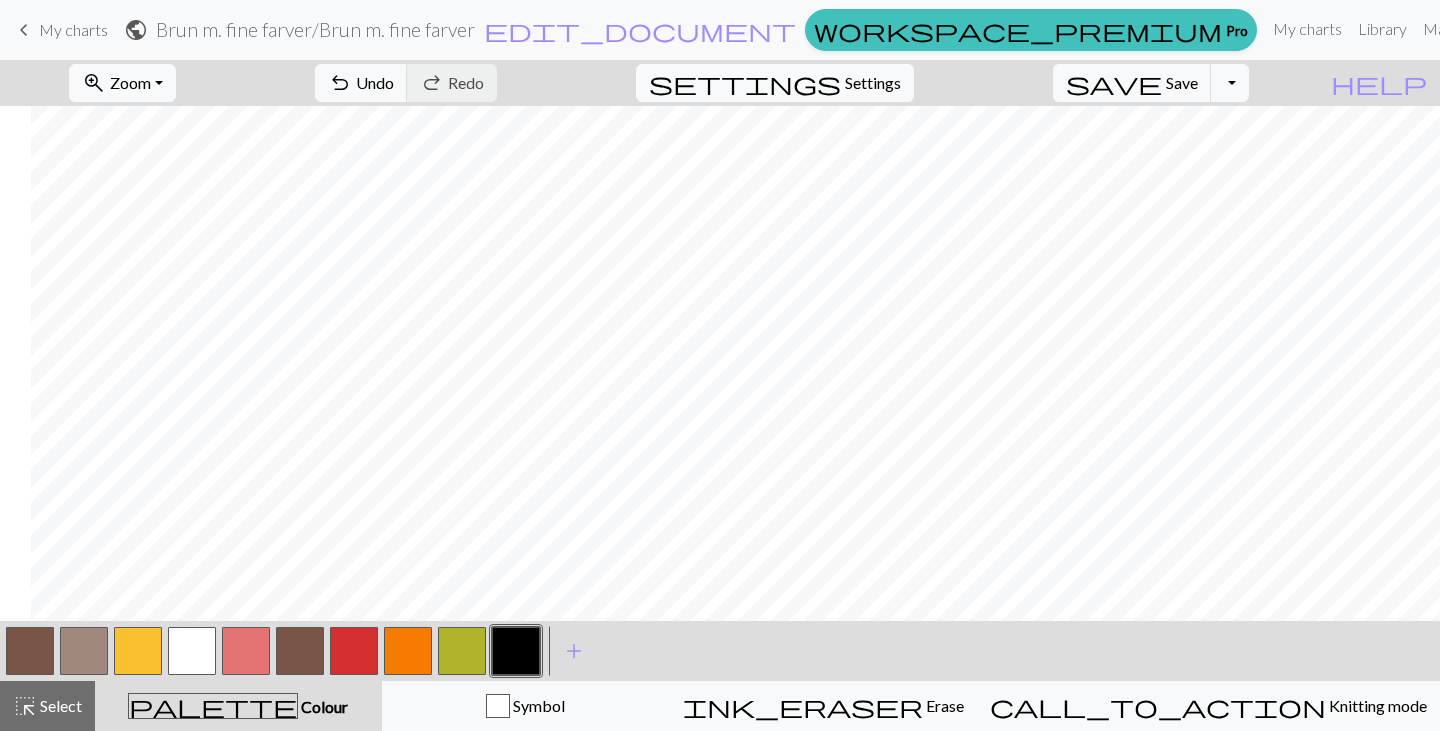 scroll, scrollTop: 323, scrollLeft: 453, axis: both 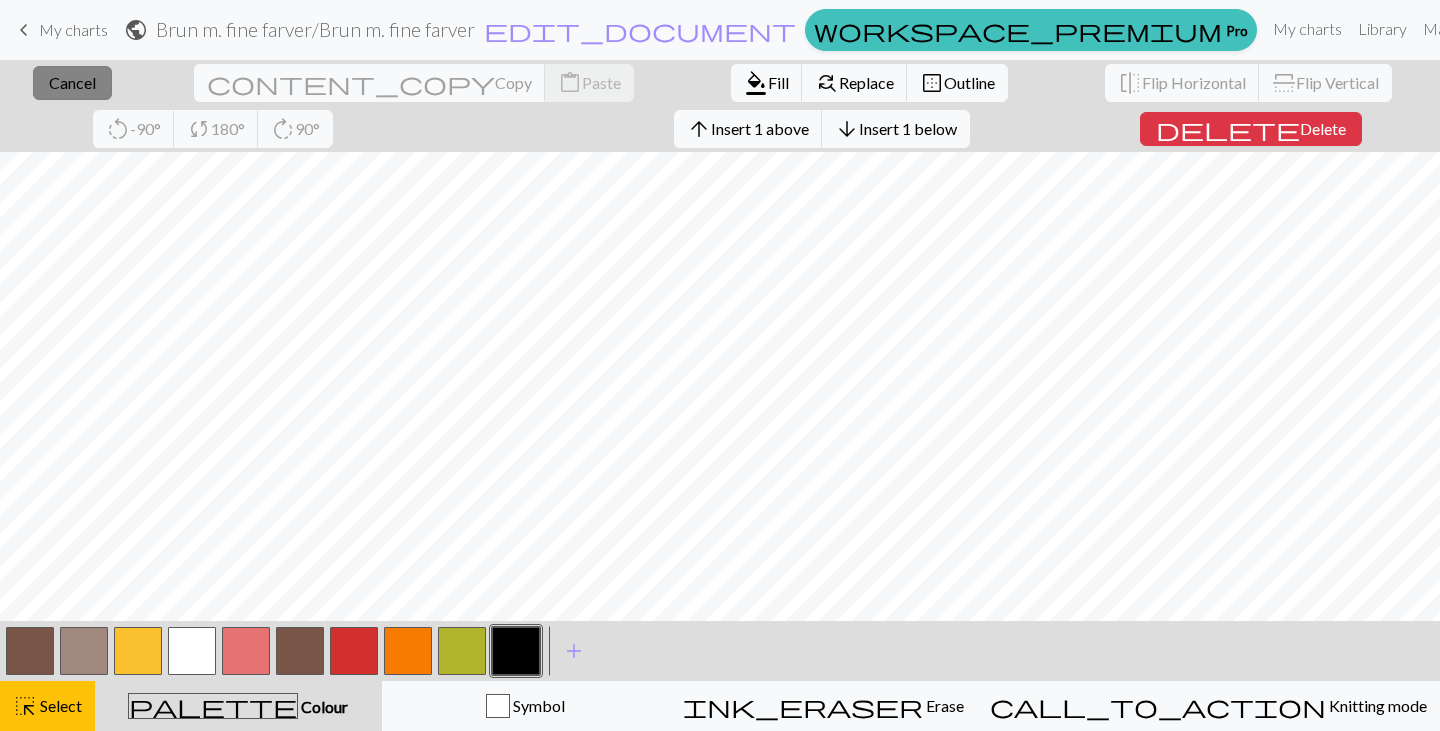 click on "Cancel" at bounding box center [72, 82] 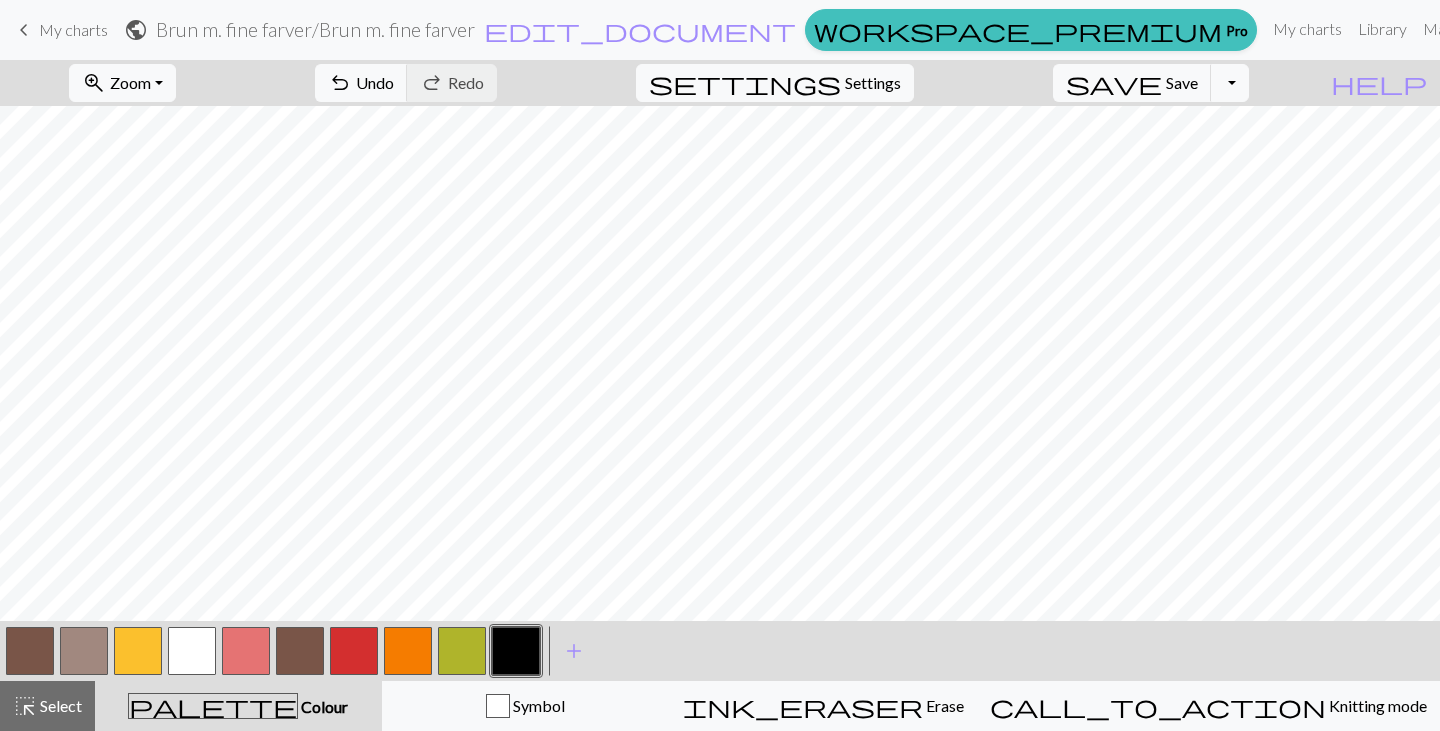 click on "zoom_in Zoom Zoom Fit all Fit width Fit height 50% 100% 150% 200% undo Undo Undo redo Redo Redo settings  Settings save Save Save Toggle Dropdown file_copy  Save a copy save_alt  Download help Show me around < > add Add a  colour highlight_alt   Select   Select palette   Colour   Colour   Symbol ink_eraser   Erase   Erase call_to_action   Knitting mode   Knitting mode" at bounding box center (720, 395) 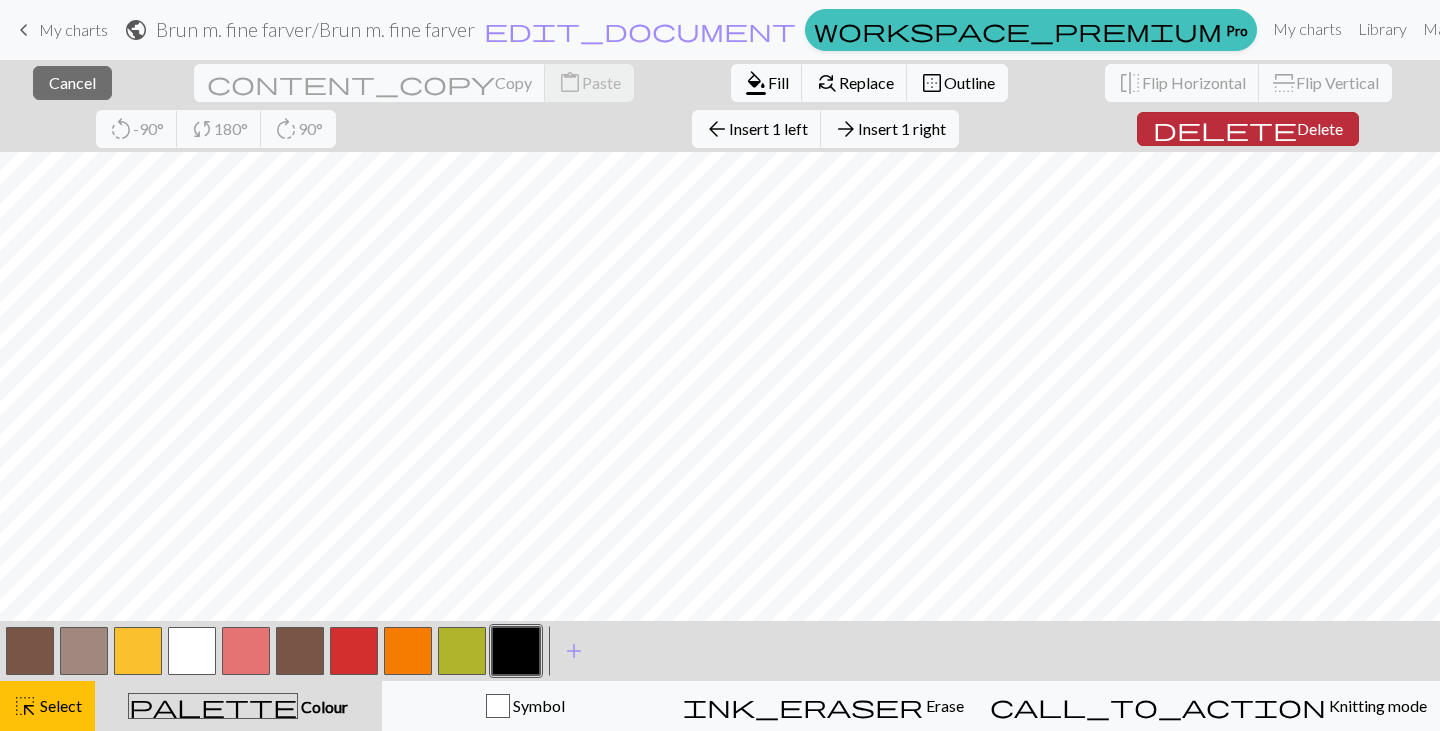click on "Delete" at bounding box center (1320, 128) 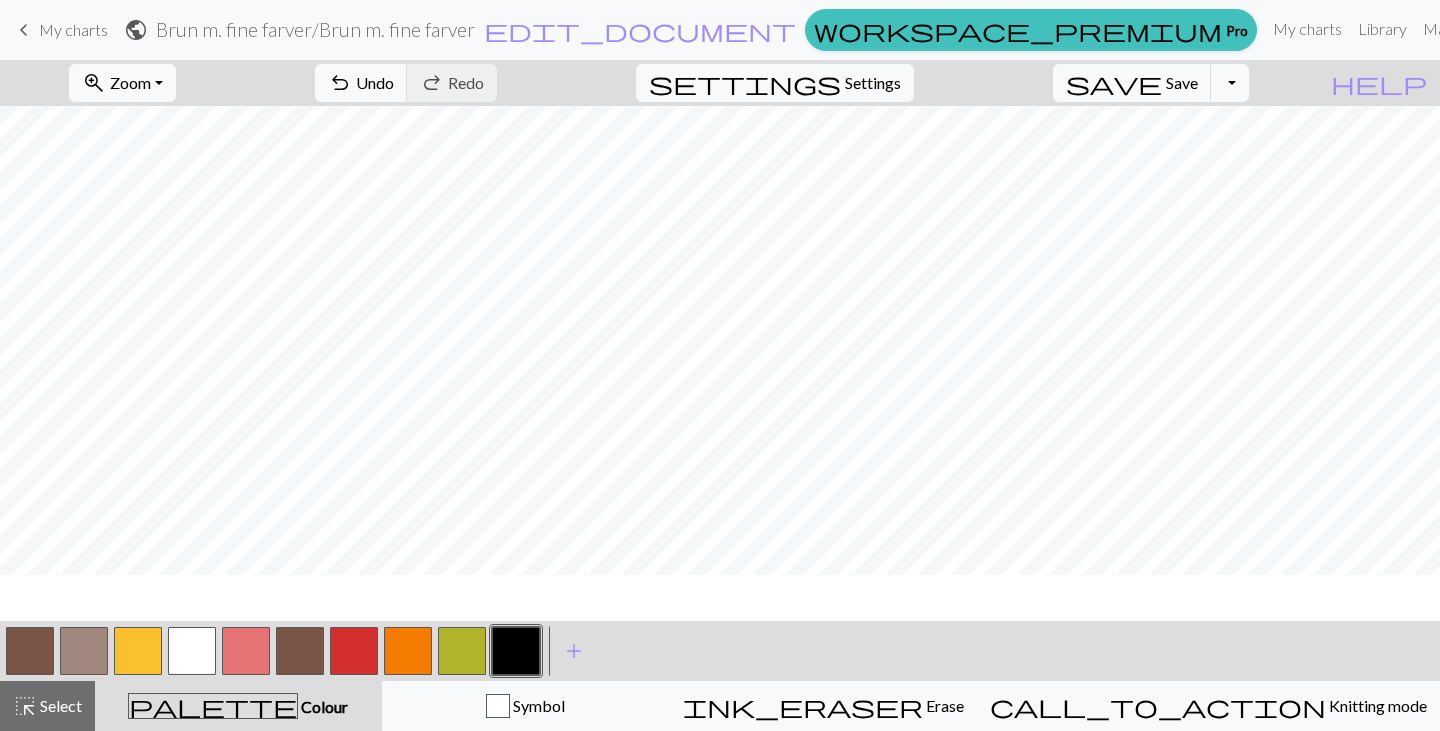 scroll, scrollTop: 314, scrollLeft: 556, axis: both 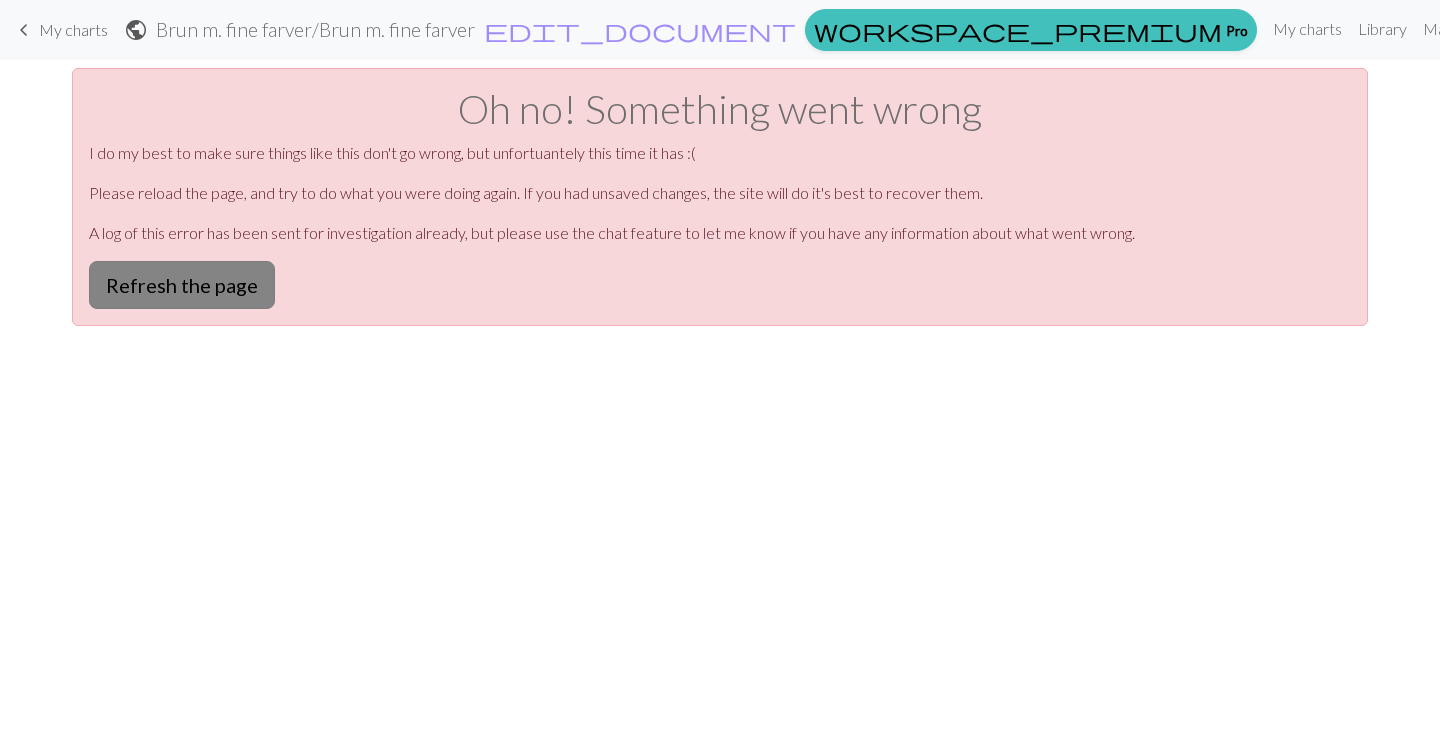 click on "Refresh the page" at bounding box center (182, 285) 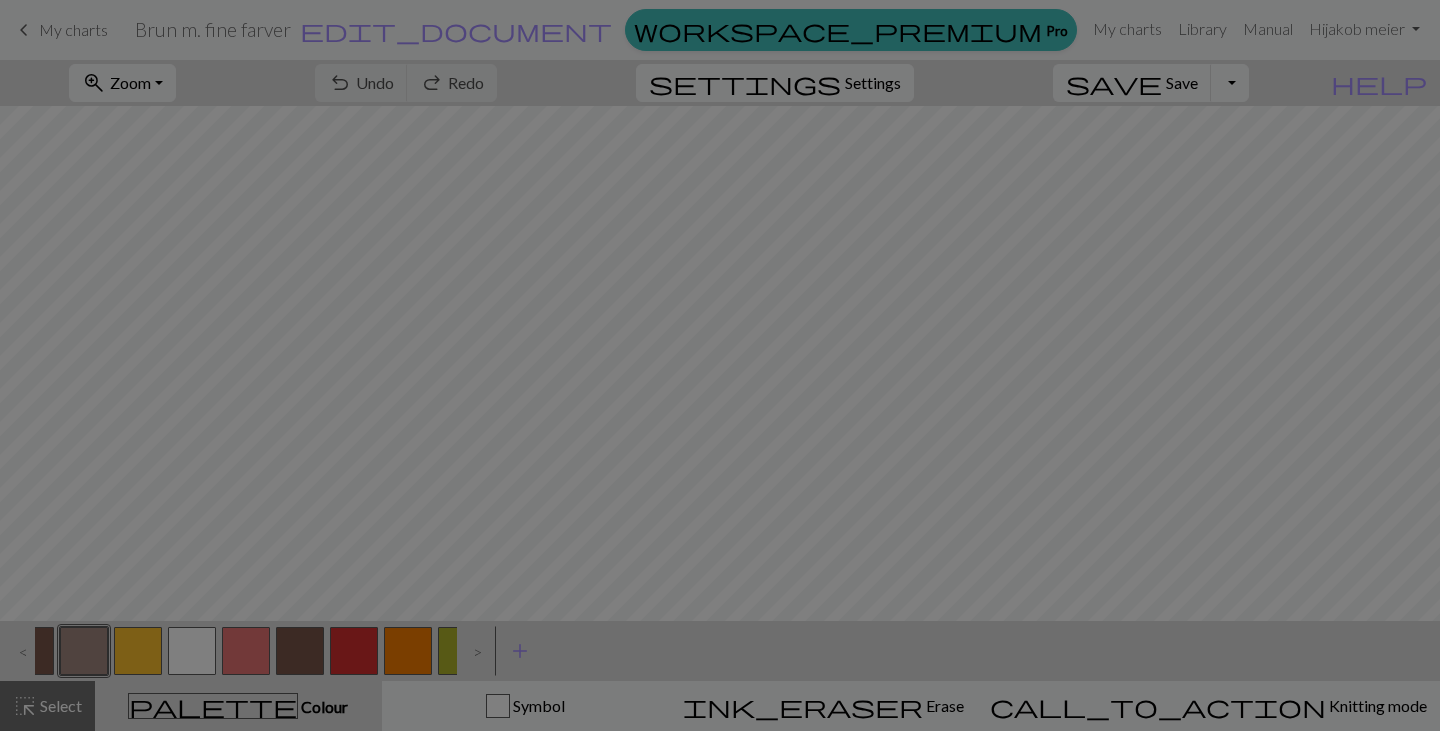 scroll, scrollTop: 0, scrollLeft: 0, axis: both 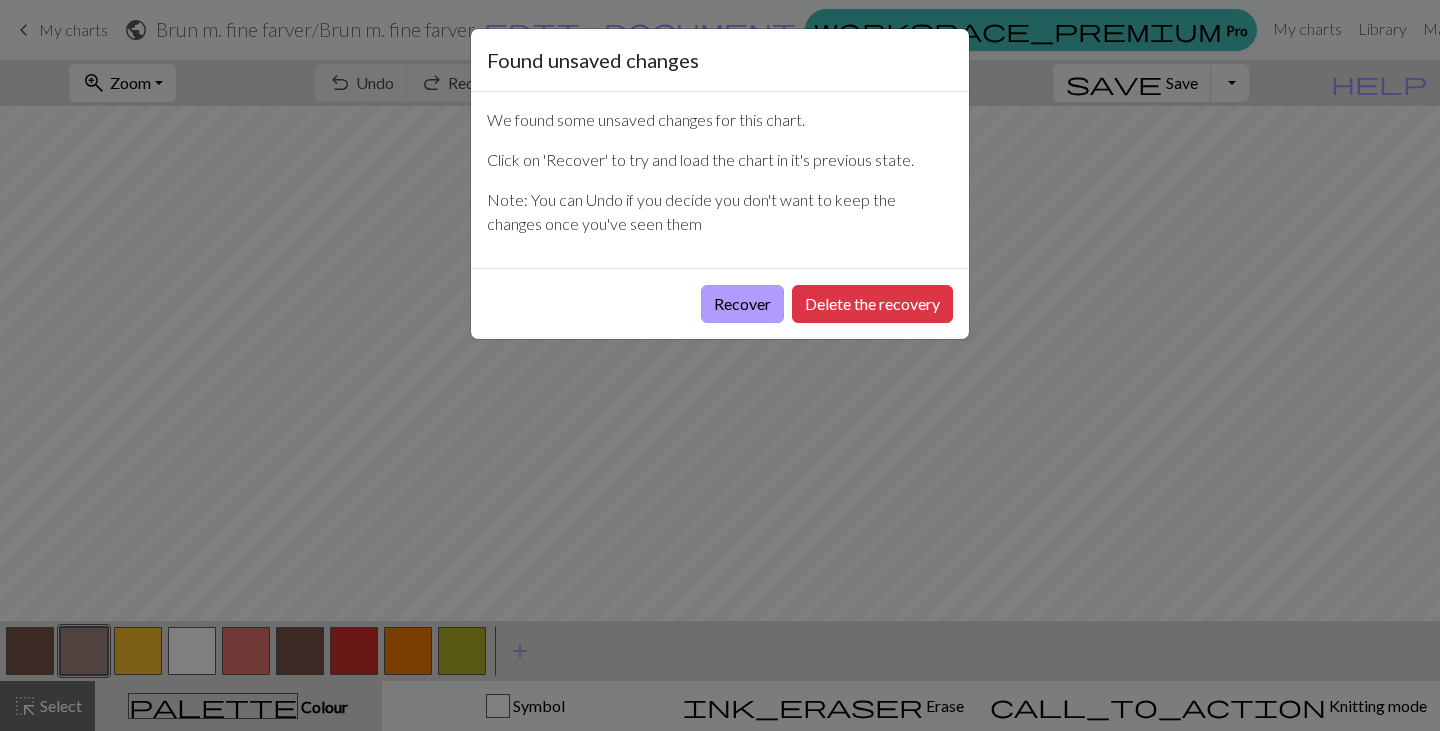 click on "Recover" at bounding box center [742, 304] 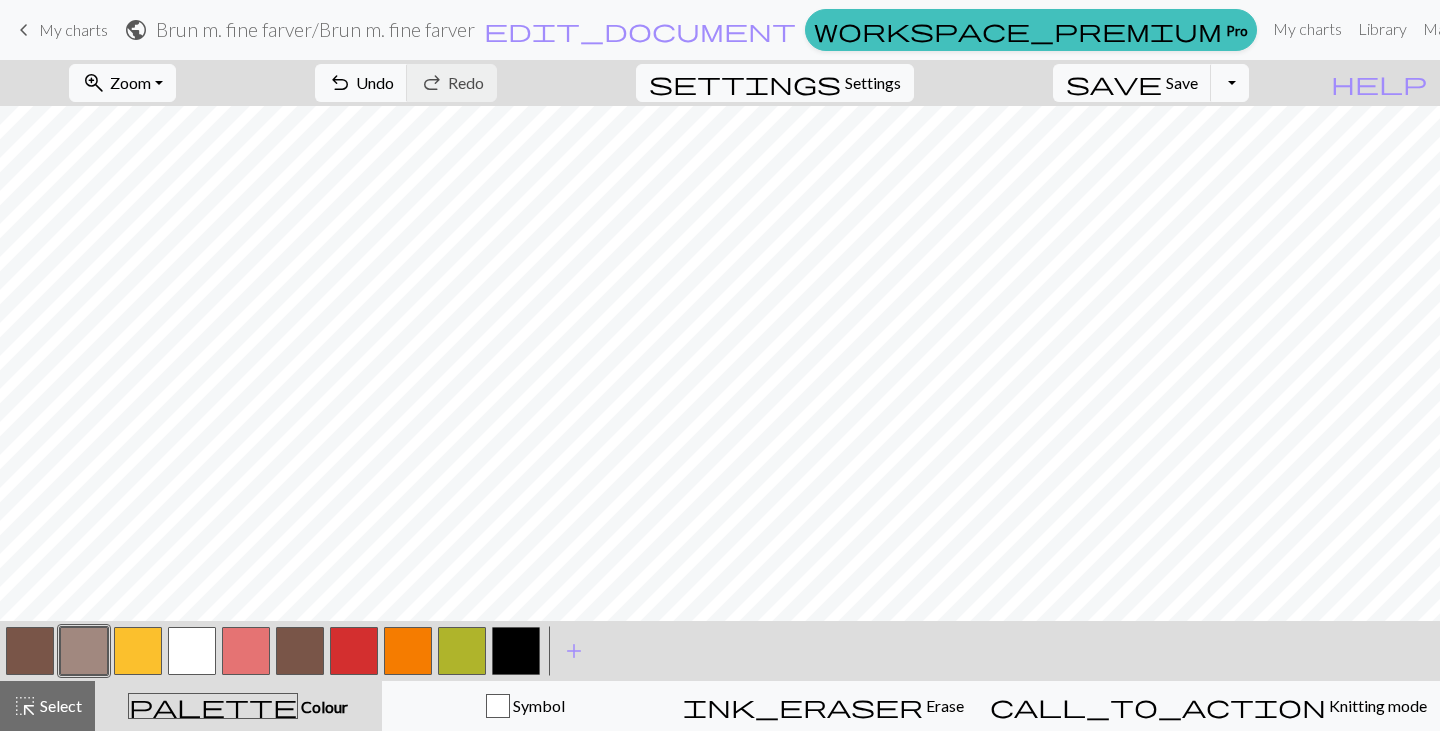 scroll, scrollTop: 0, scrollLeft: 0, axis: both 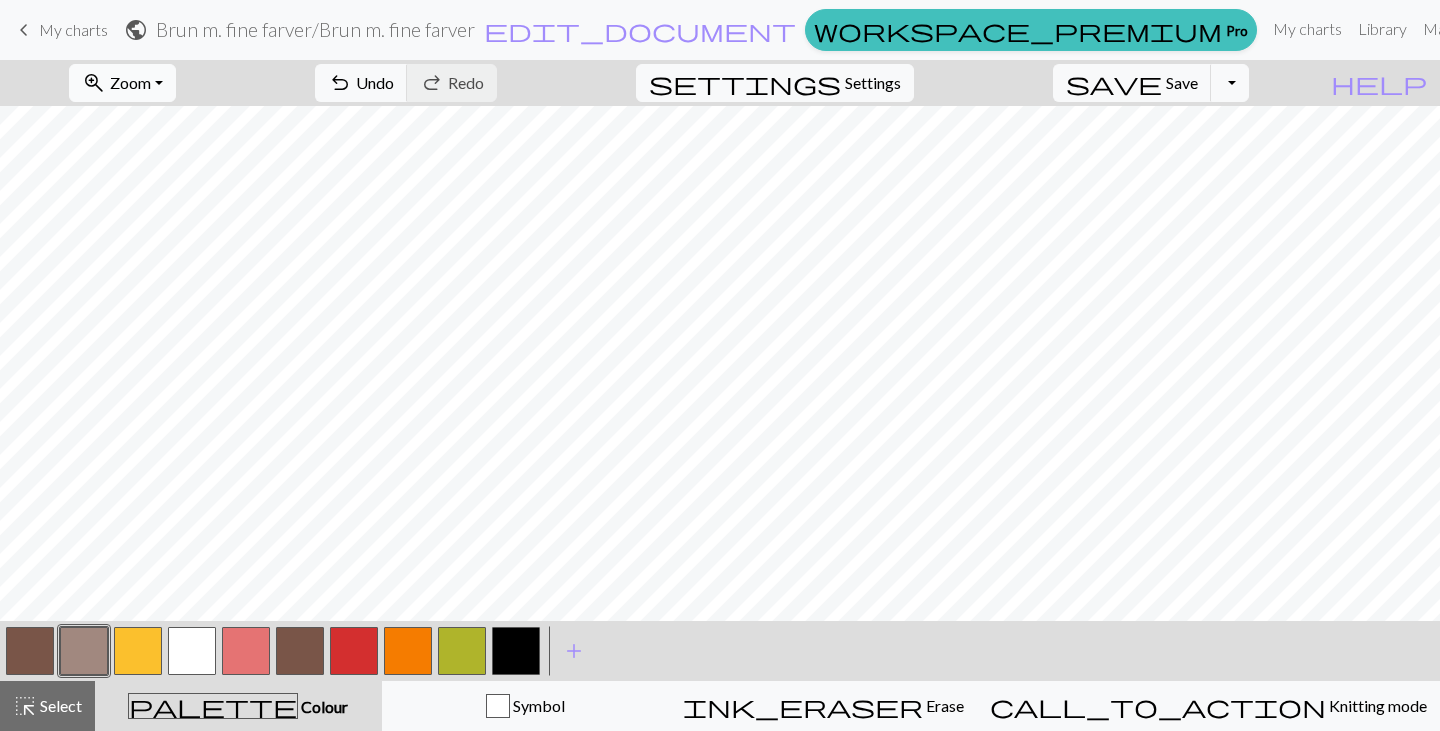 click on "Zoom" at bounding box center [130, 82] 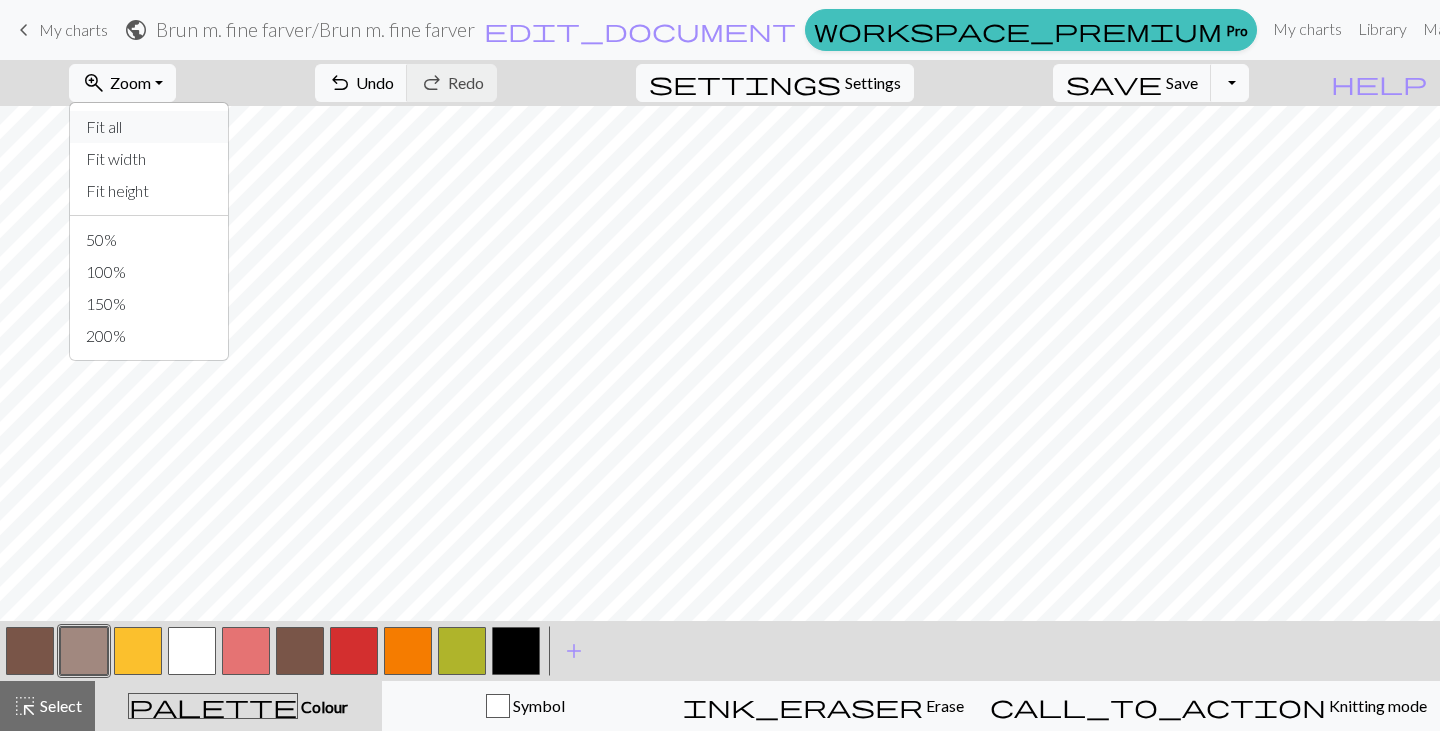 click on "Fit all" at bounding box center (149, 127) 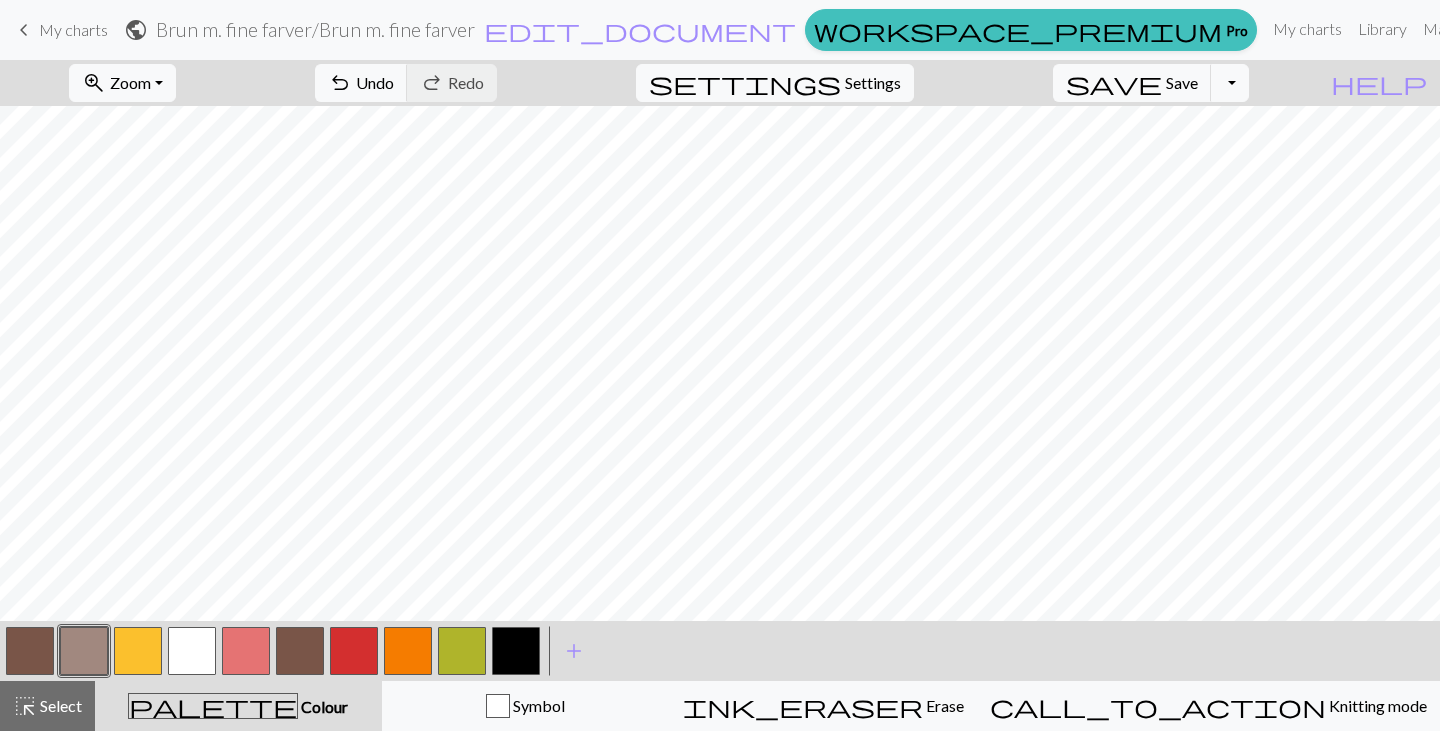 click at bounding box center [516, 651] 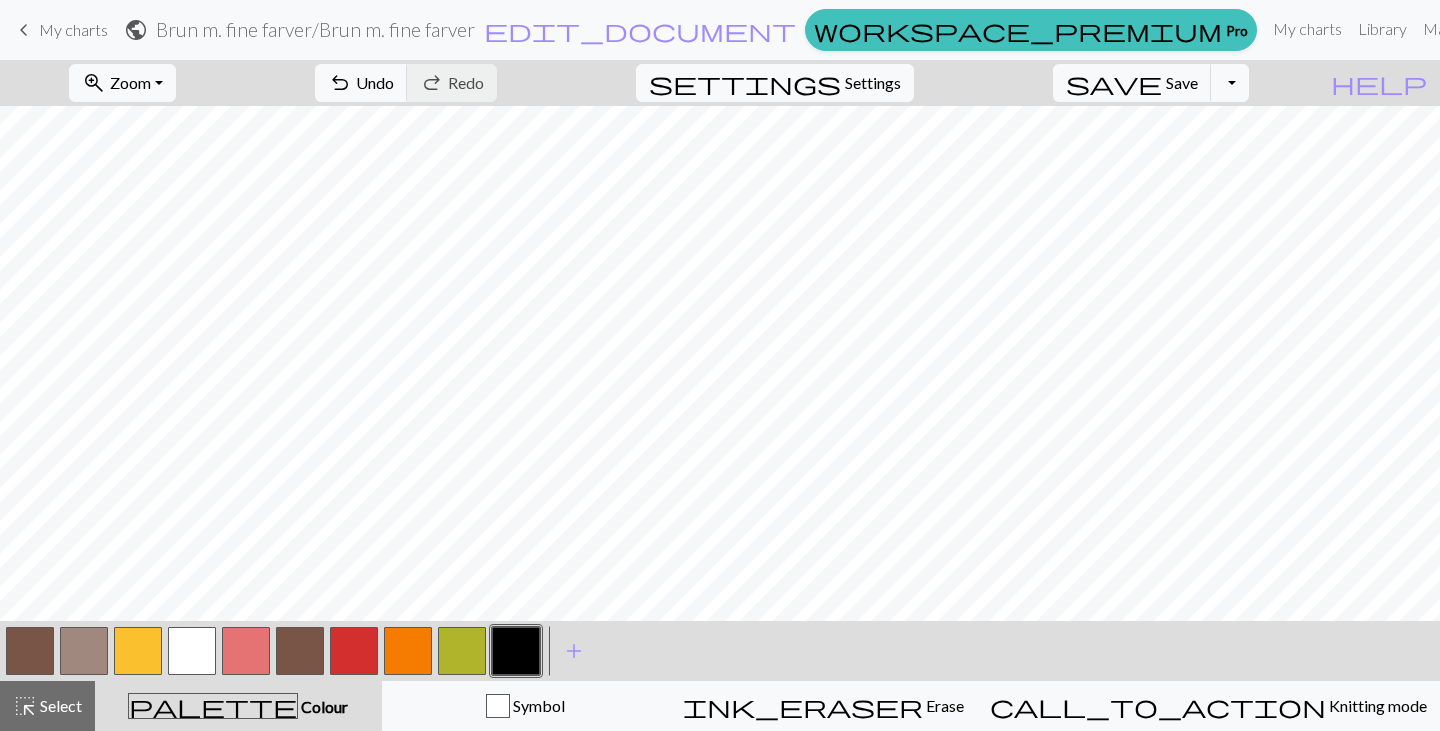 click on "Brun m. fine farver  /  Brun m. fine farver" at bounding box center (315, 29) 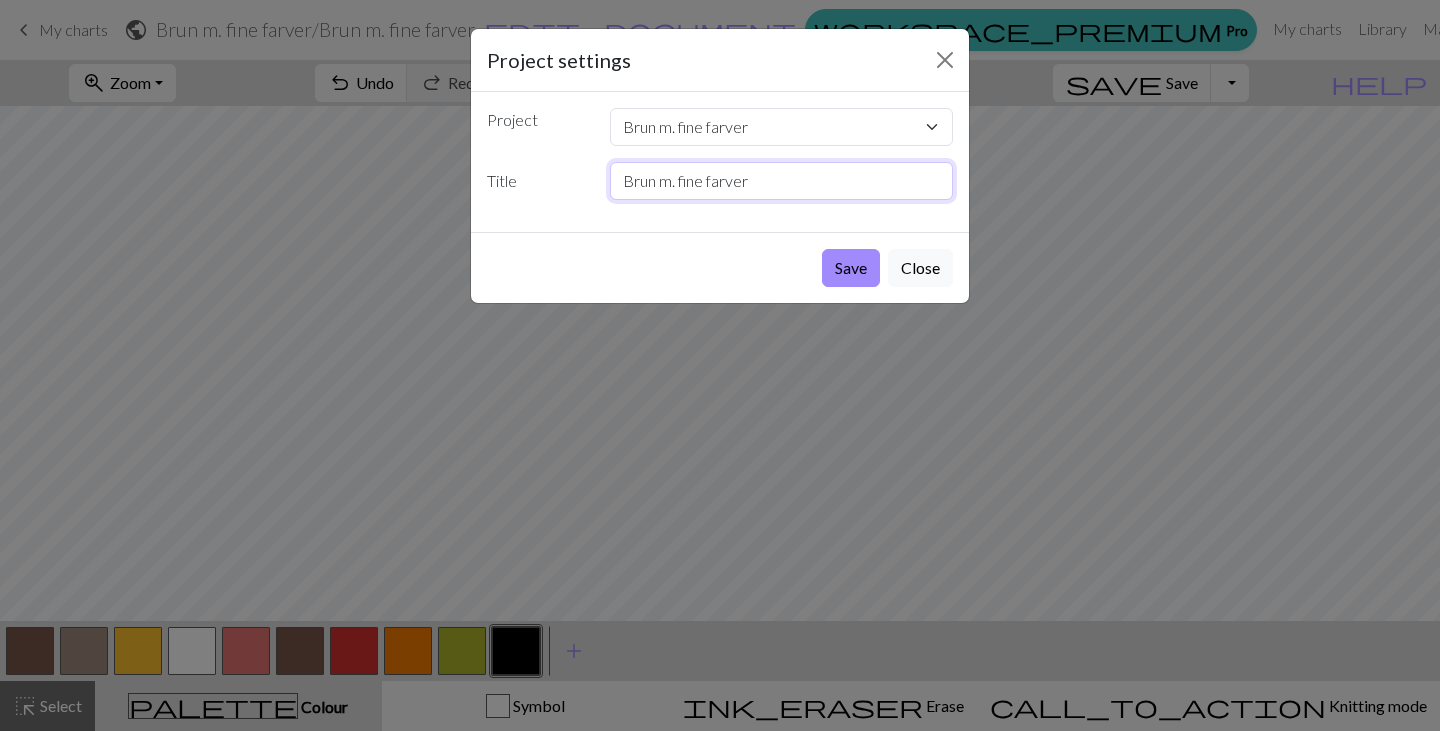 click on "Brun m. fine farver" at bounding box center [782, 181] 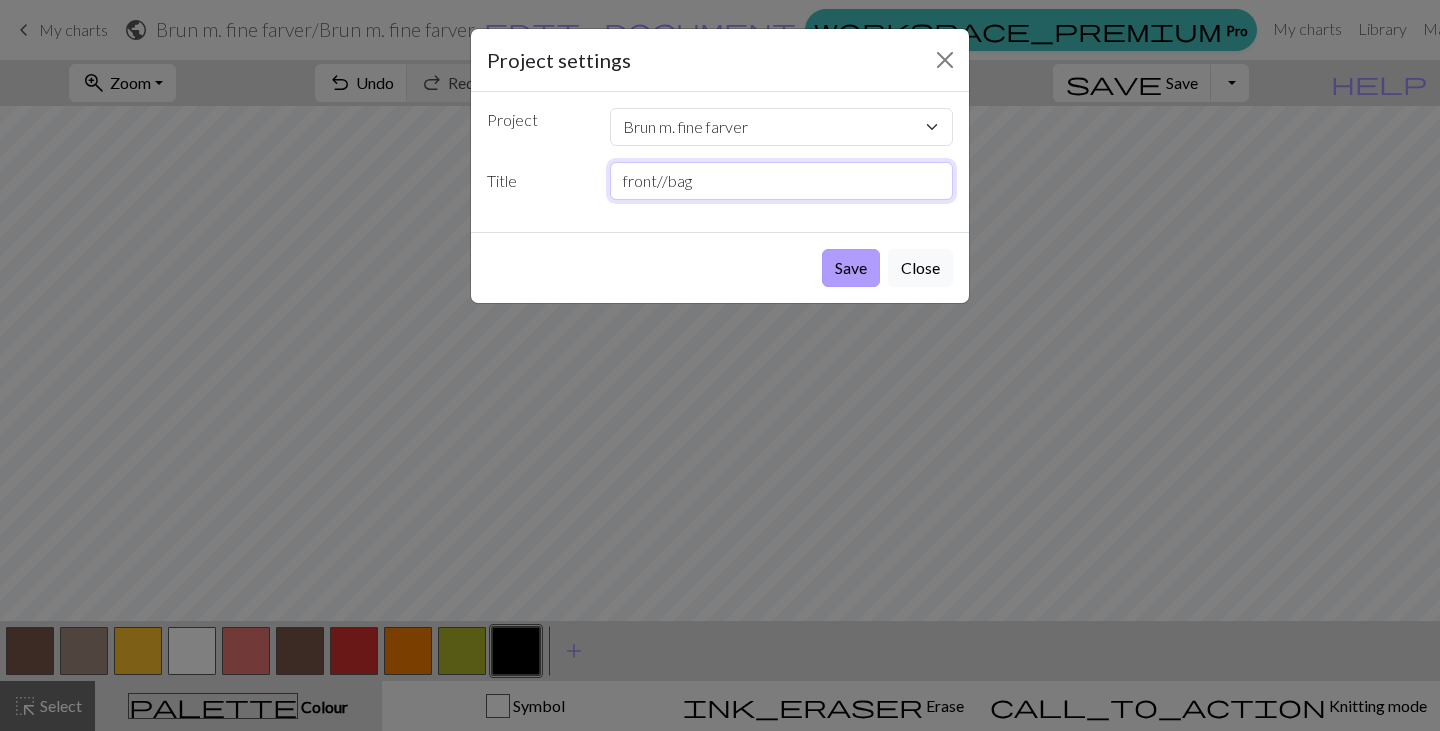 type on "front//bag" 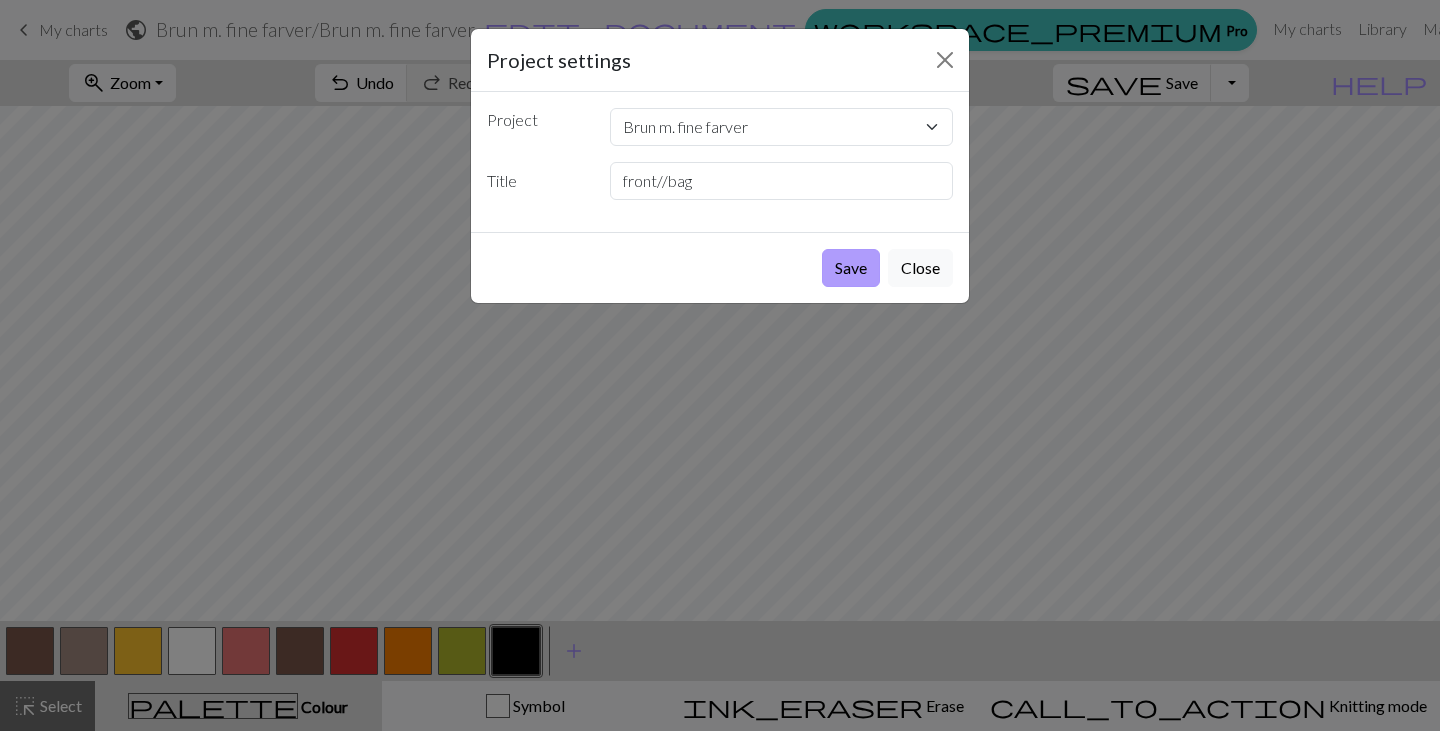 click on "Save" at bounding box center [851, 268] 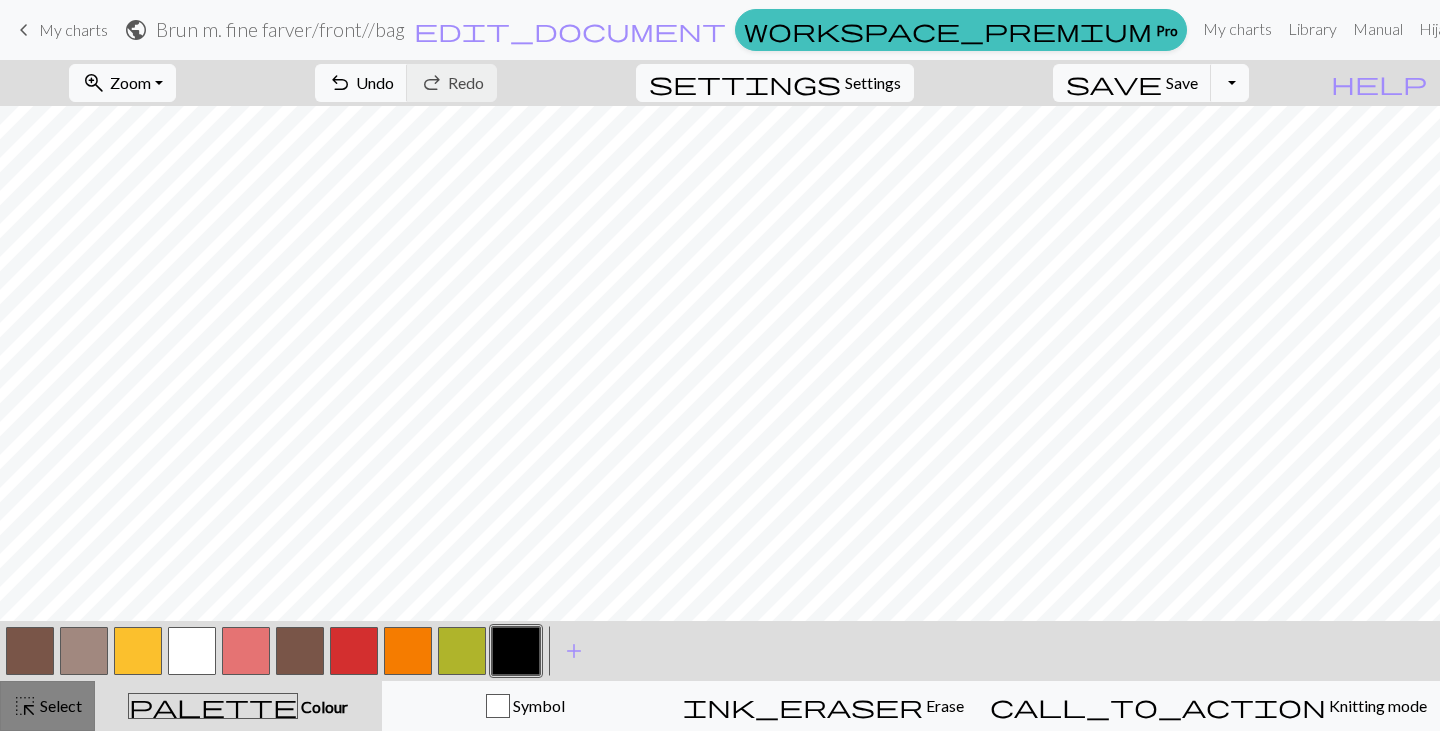 click on "Select" at bounding box center [59, 705] 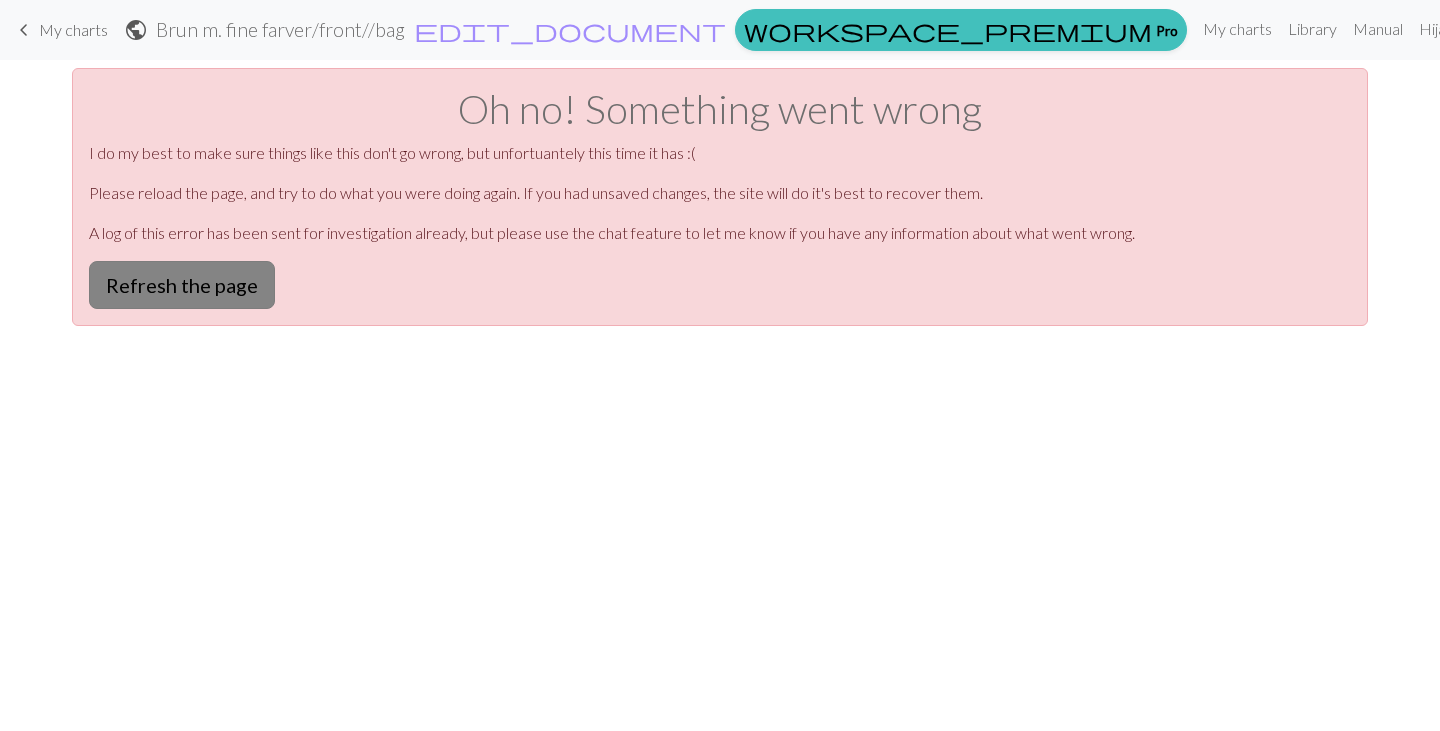 click on "Refresh the page" at bounding box center [182, 285] 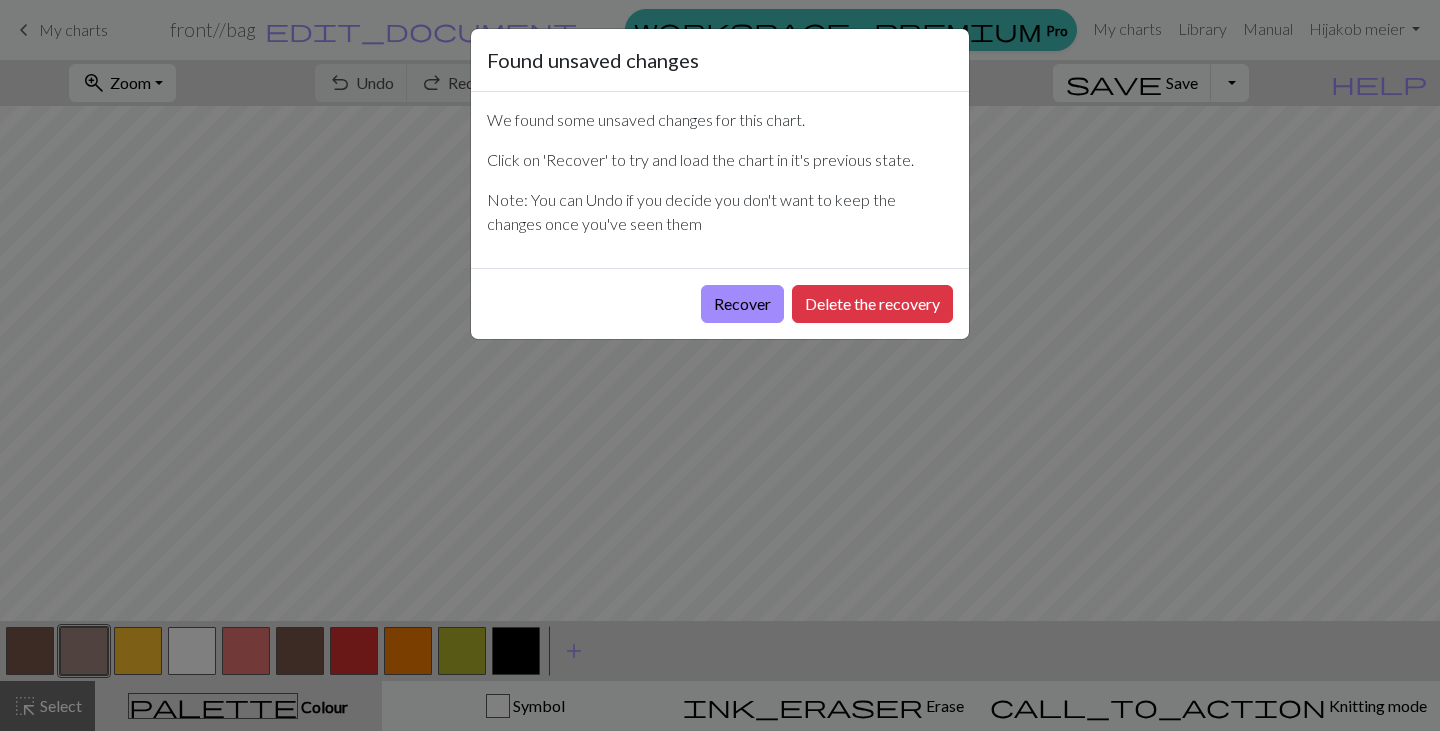 scroll, scrollTop: 0, scrollLeft: 0, axis: both 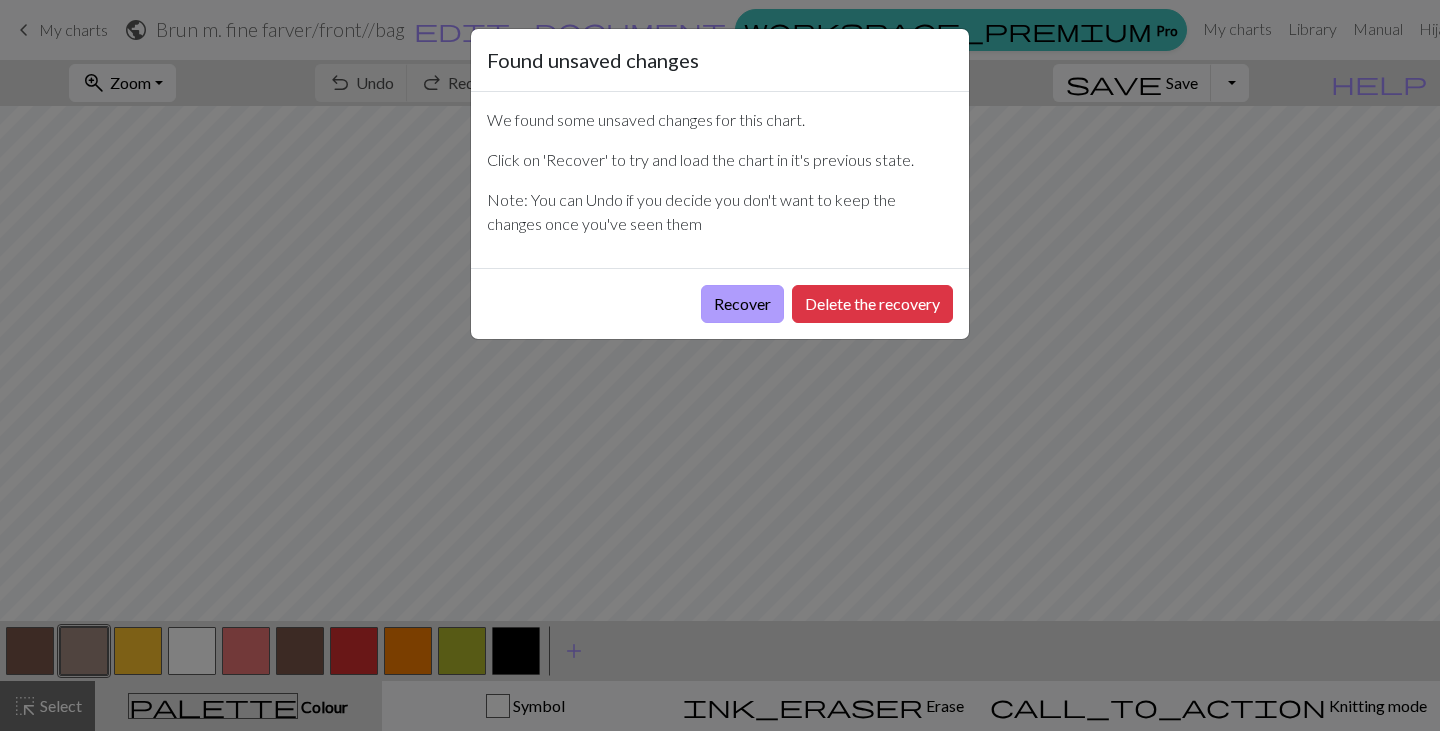 click on "Recover" at bounding box center [742, 304] 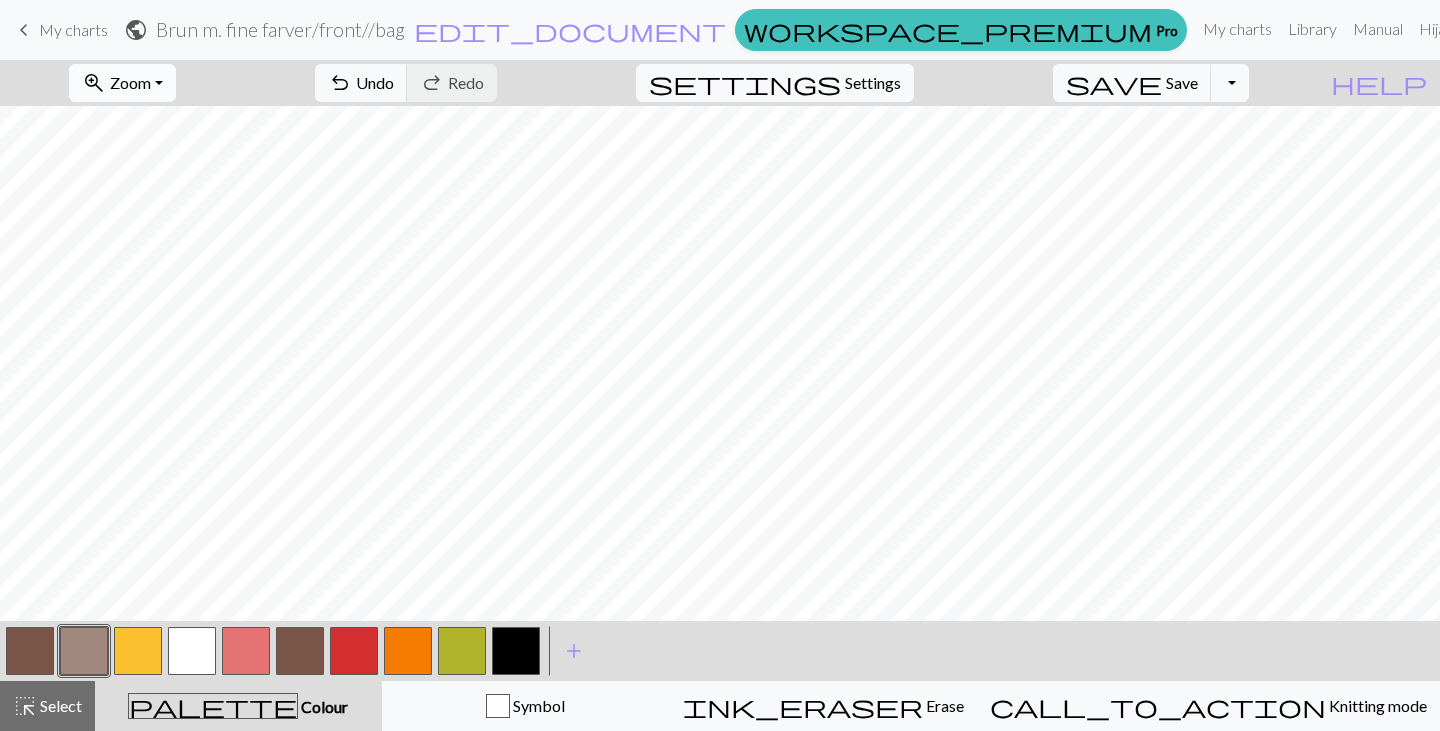 click on "zoom_in Zoom Zoom" at bounding box center [122, 83] 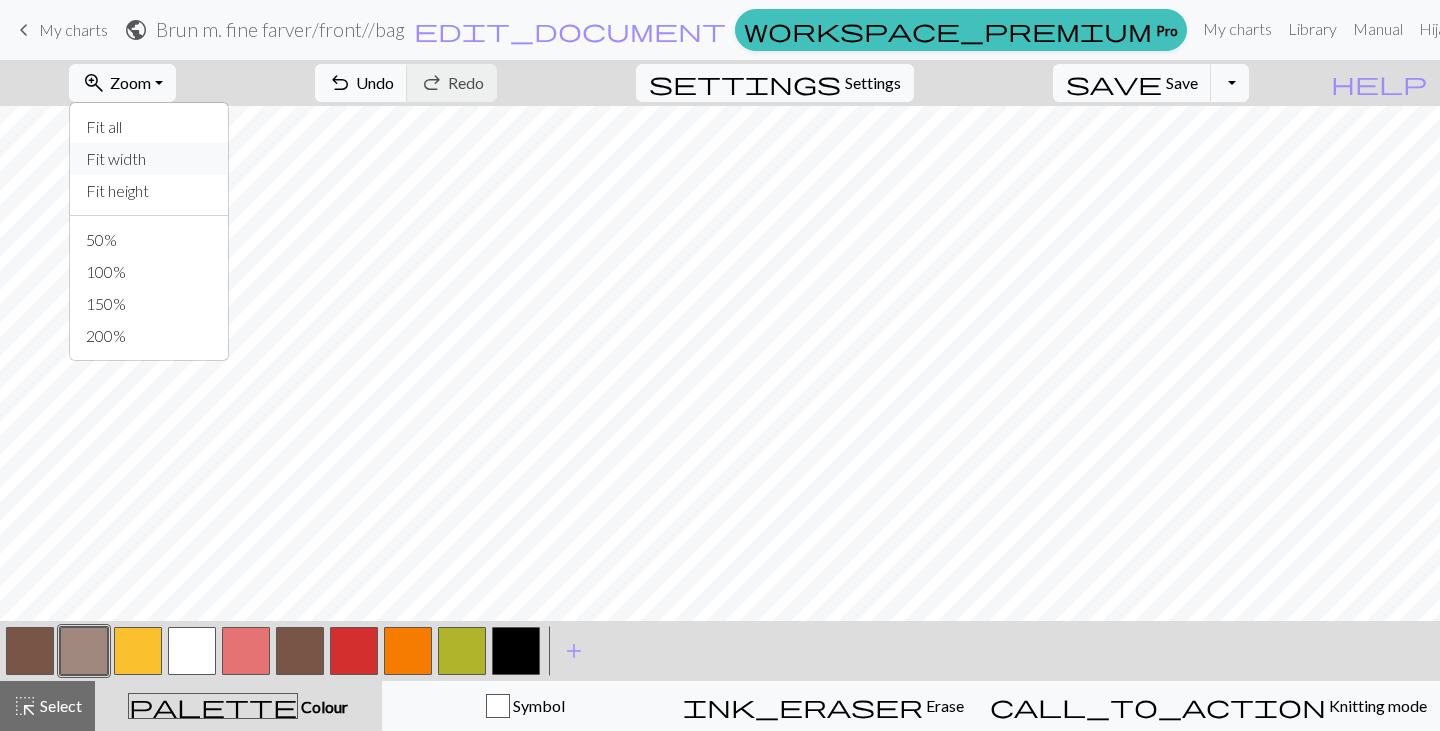 click on "Fit width" at bounding box center [149, 159] 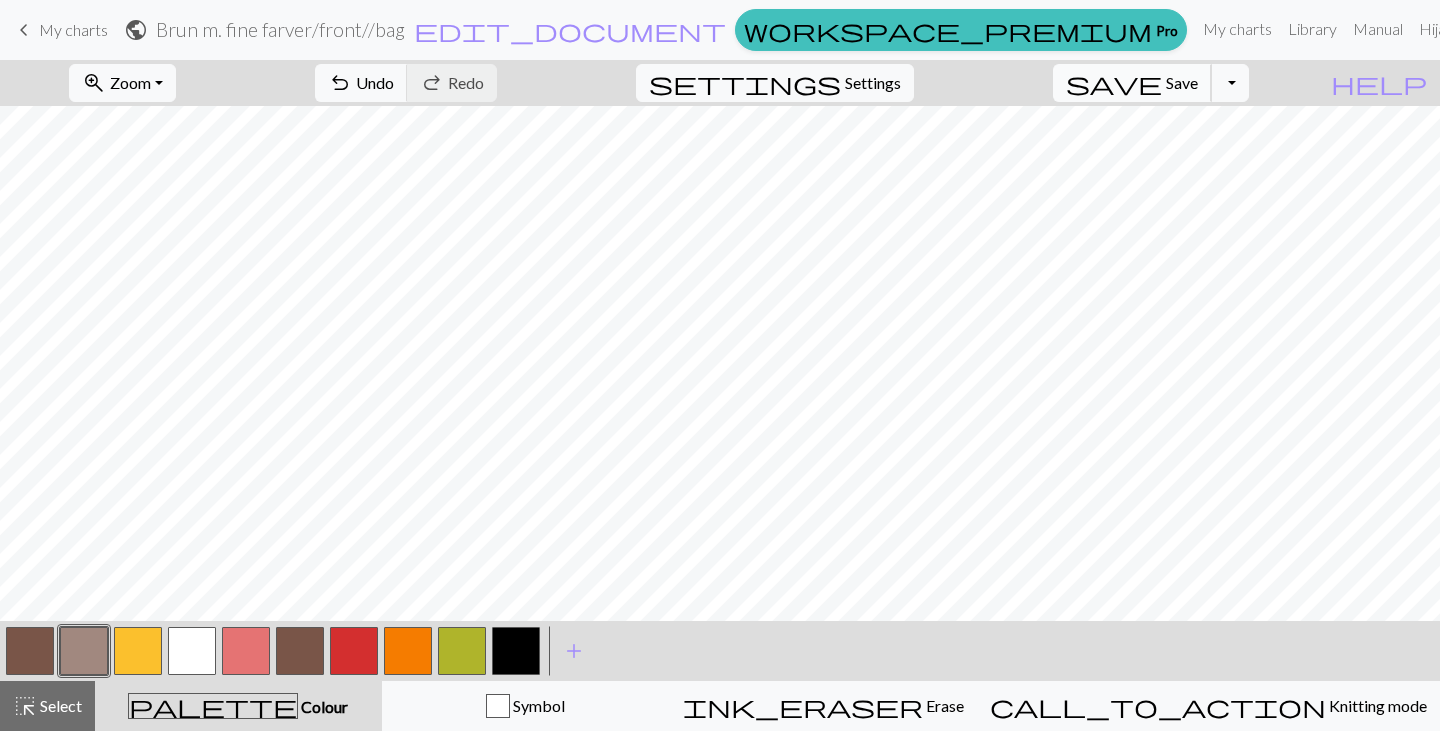 click on "save" at bounding box center (1114, 83) 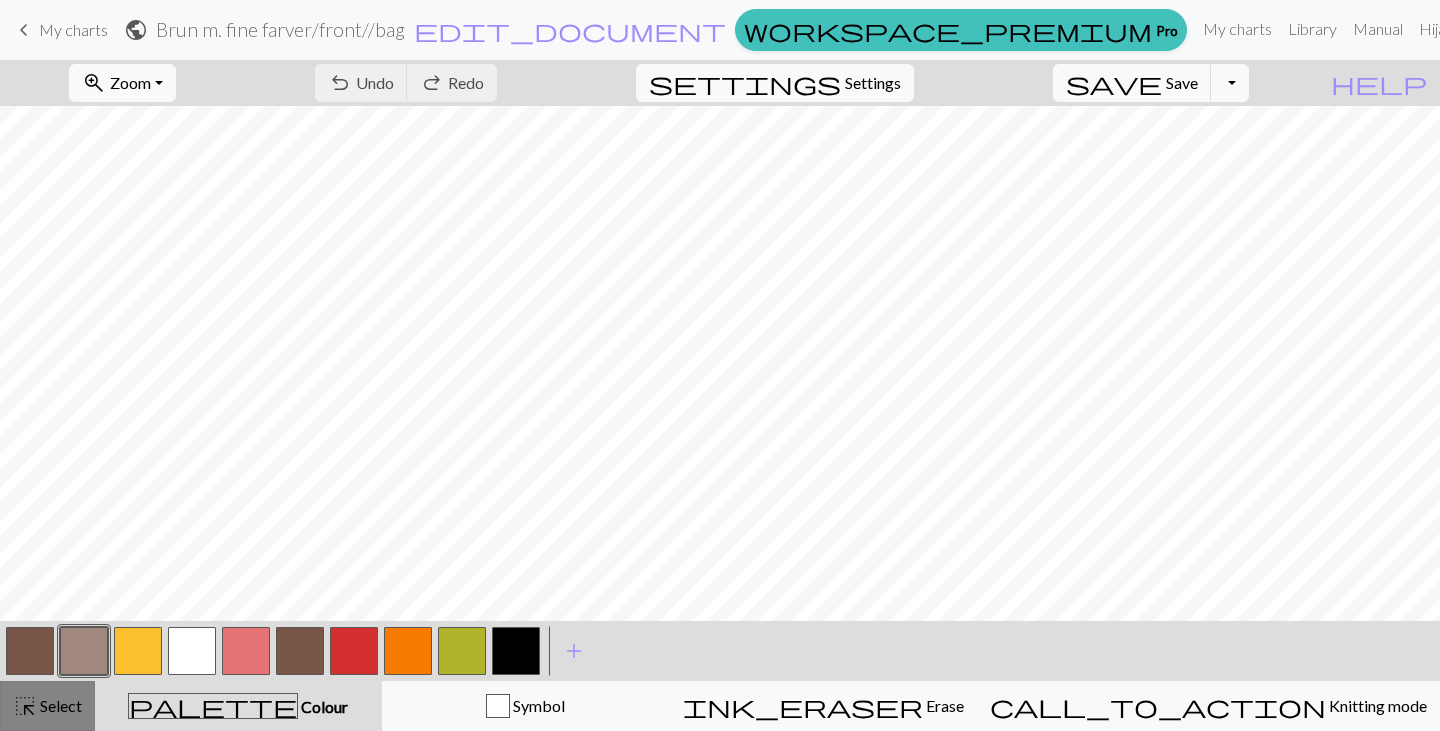 click on "Select" at bounding box center [59, 705] 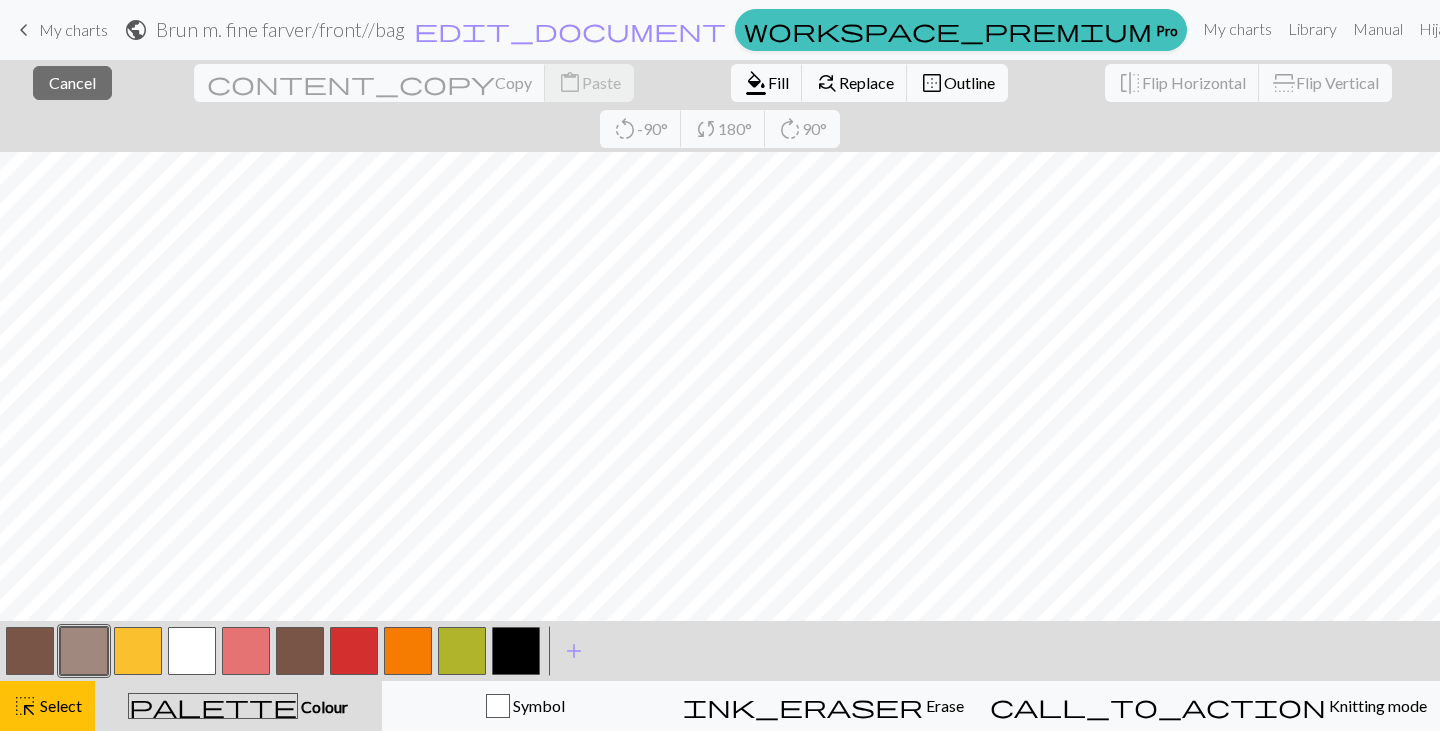 click at bounding box center [516, 651] 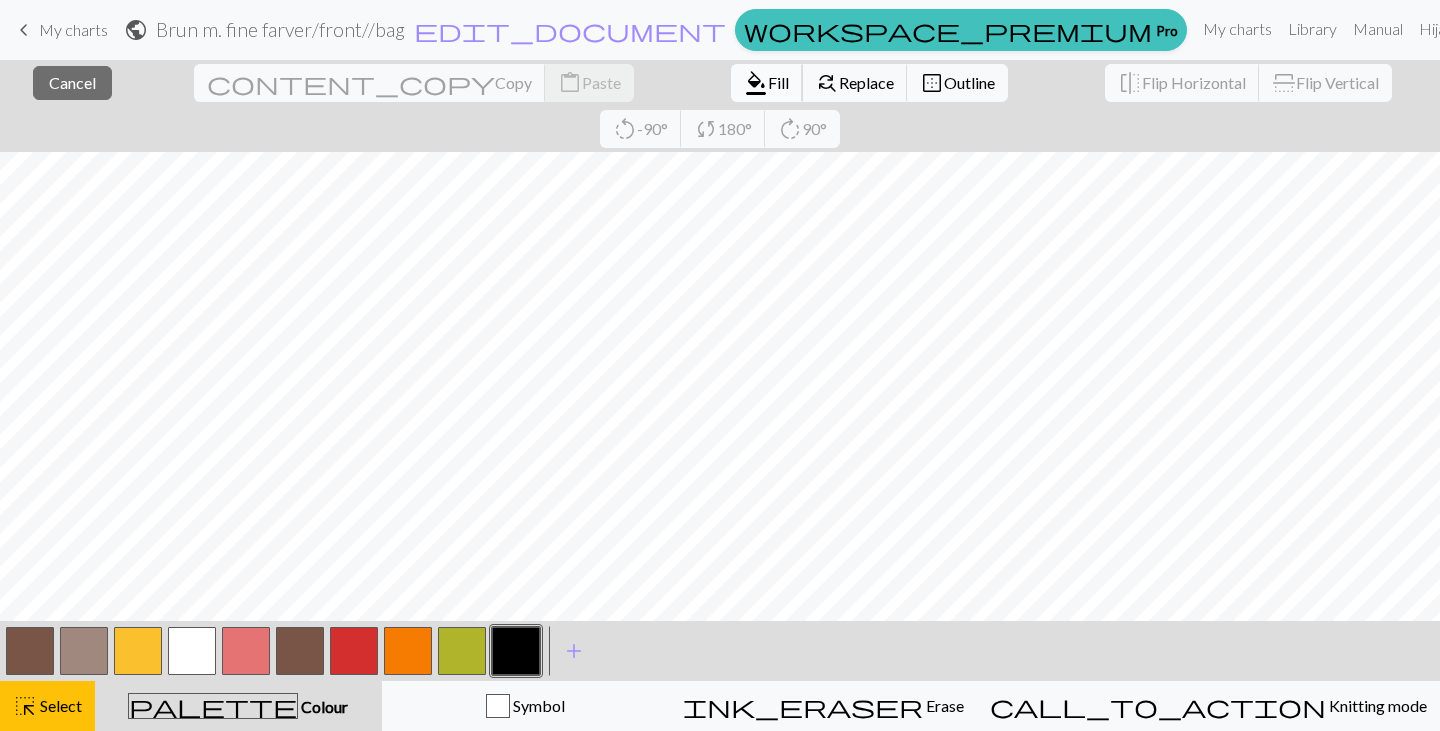 click on "Fill" at bounding box center (778, 82) 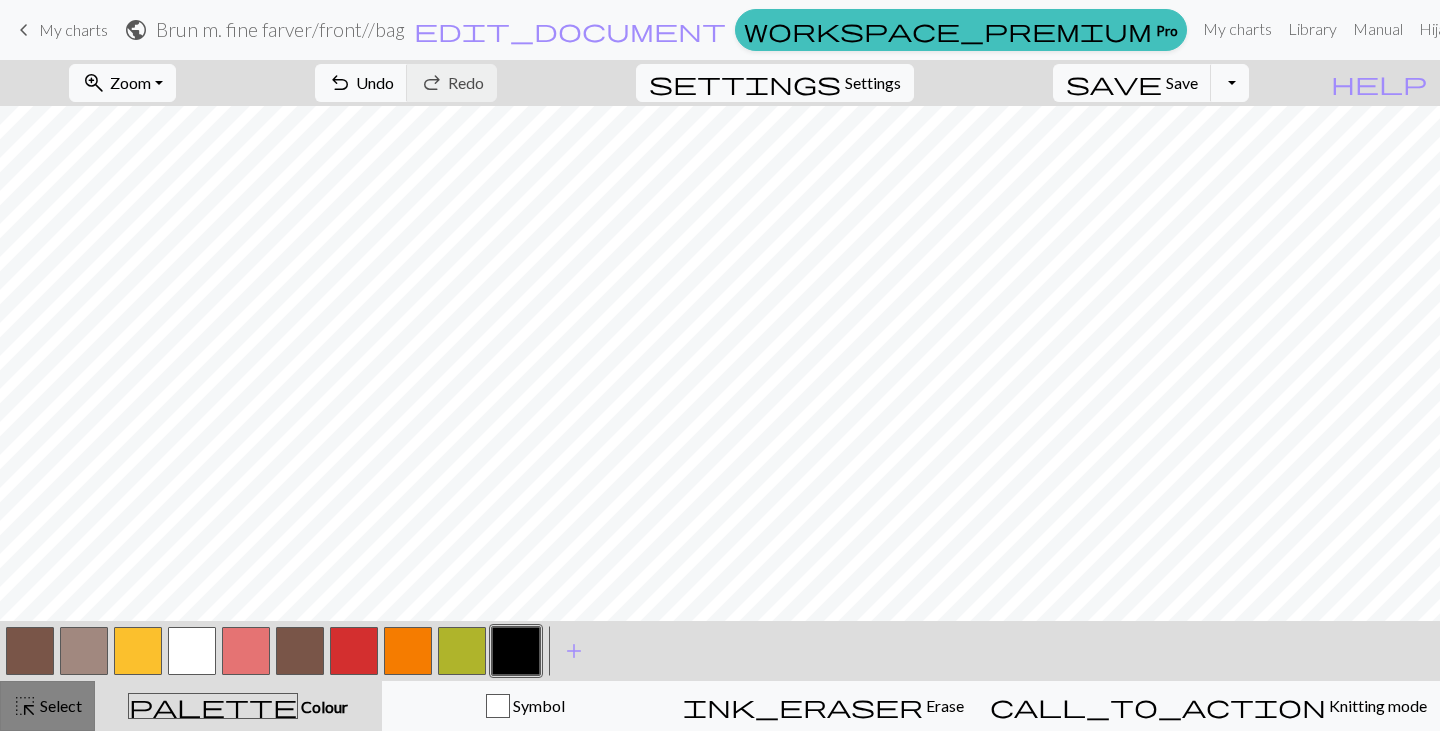 click on "Select" at bounding box center [59, 705] 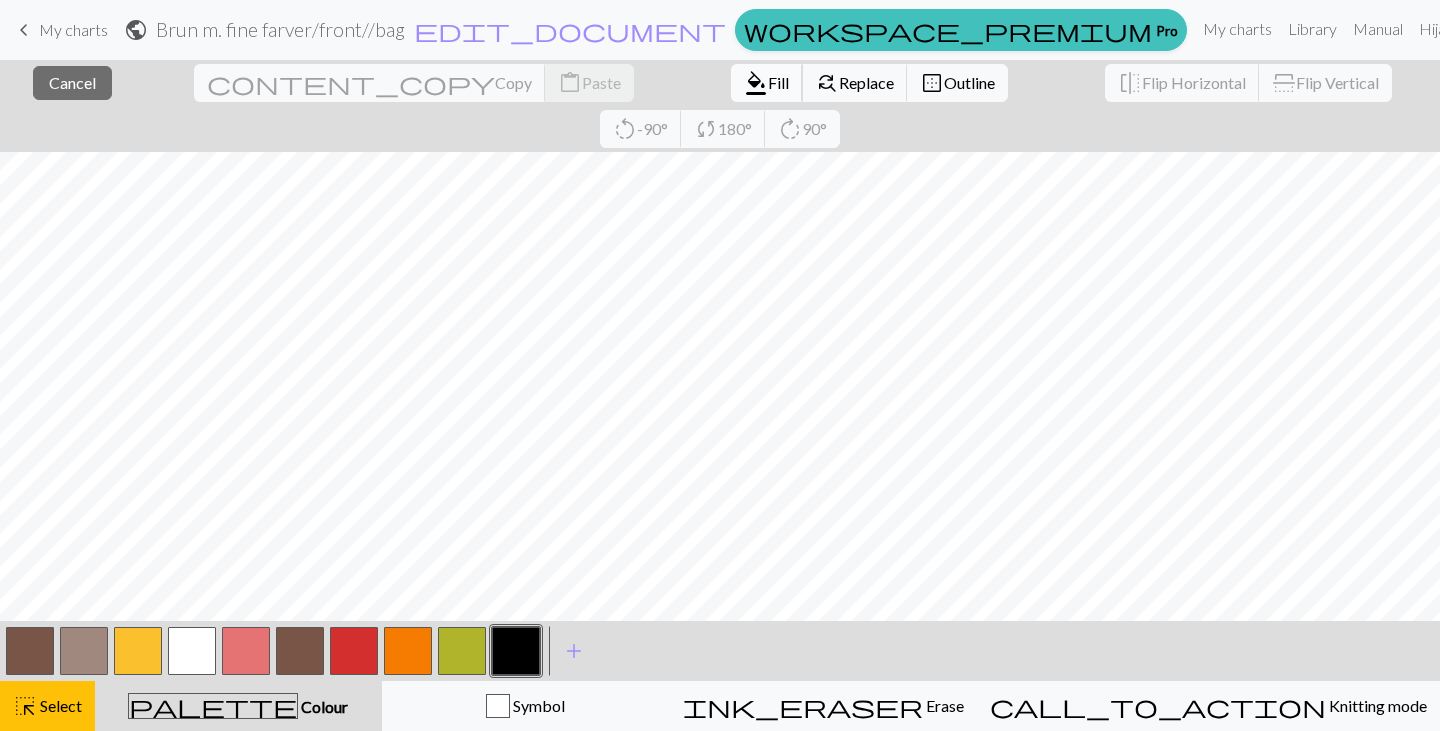 click on "format_color_fill  Fill" at bounding box center (767, 83) 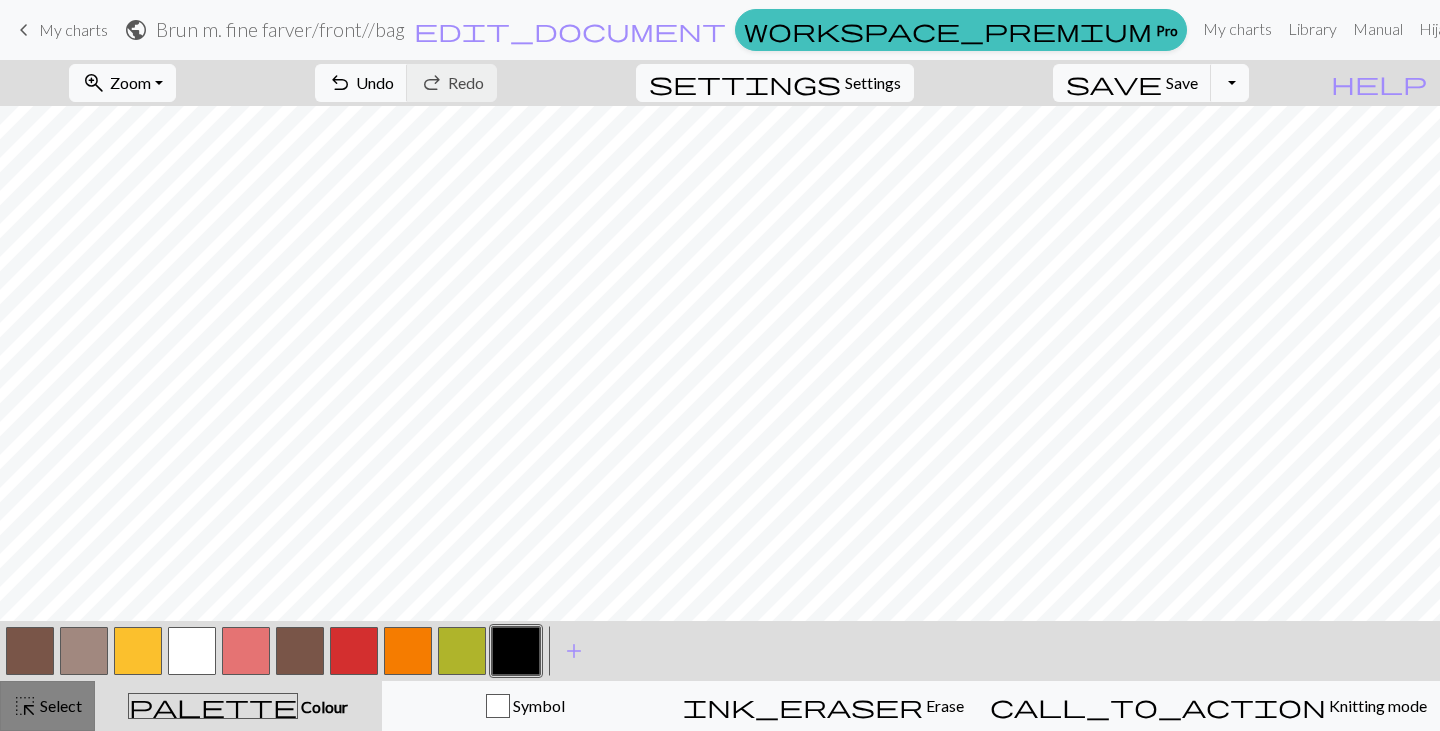 click on "Select" at bounding box center (59, 705) 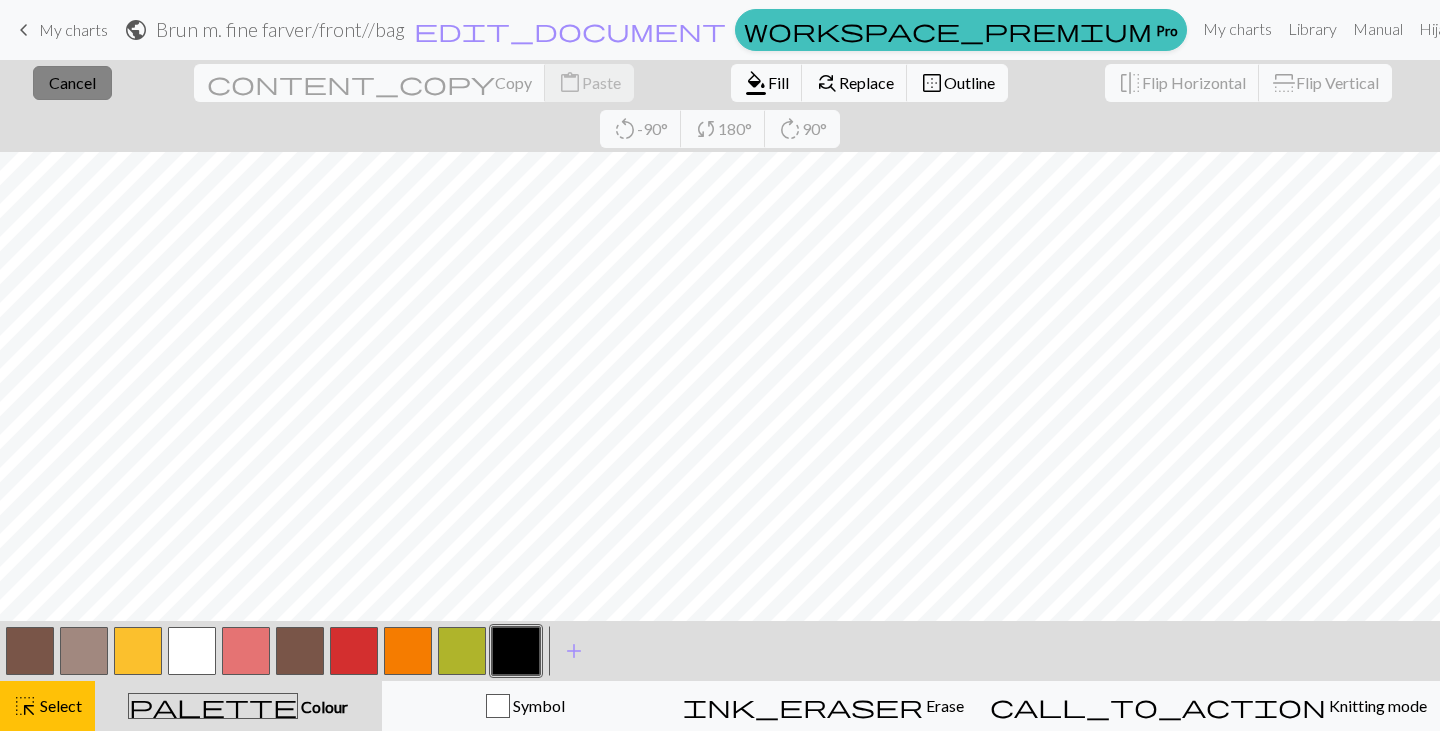 click on "Cancel" at bounding box center (72, 82) 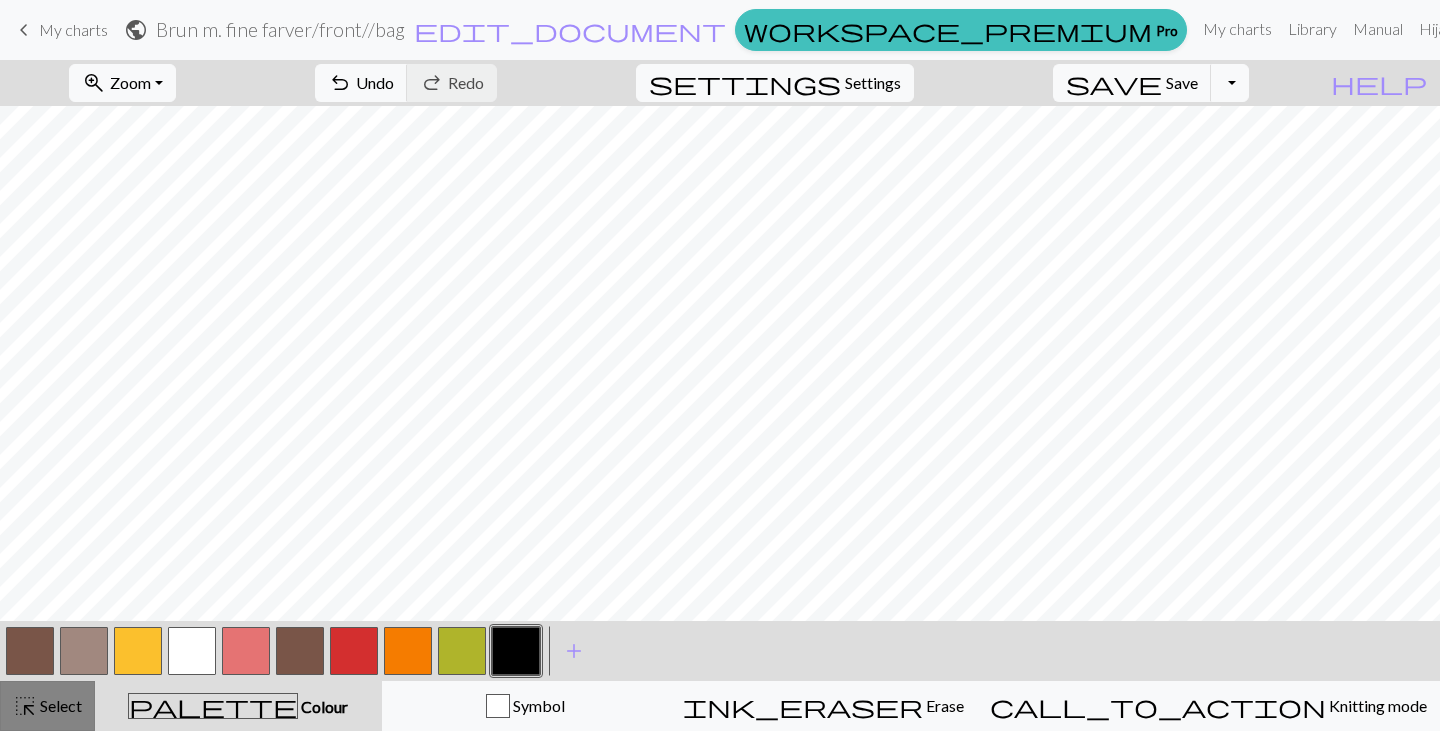 click on "highlight_alt" at bounding box center (25, 706) 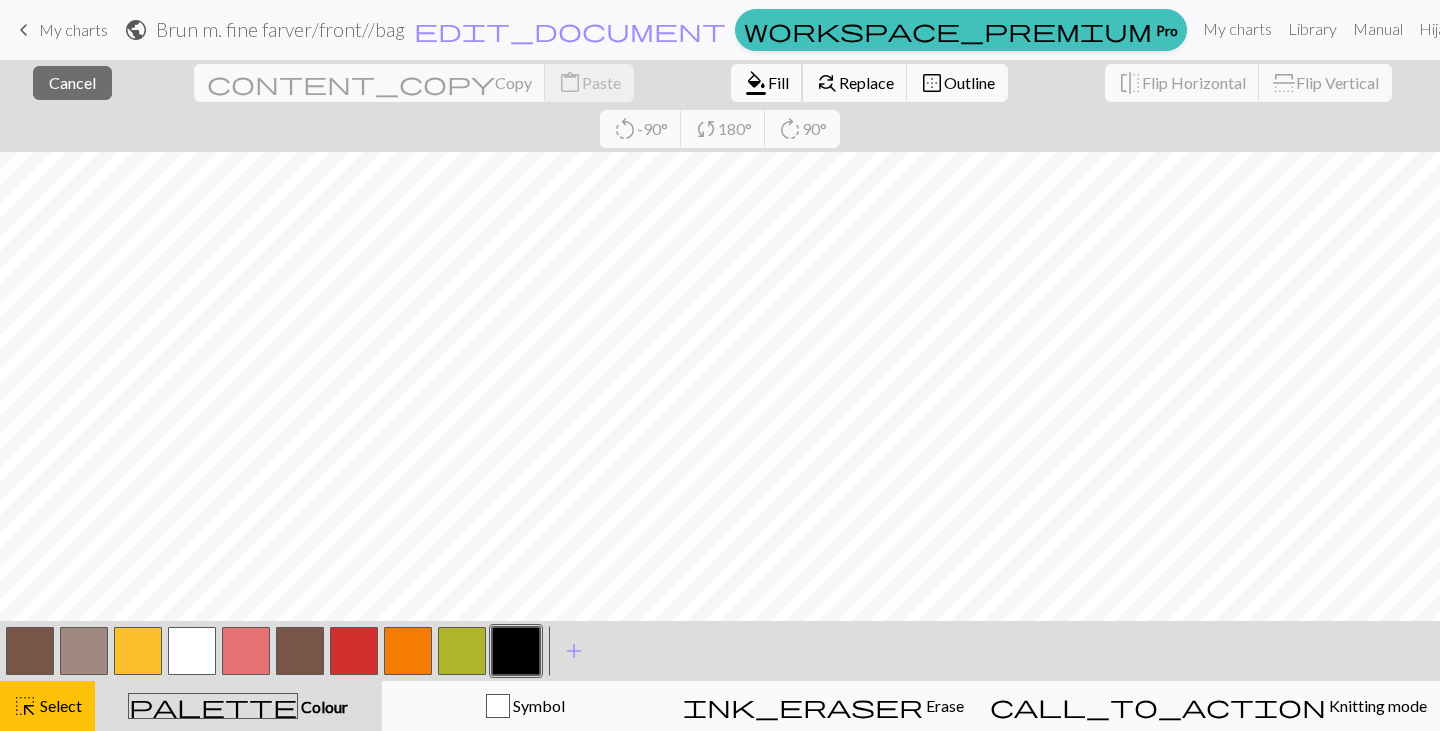 click on "Fill" at bounding box center (778, 82) 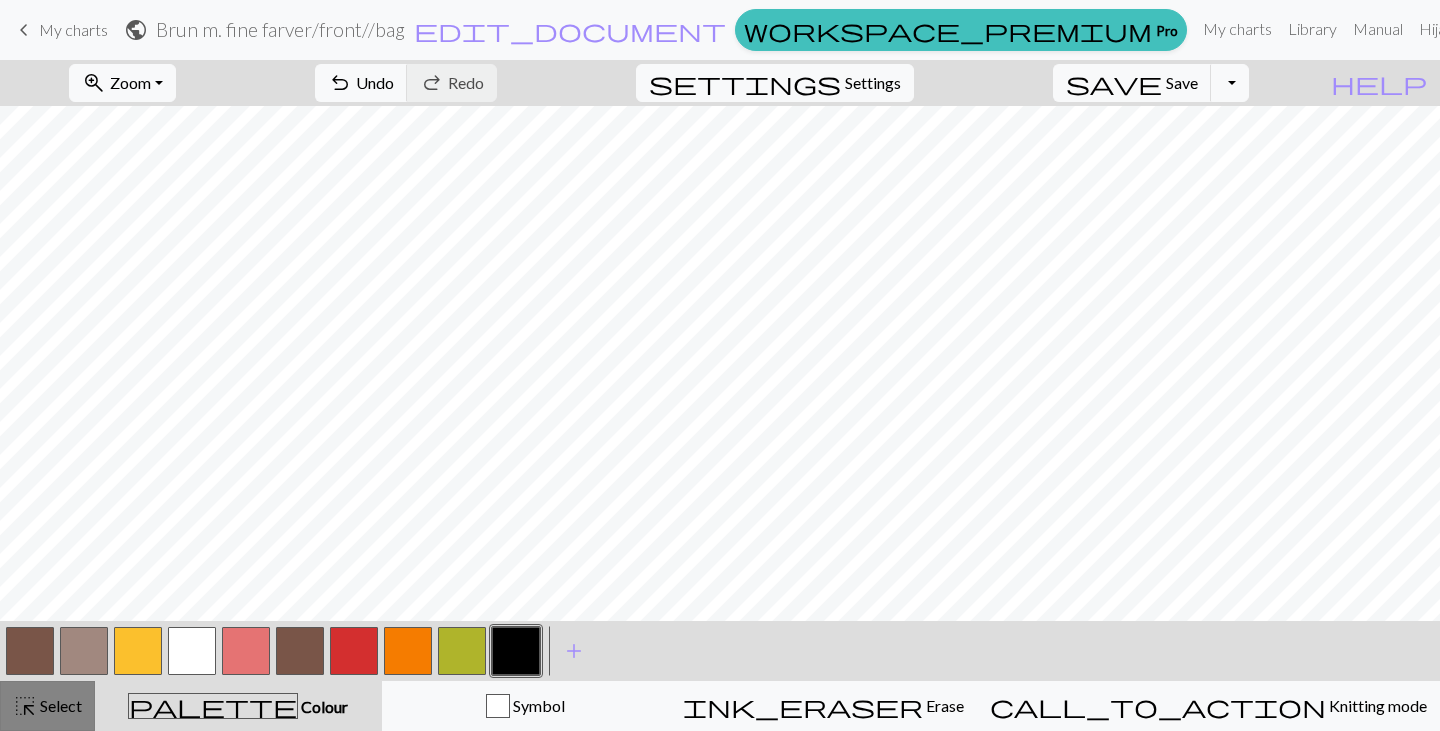 click on "Select" at bounding box center [59, 705] 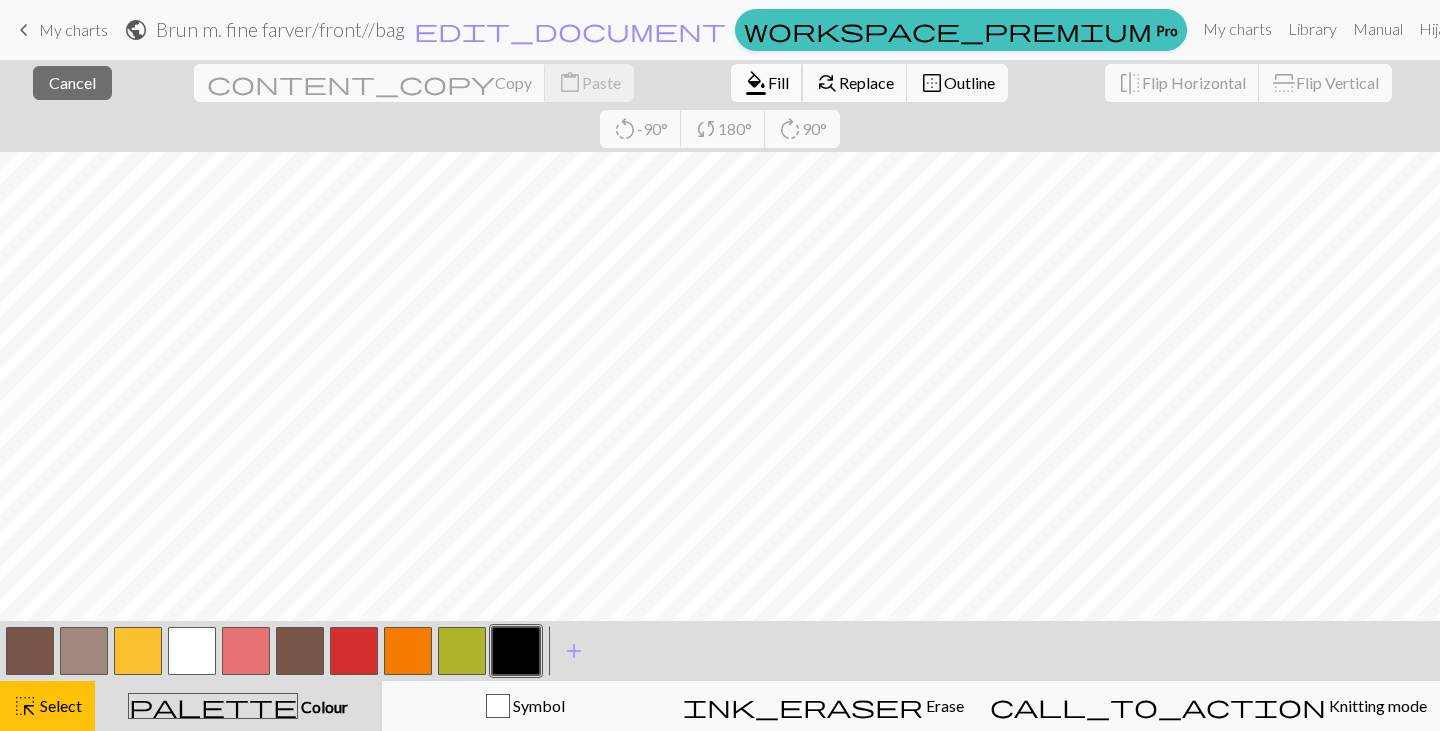 click on "Fill" at bounding box center (778, 82) 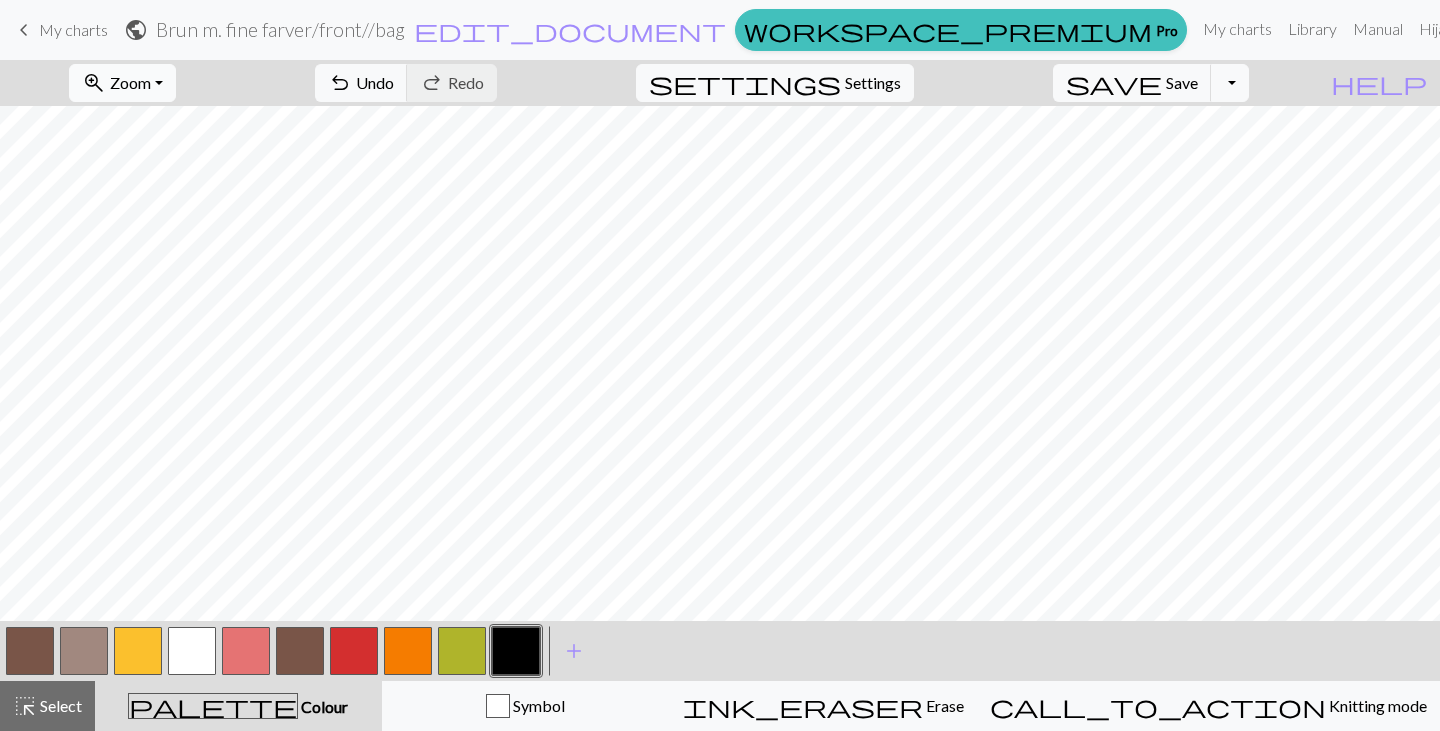 click on "Zoom" at bounding box center (130, 82) 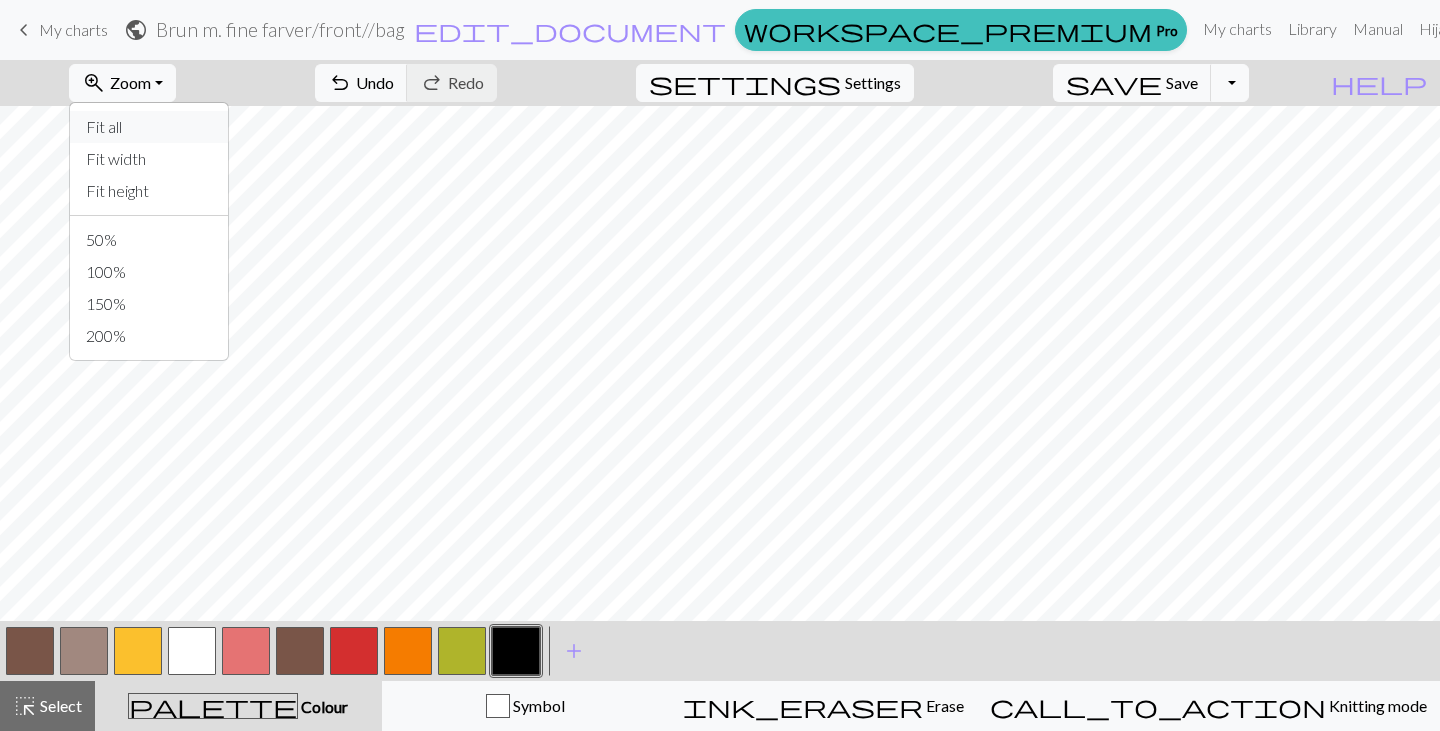 click on "Fit all" at bounding box center (149, 127) 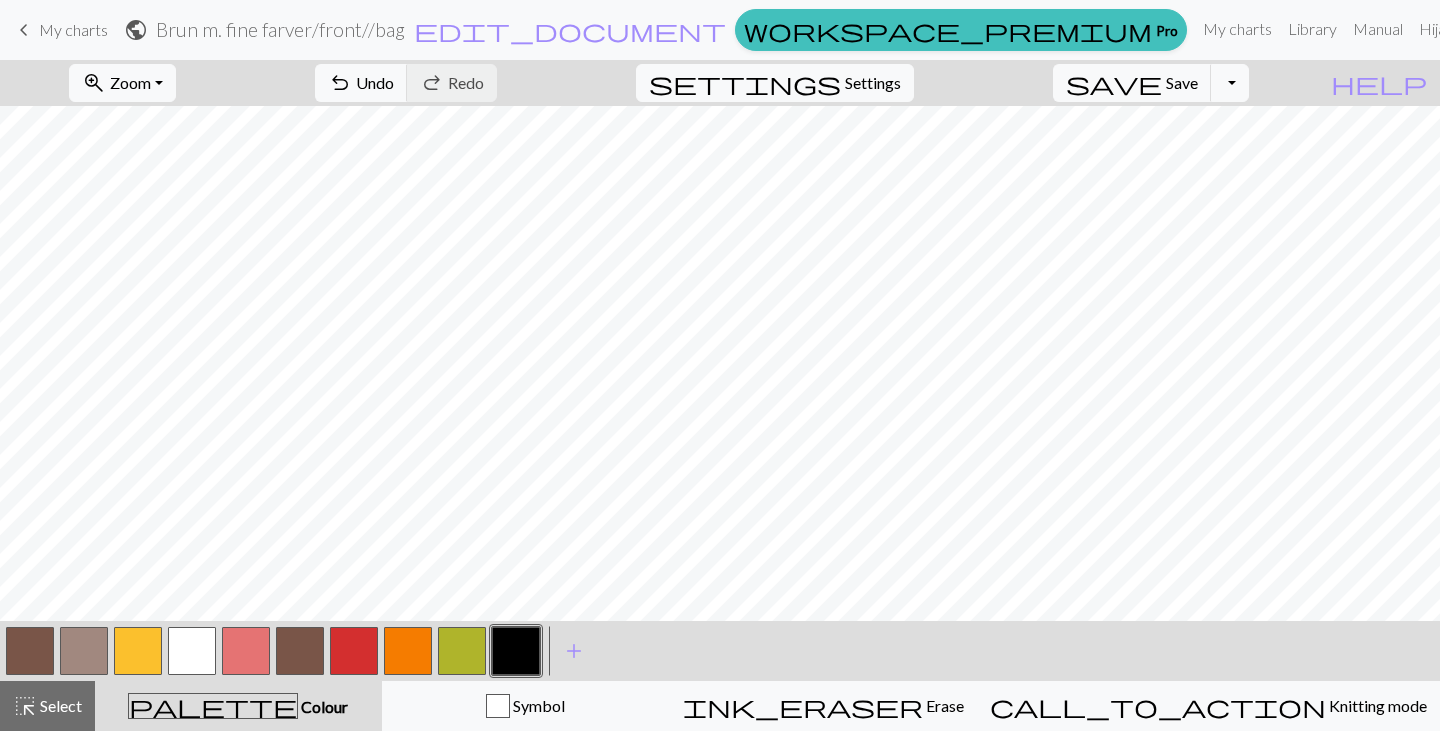 click at bounding box center [516, 651] 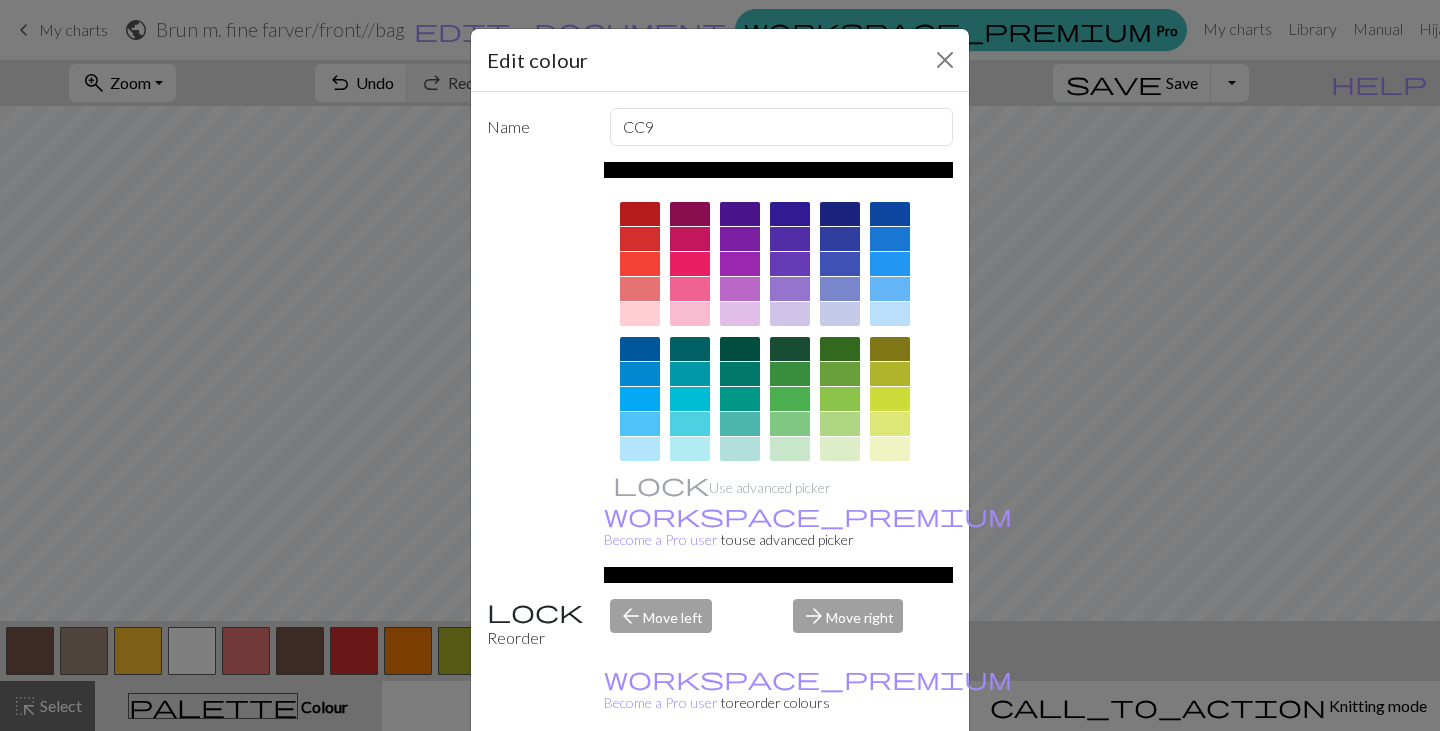 click on "Done" at bounding box center [840, 782] 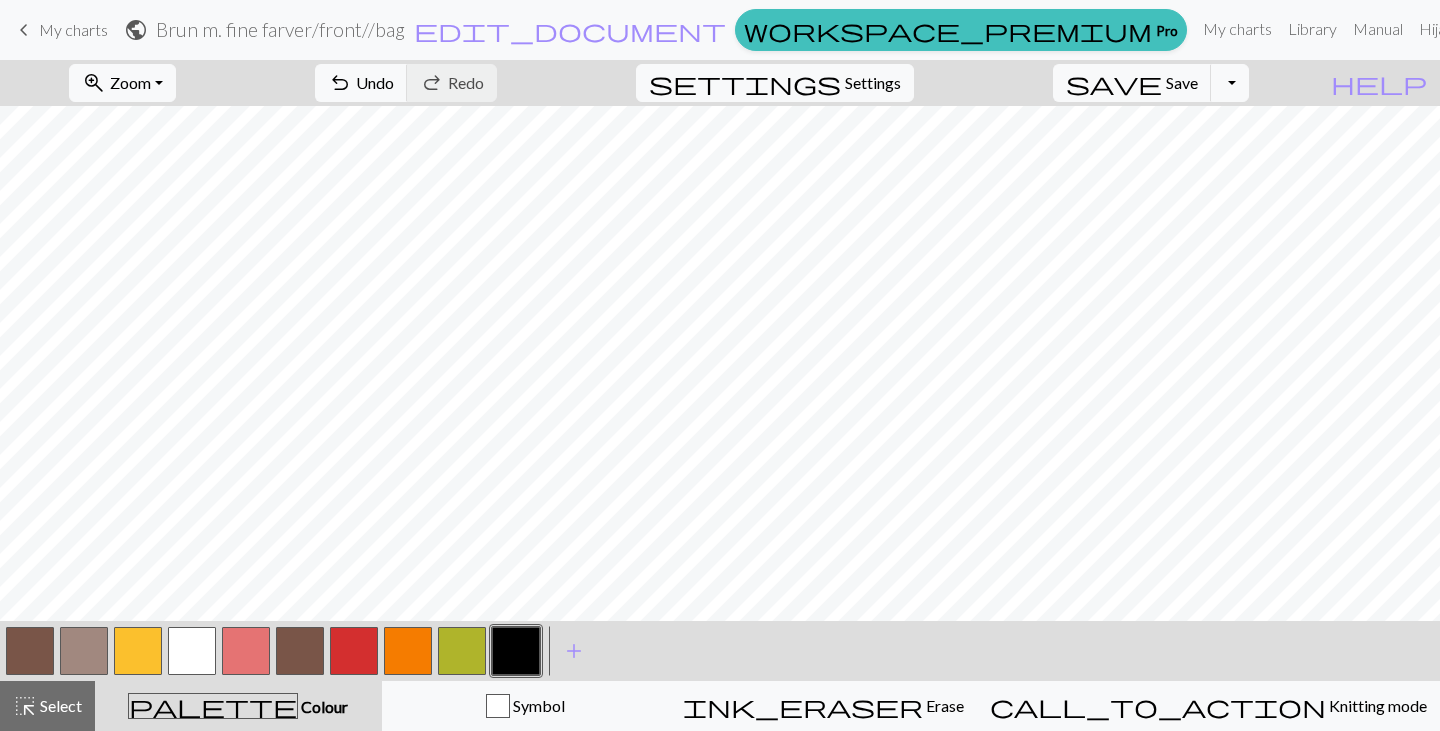 click on "zoom_in Zoom Zoom Fit all Fit width Fit height 50% 100% 150% 200% undo Undo Undo redo Redo Redo settings  Settings save Save Save Toggle Dropdown file_copy  Save a copy save_alt  Download help Show me around < > add Add a  colour highlight_alt   Select   Select palette   Colour   Colour   Symbol ink_eraser   Erase   Erase call_to_action   Knitting mode   Knitting mode" at bounding box center [720, 395] 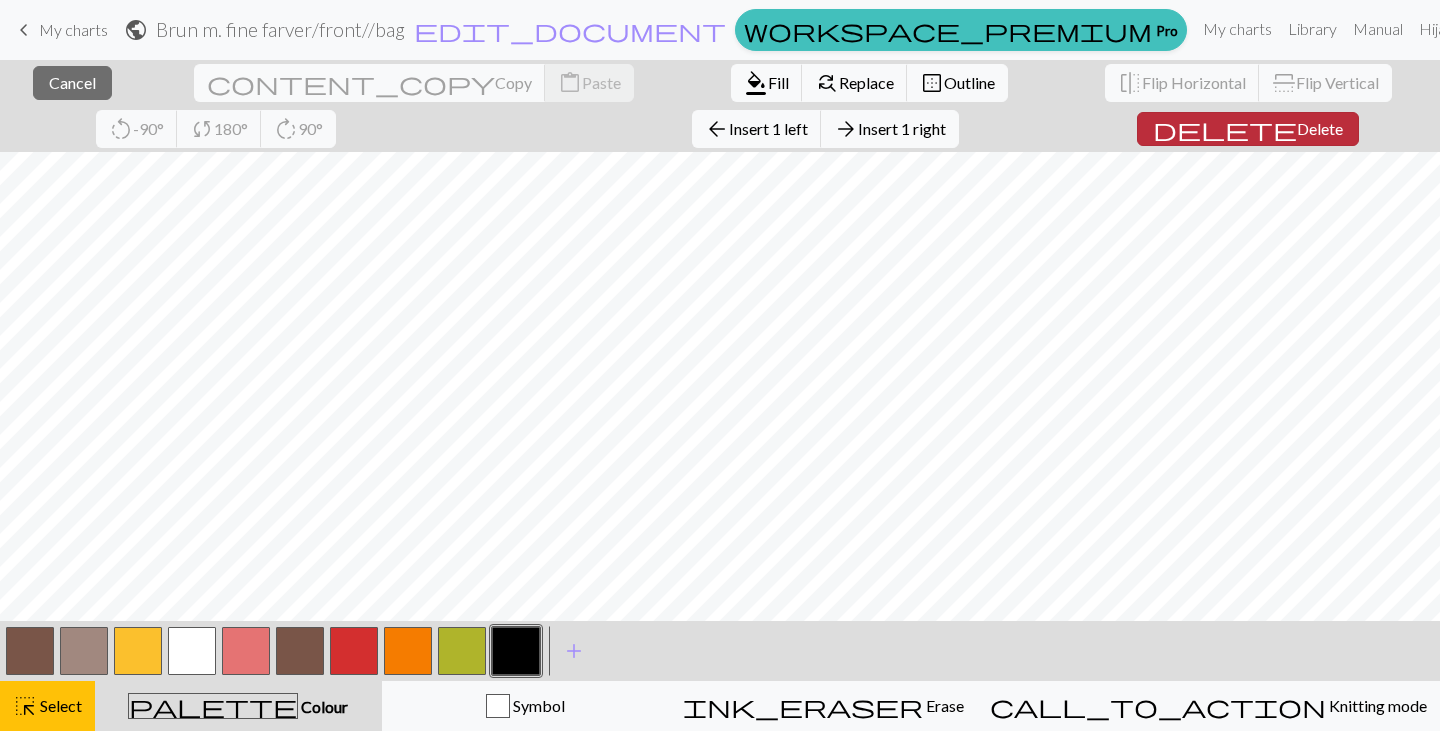 click on "Delete" at bounding box center (1320, 128) 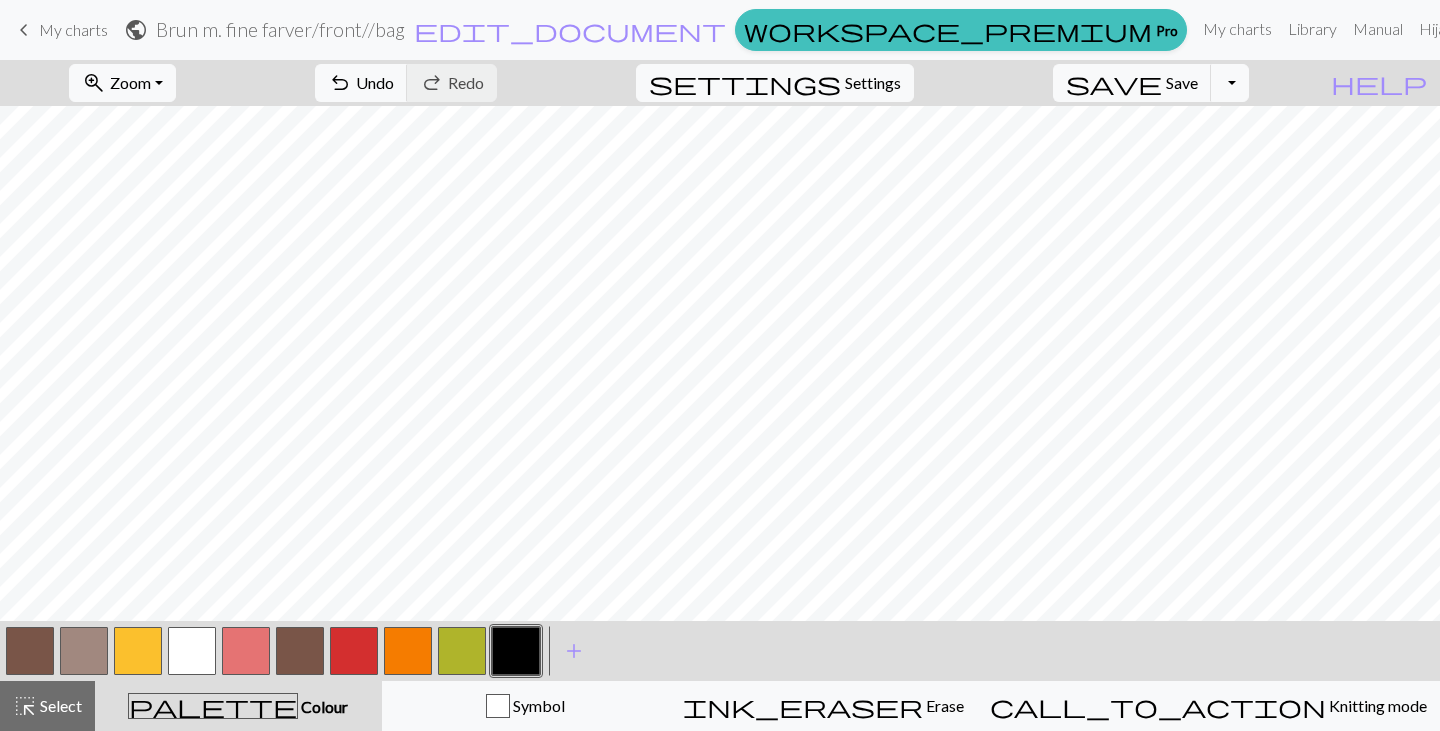 click on "zoom_in Zoom Zoom Fit all Fit width Fit height 50% 100% 150% 200% undo Undo Undo redo Redo Redo settings  Settings save Save Save Toggle Dropdown file_copy  Save a copy save_alt  Download help Show me around < > add Add a  colour highlight_alt   Select   Select palette   Colour   Colour   Symbol ink_eraser   Erase   Erase call_to_action   Knitting mode   Knitting mode" at bounding box center (720, 395) 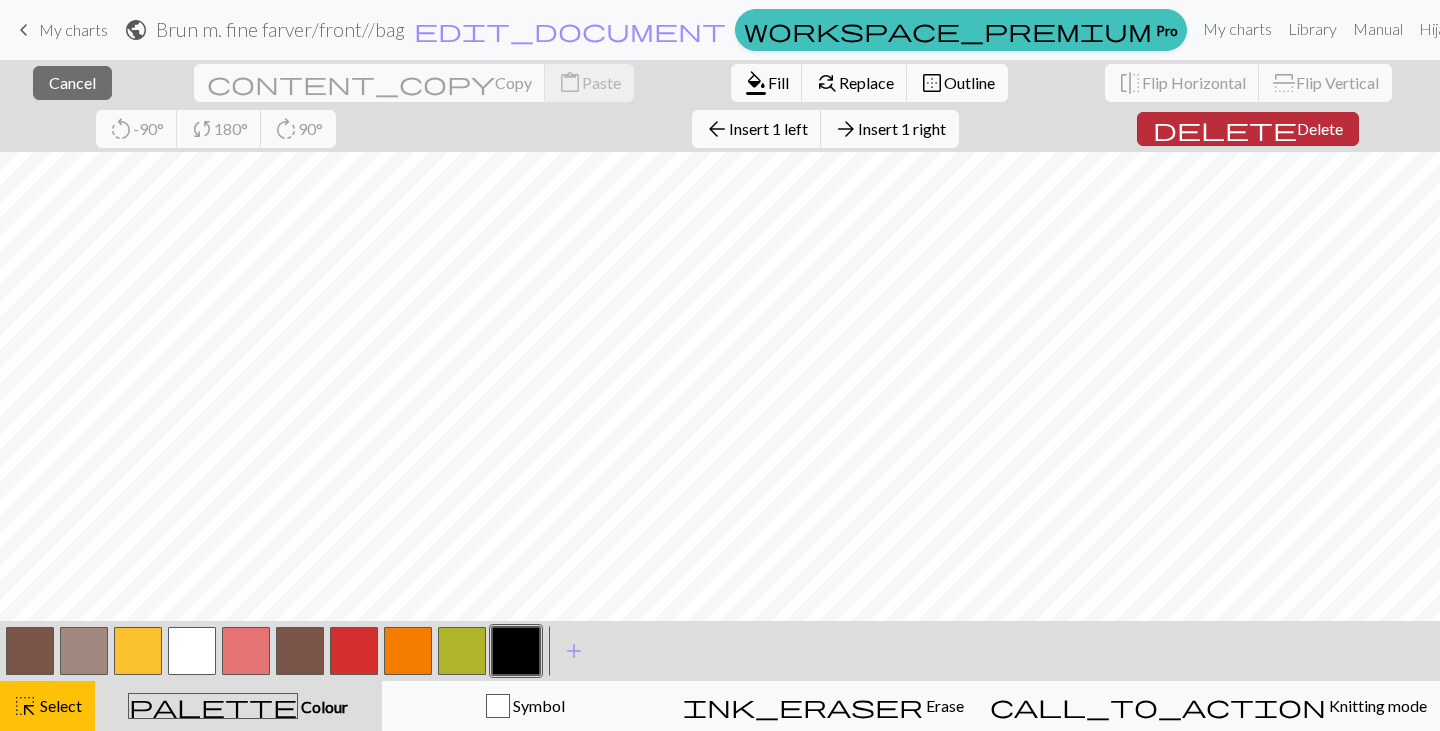 click on "Delete" at bounding box center (1320, 128) 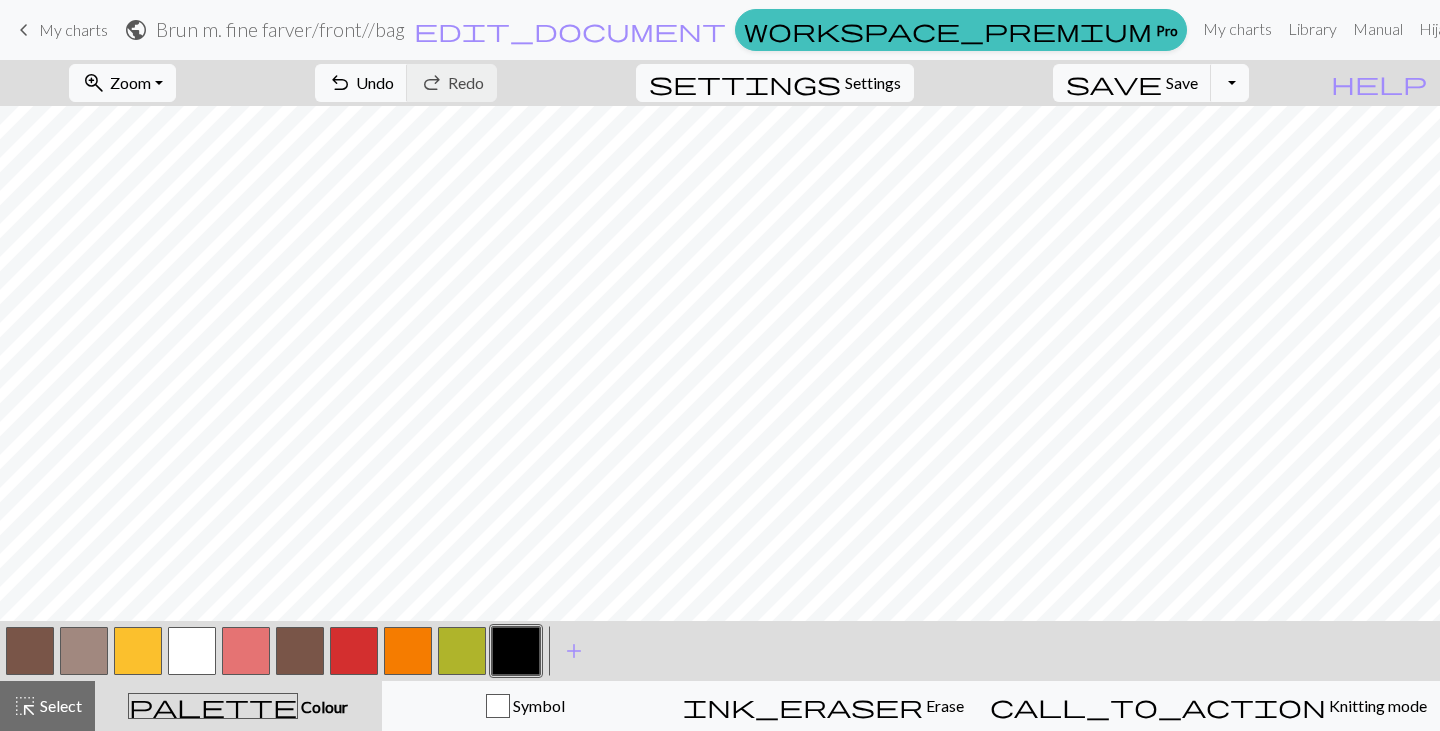 click on "zoom_in Zoom Zoom Fit all Fit width Fit height 50% 100% 150% 200% undo Undo Undo redo Redo Redo settings  Settings save Save Save Toggle Dropdown file_copy  Save a copy save_alt  Download help Show me around < > add Add a  colour highlight_alt   Select   Select palette   Colour   Colour   Symbol ink_eraser   Erase   Erase call_to_action   Knitting mode   Knitting mode" at bounding box center (720, 395) 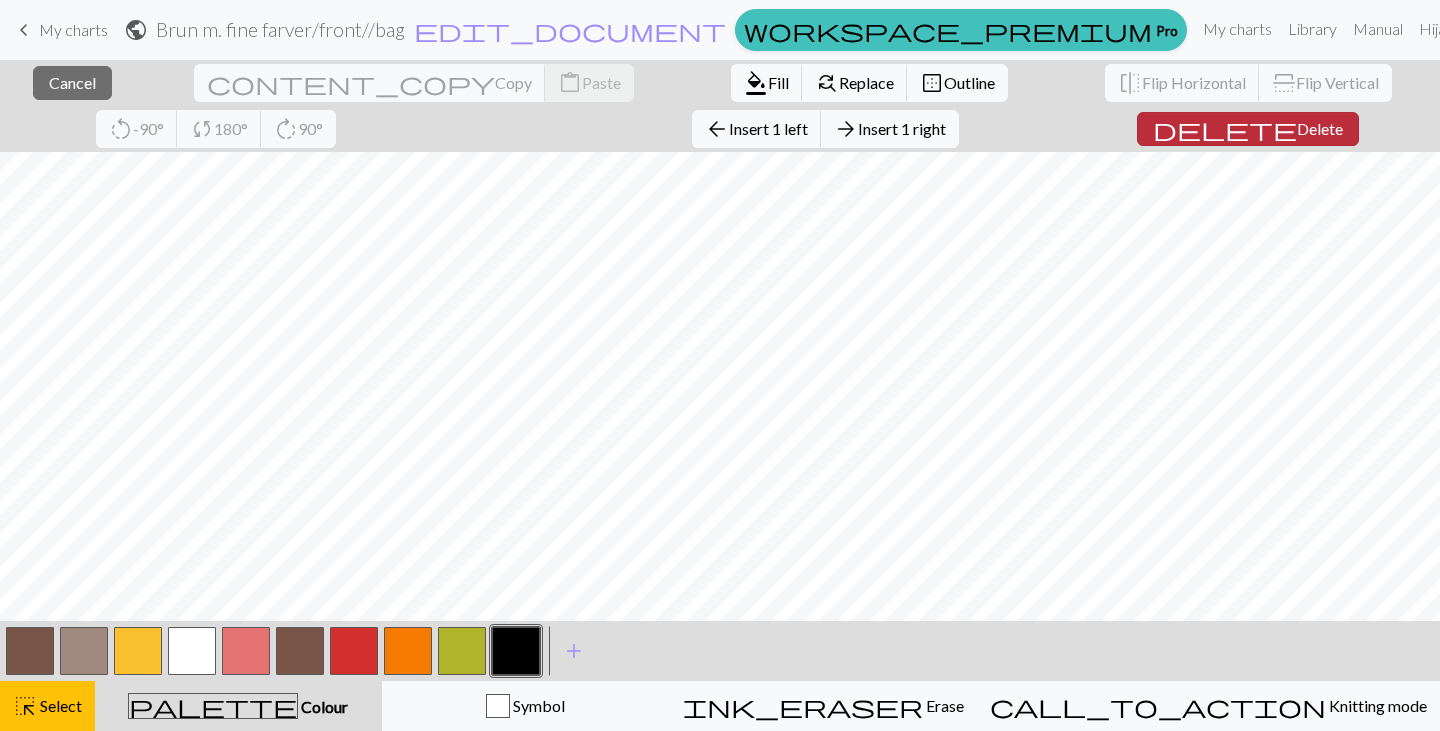 click on "delete" at bounding box center (1225, 129) 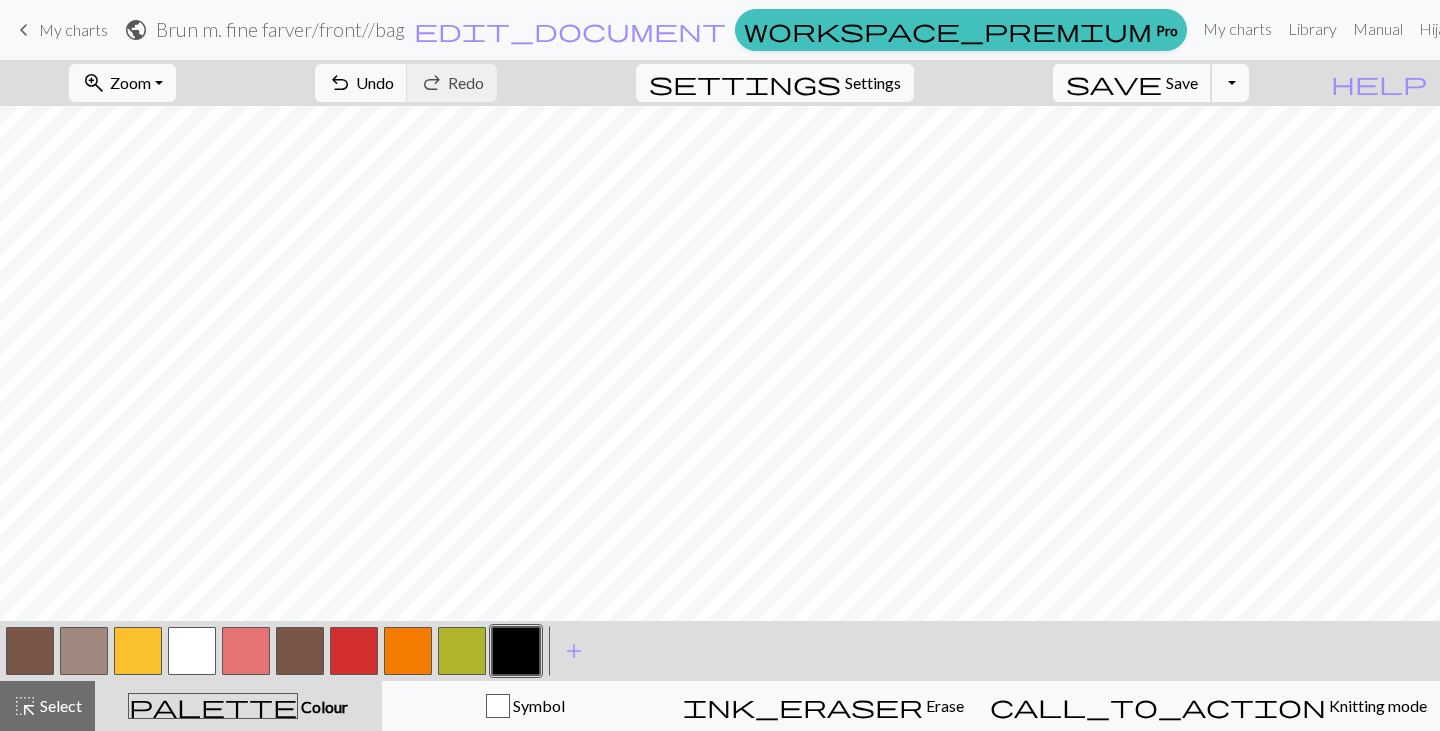 click on "save Save Save" at bounding box center [1132, 83] 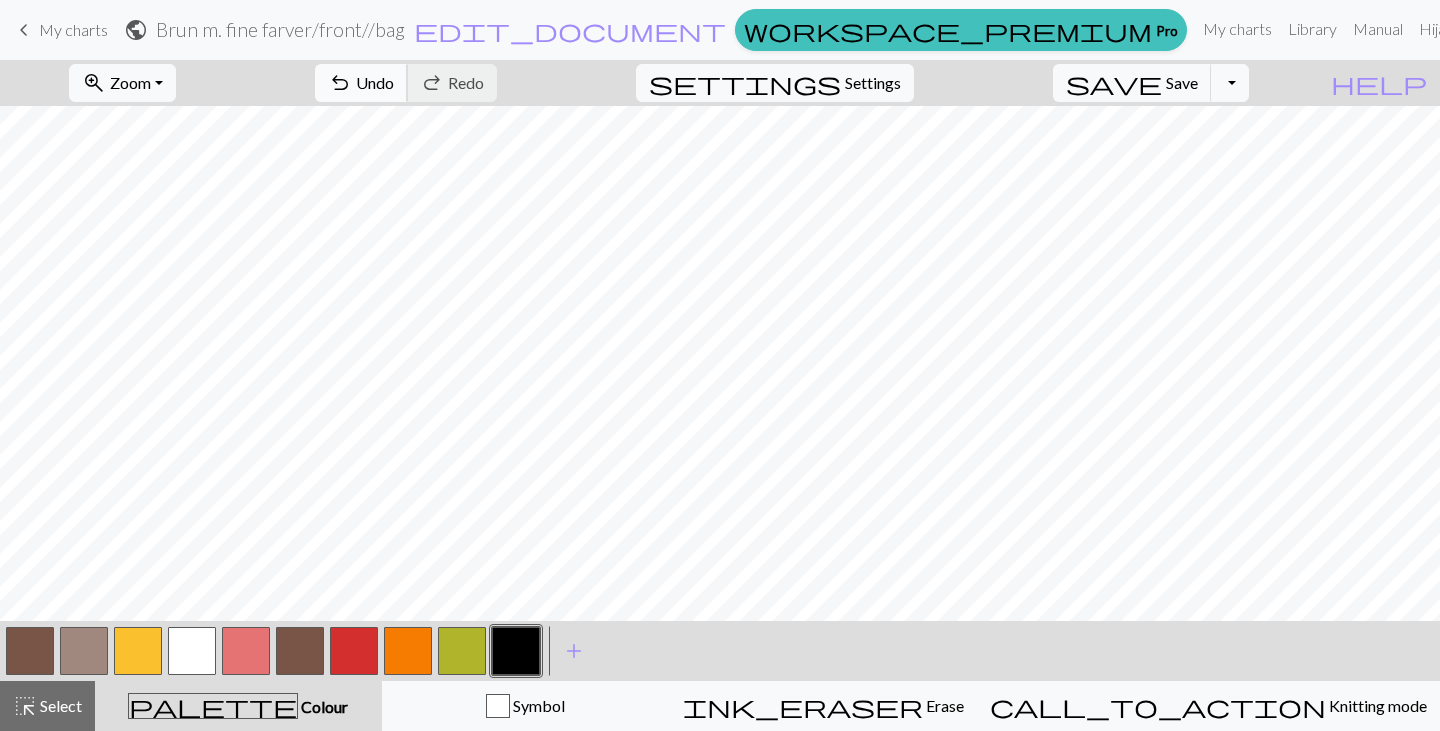 click on "Undo" at bounding box center [375, 82] 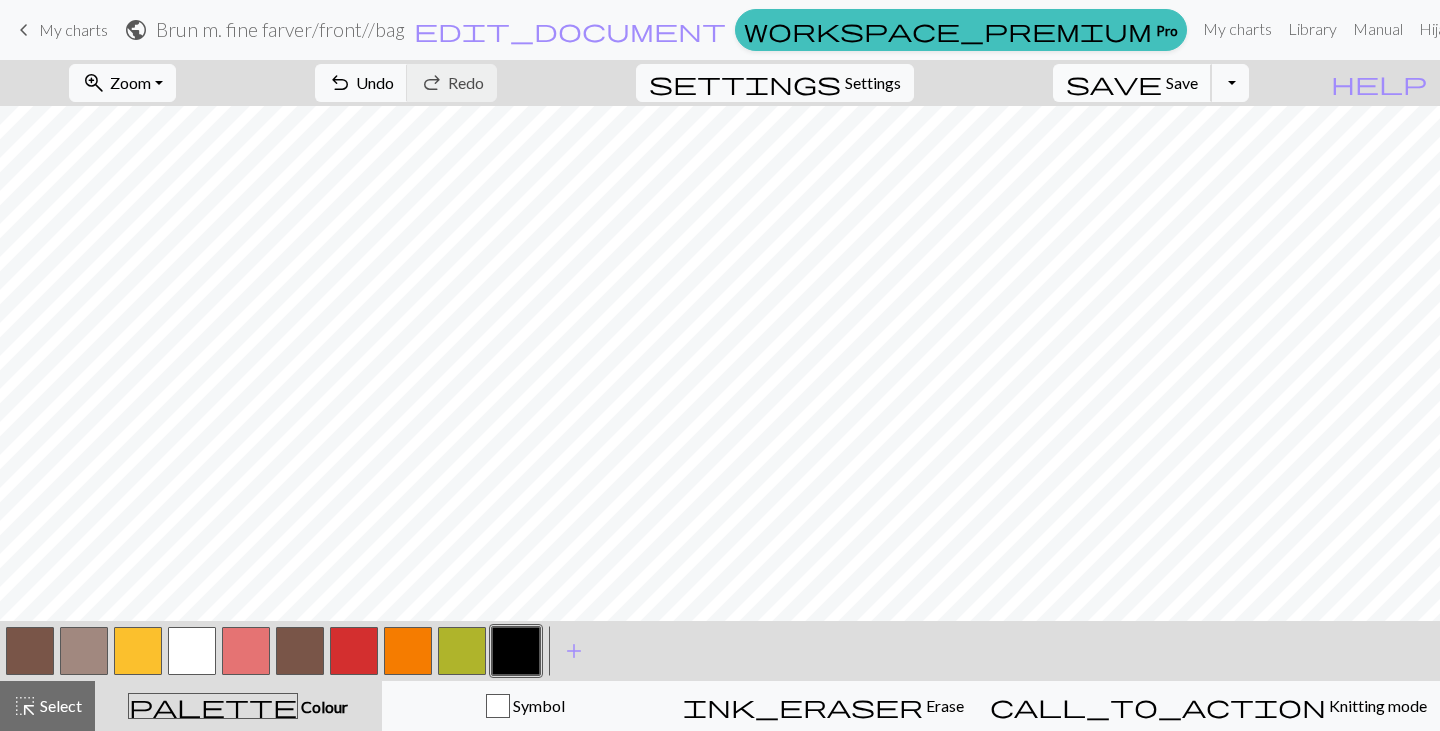 click on "save" at bounding box center [1114, 83] 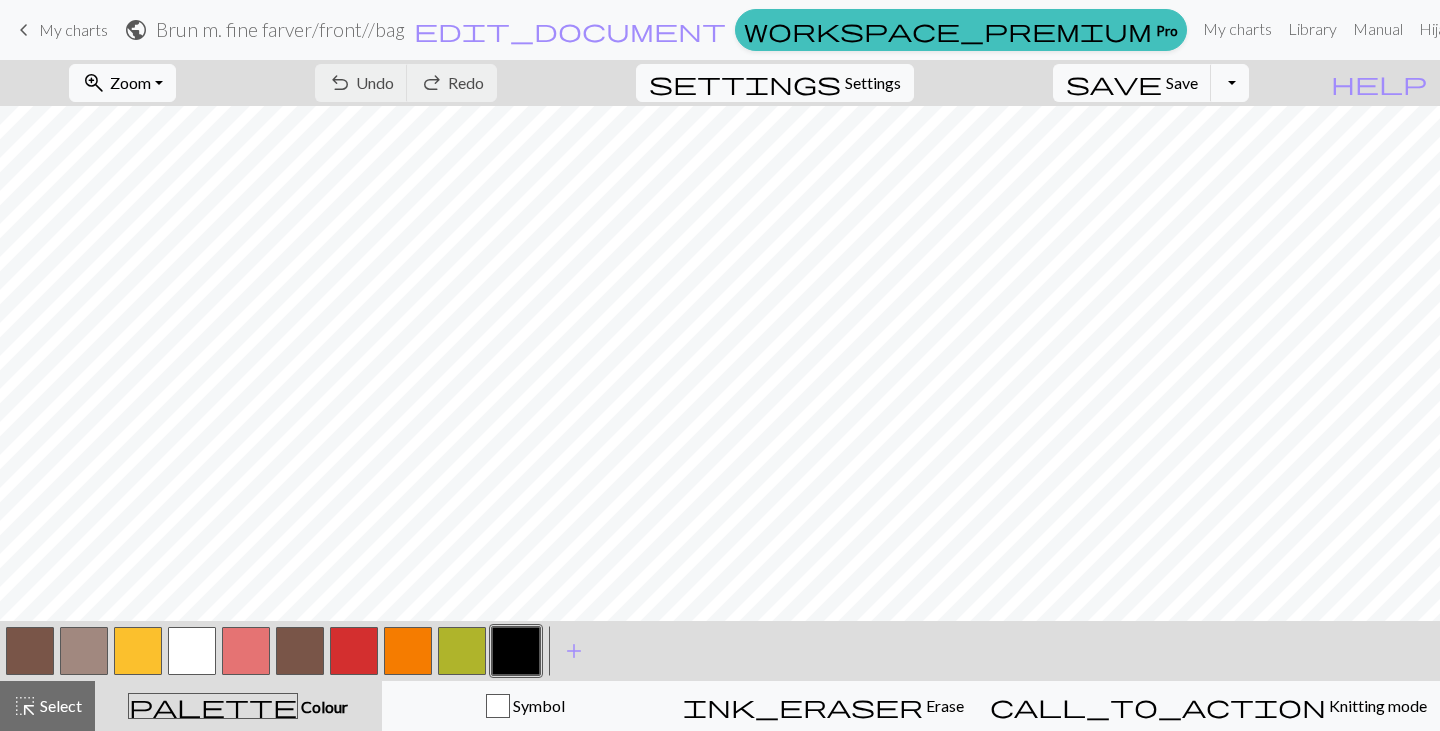 click at bounding box center (138, 651) 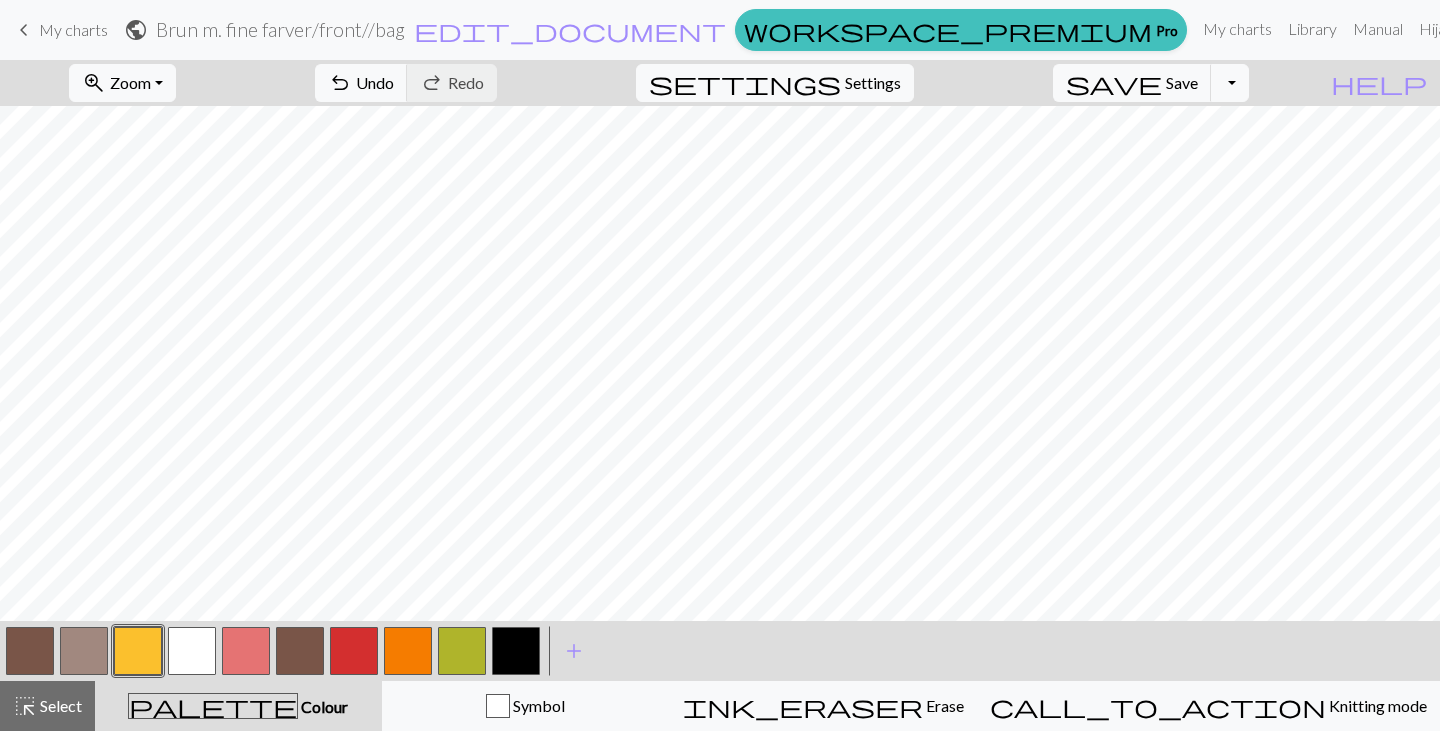 click at bounding box center (408, 651) 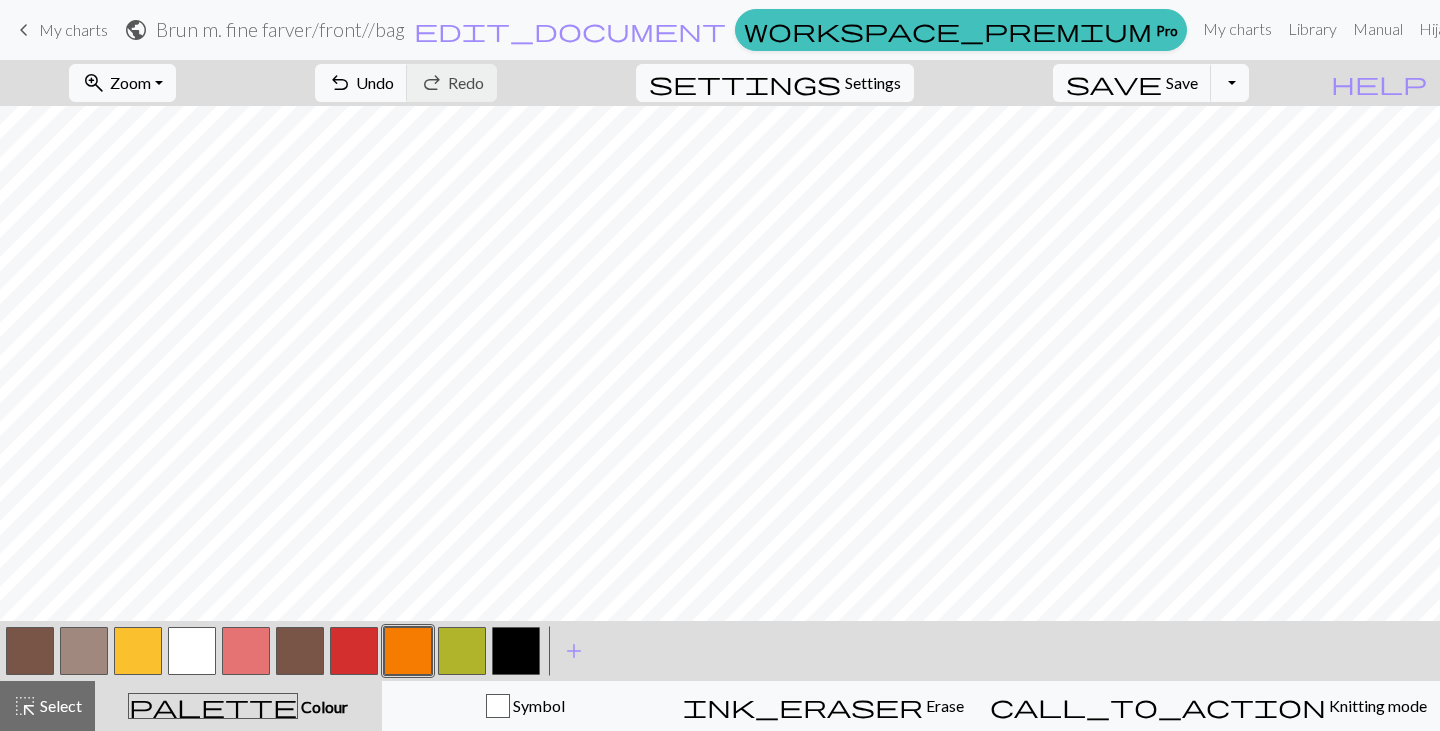click at bounding box center [246, 651] 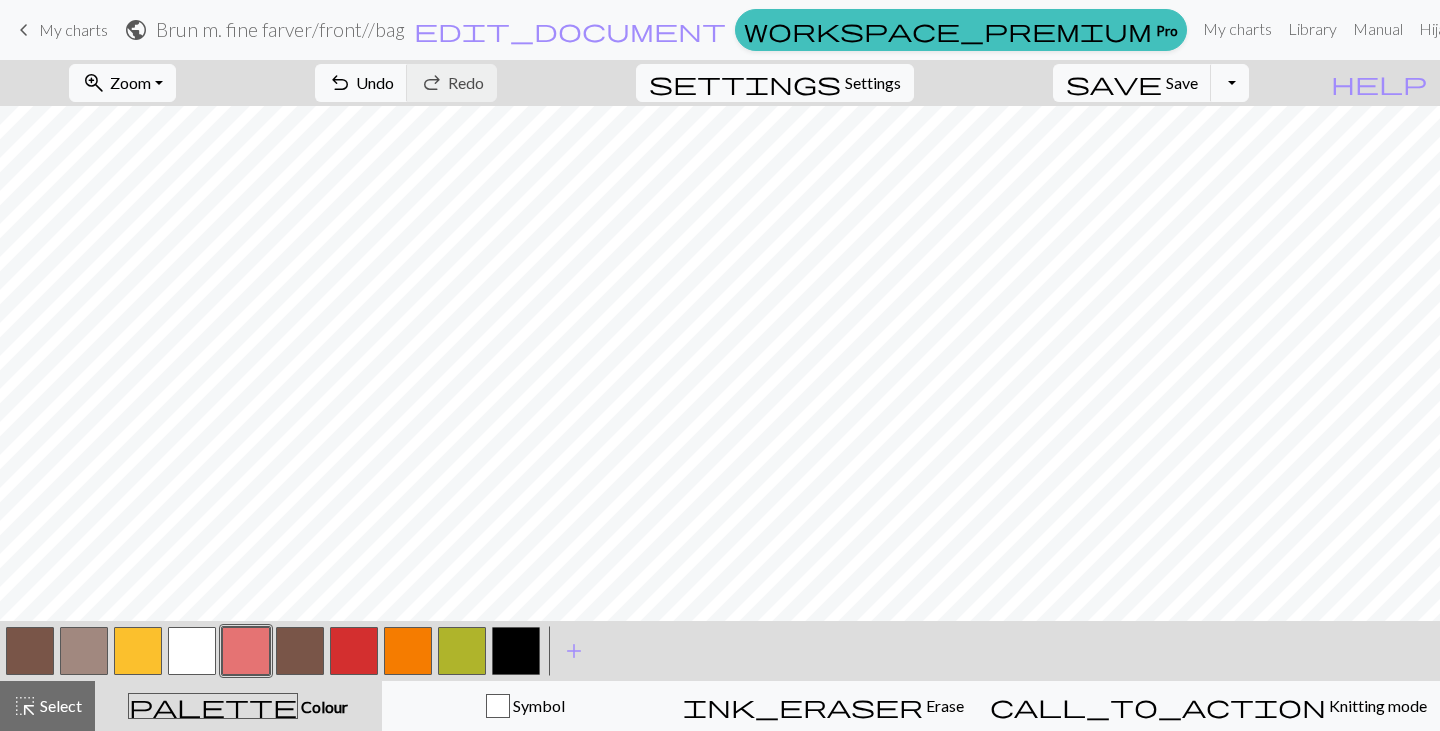 click at bounding box center [462, 651] 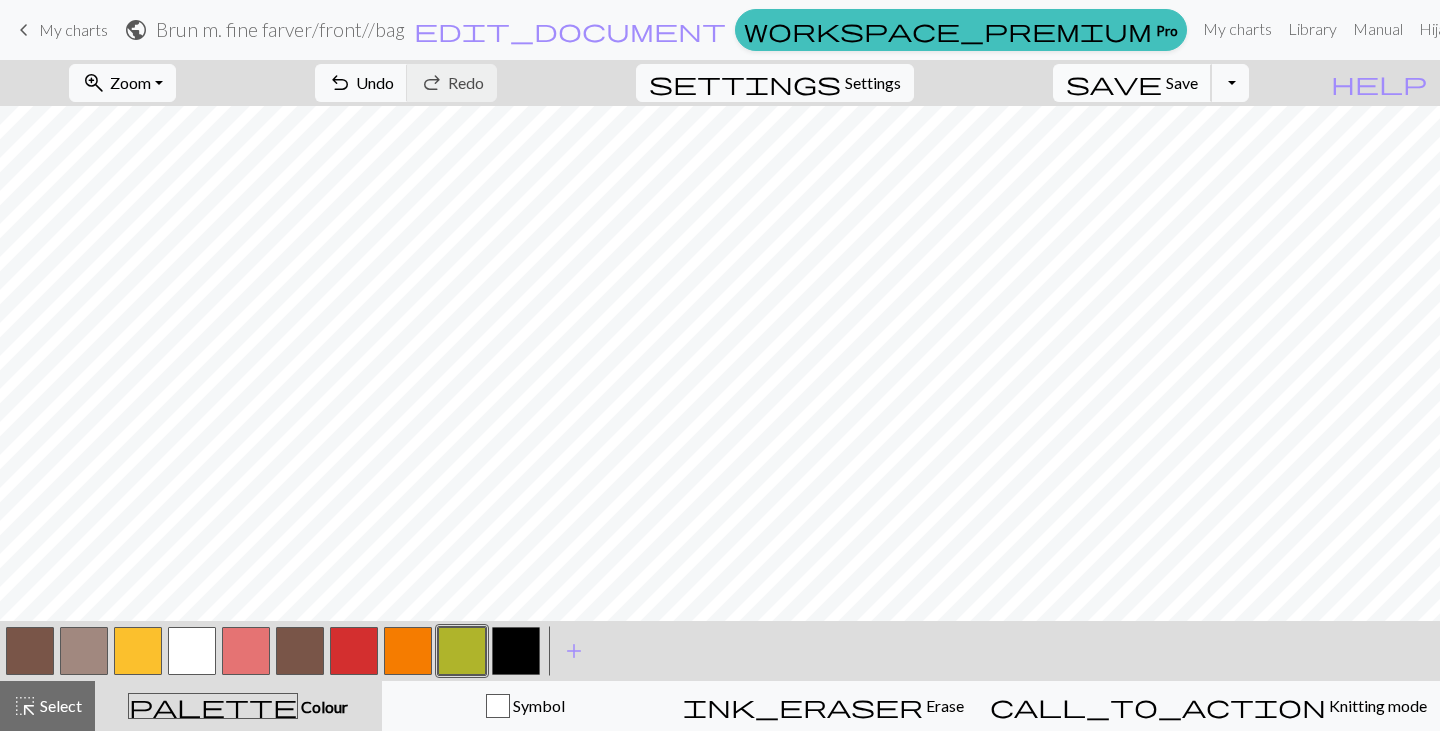 click on "save" at bounding box center [1114, 83] 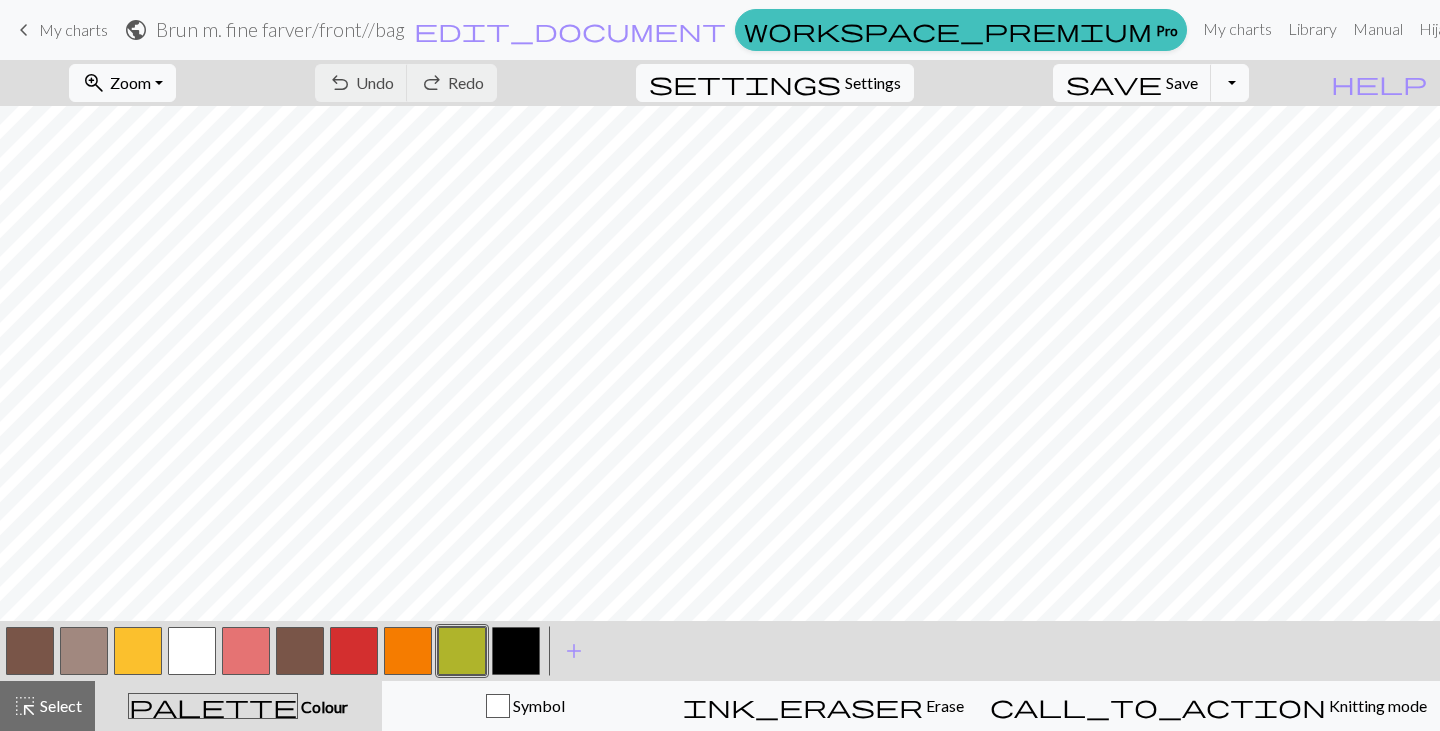click at bounding box center [354, 651] 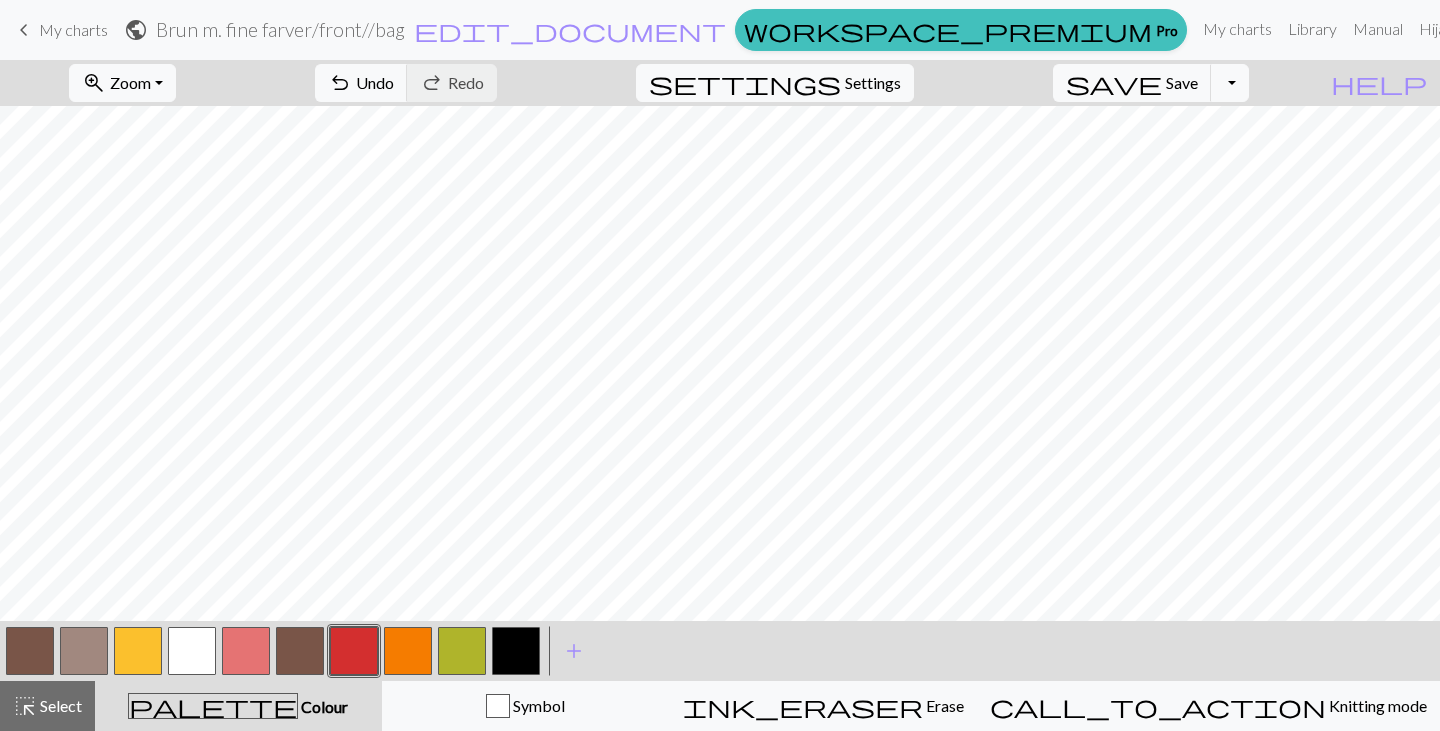 click at bounding box center [246, 651] 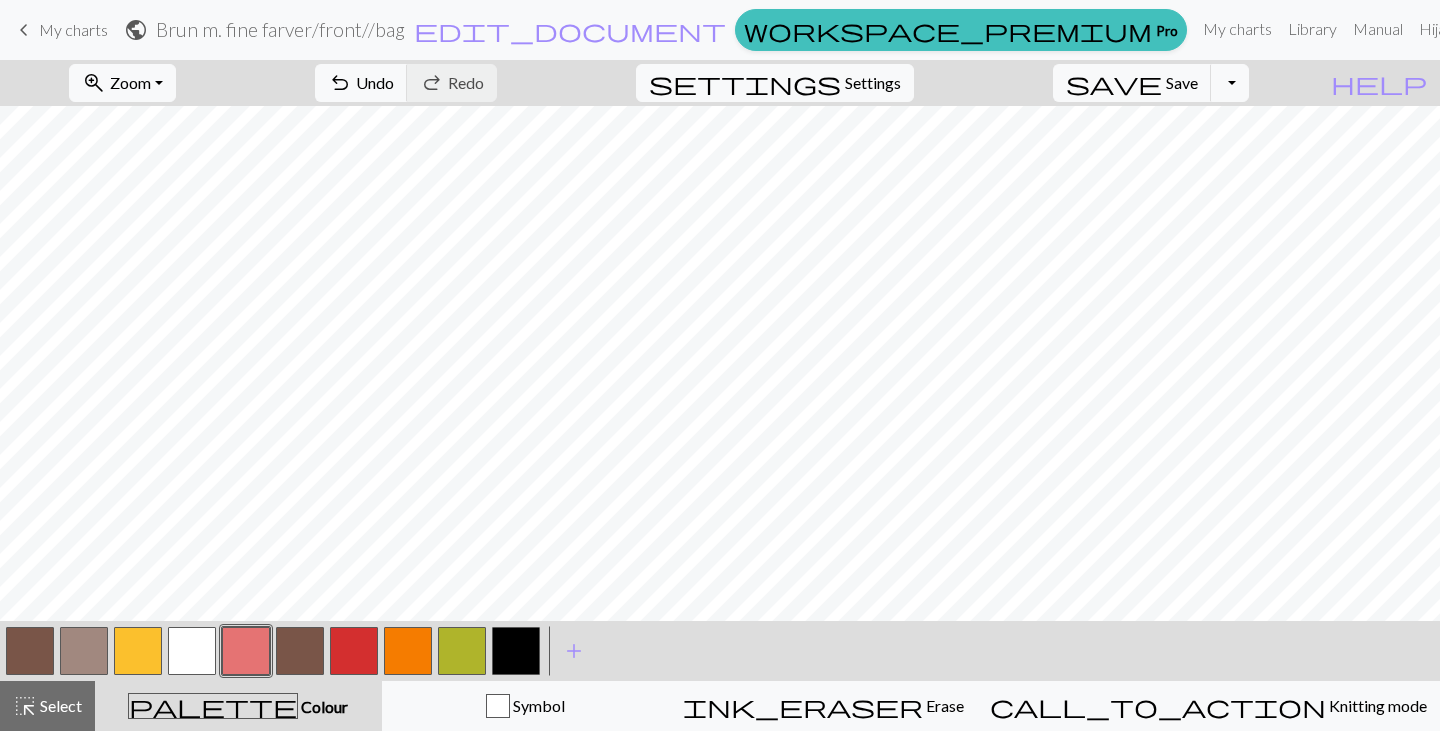 click at bounding box center [192, 651] 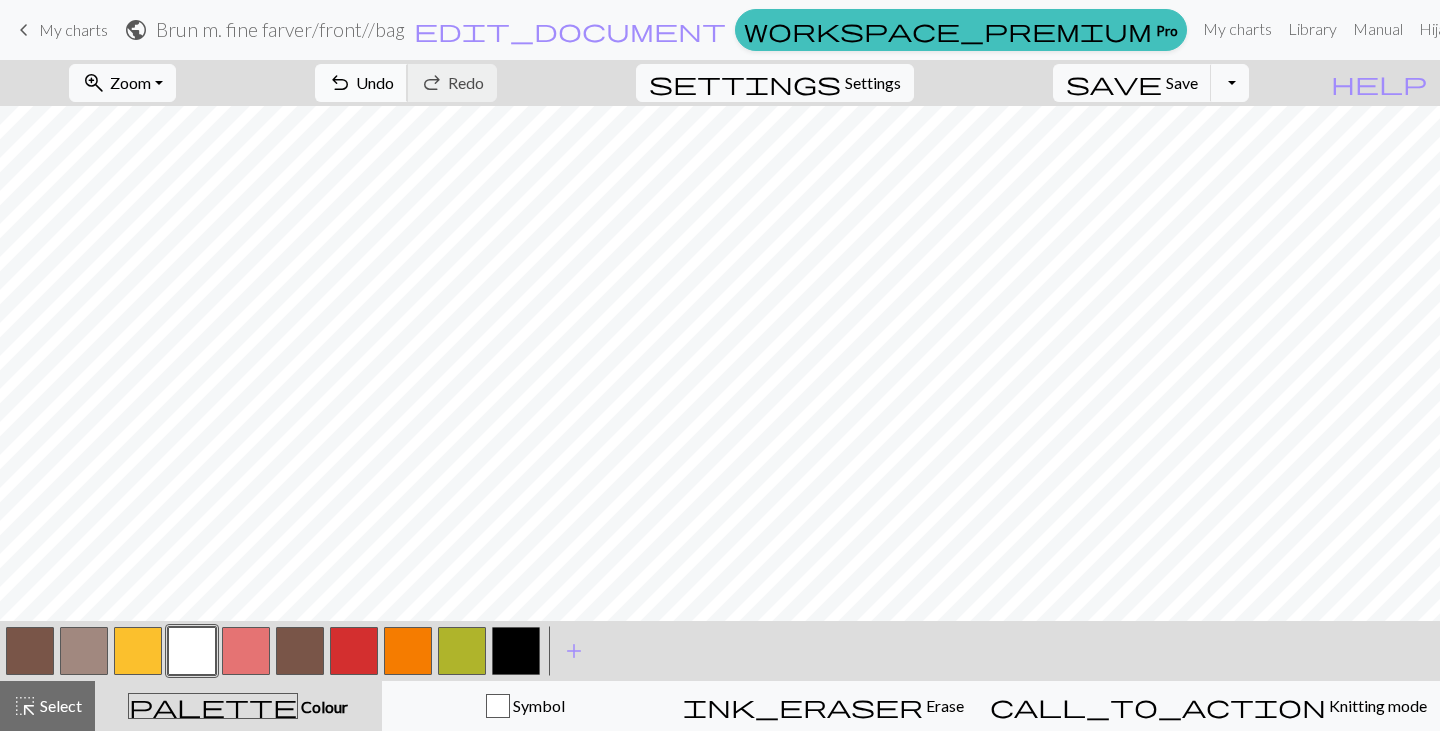 click on "Undo" at bounding box center [375, 82] 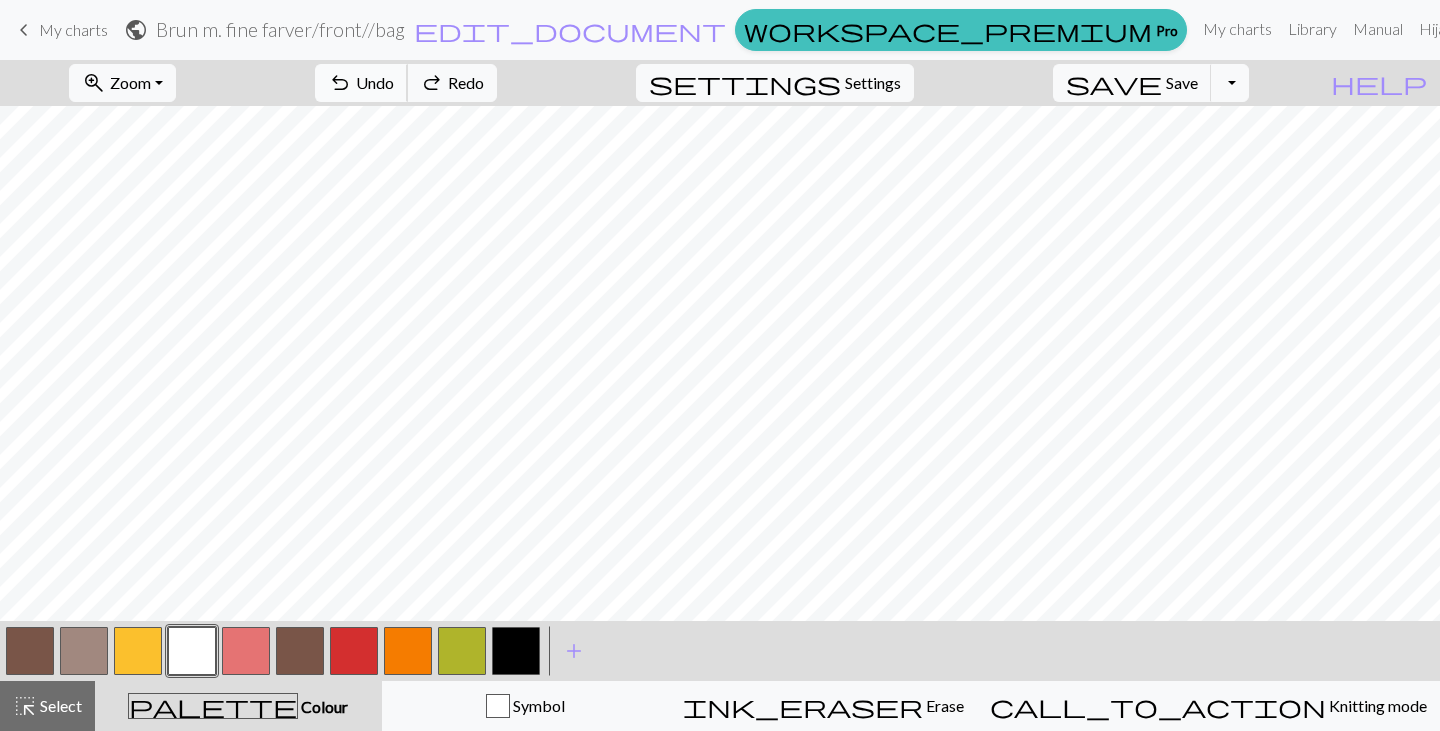 click on "Undo" at bounding box center (375, 82) 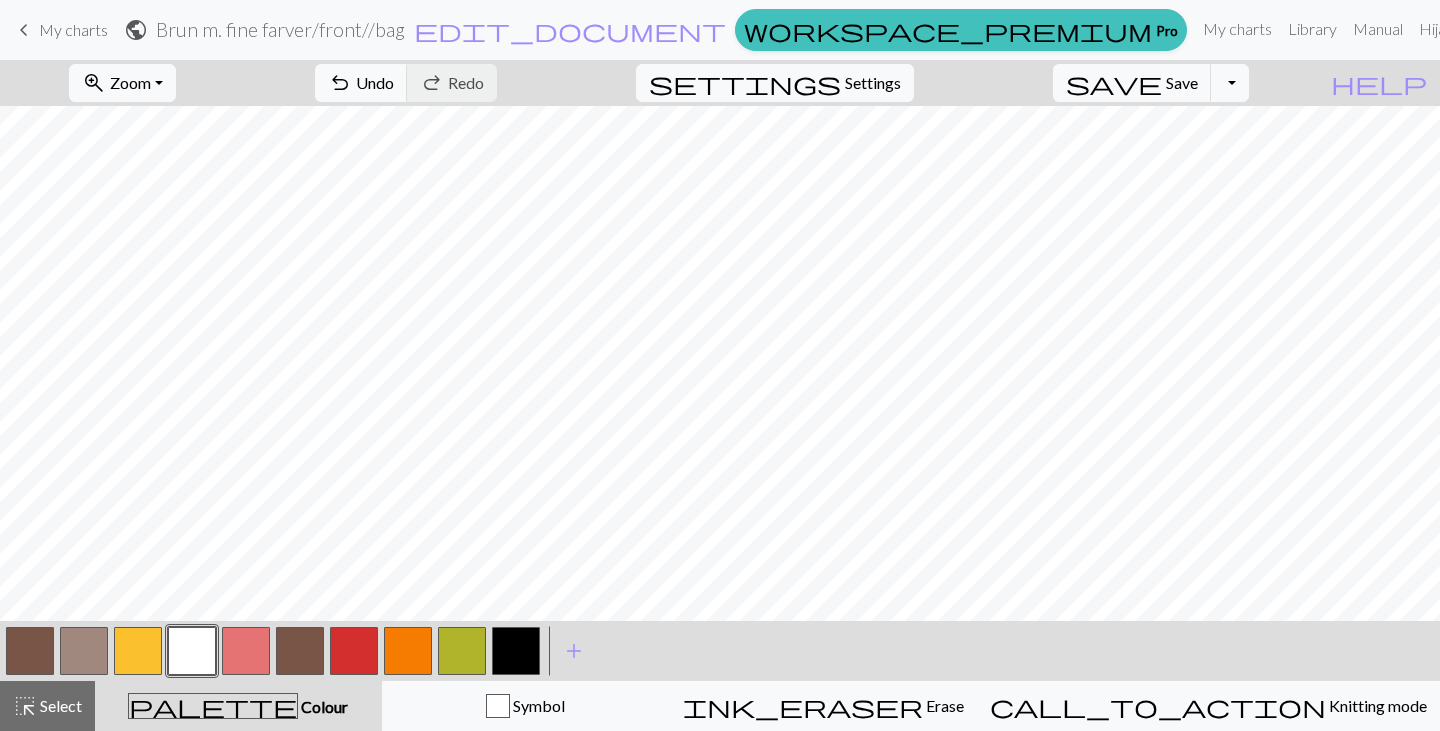 click at bounding box center [408, 651] 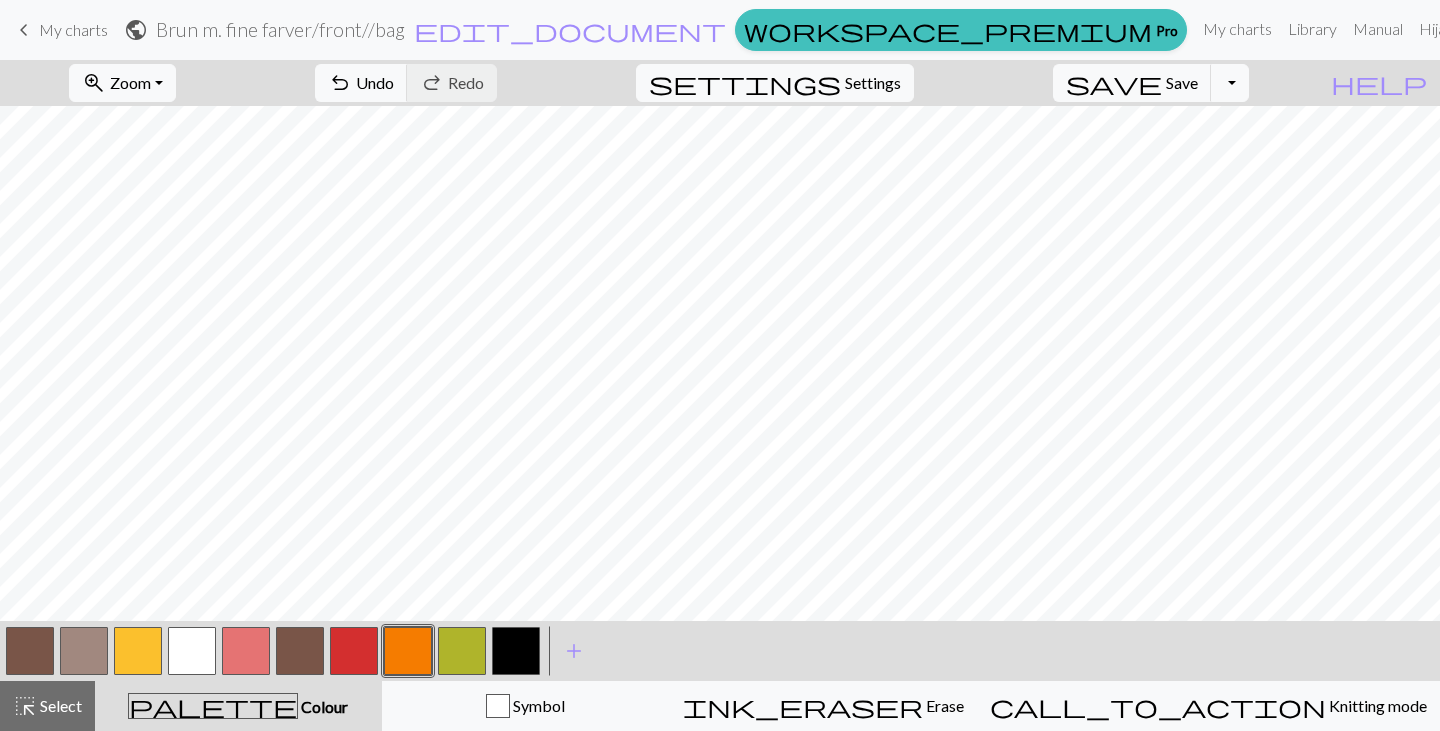 click at bounding box center (192, 651) 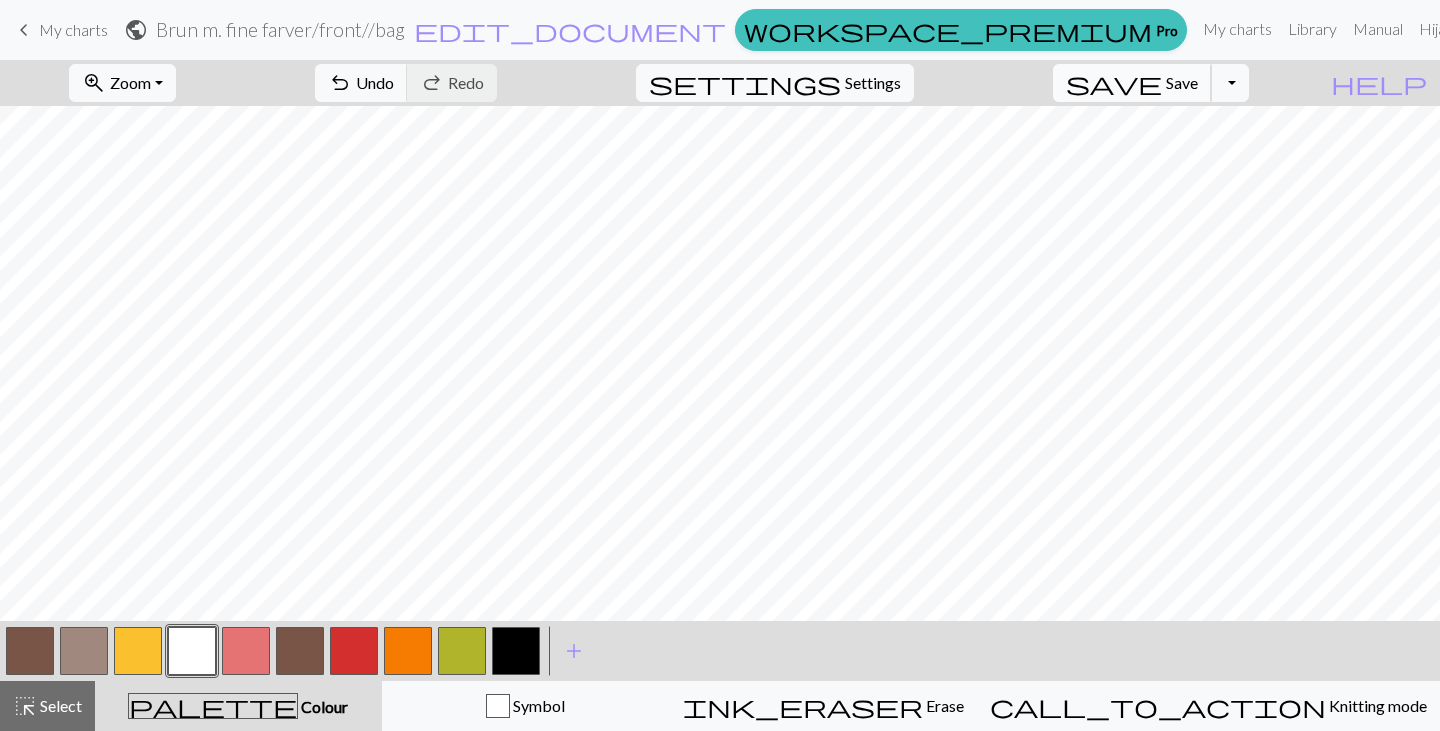 click on "save" at bounding box center (1114, 83) 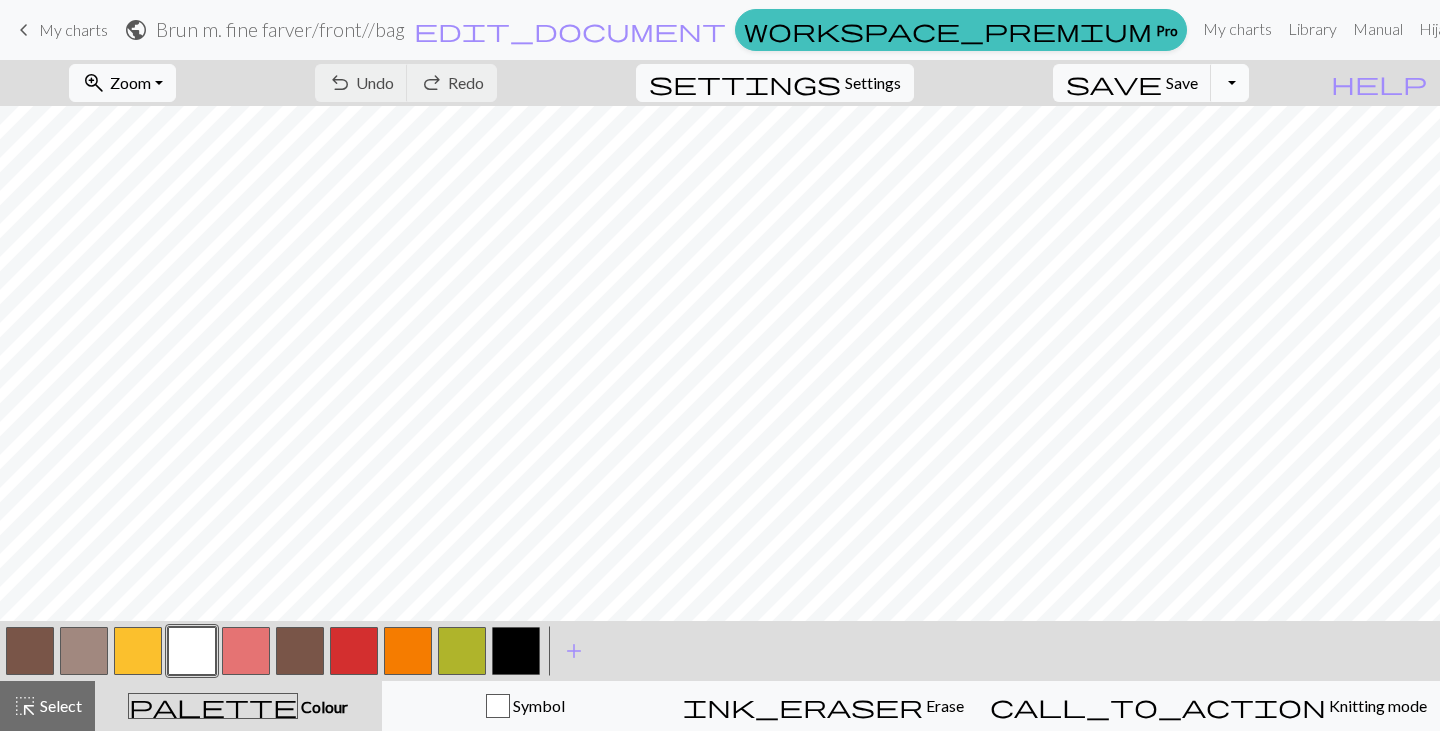 click on "Toggle Dropdown" at bounding box center [1230, 83] 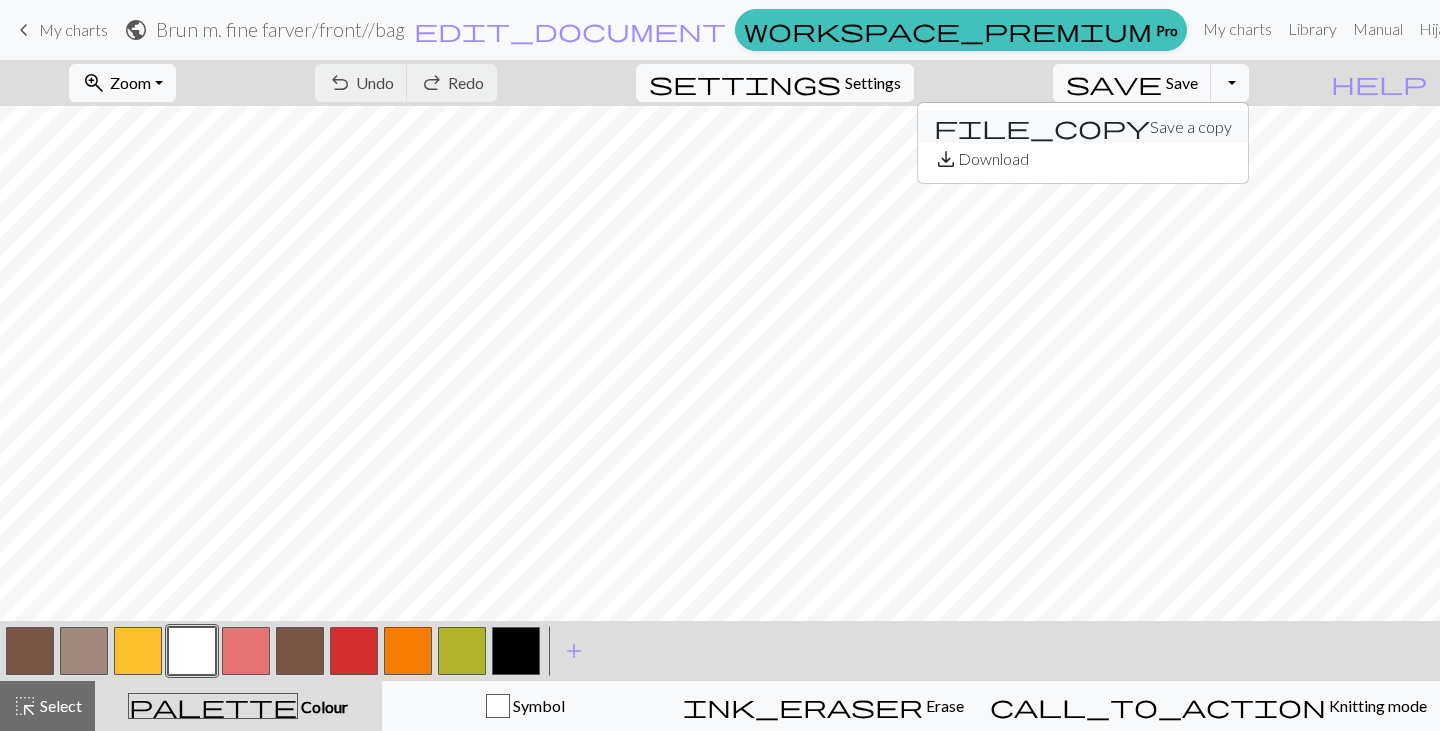 click on "file_copy  Save a copy" at bounding box center [1083, 127] 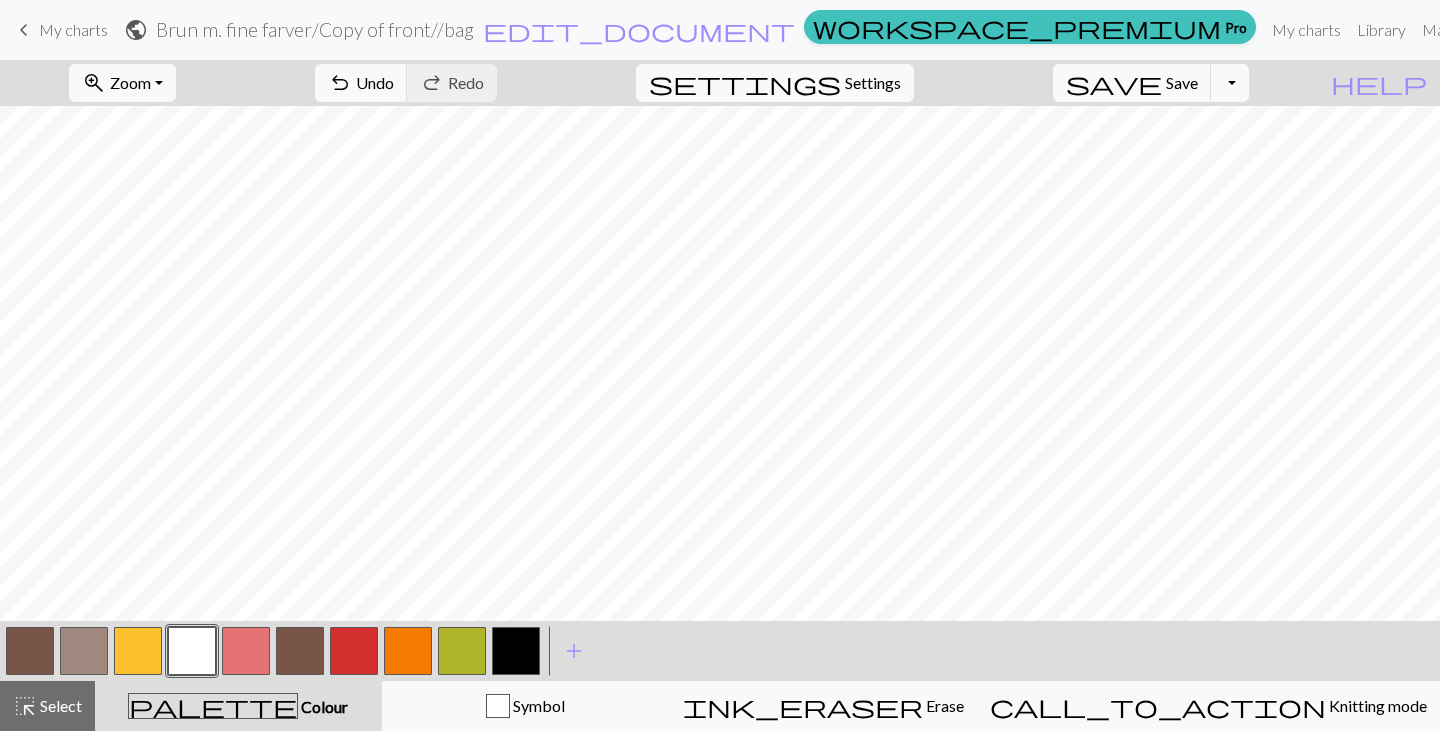 click on "Brun m. fine farver  /  Copy of front//bag" at bounding box center [315, 29] 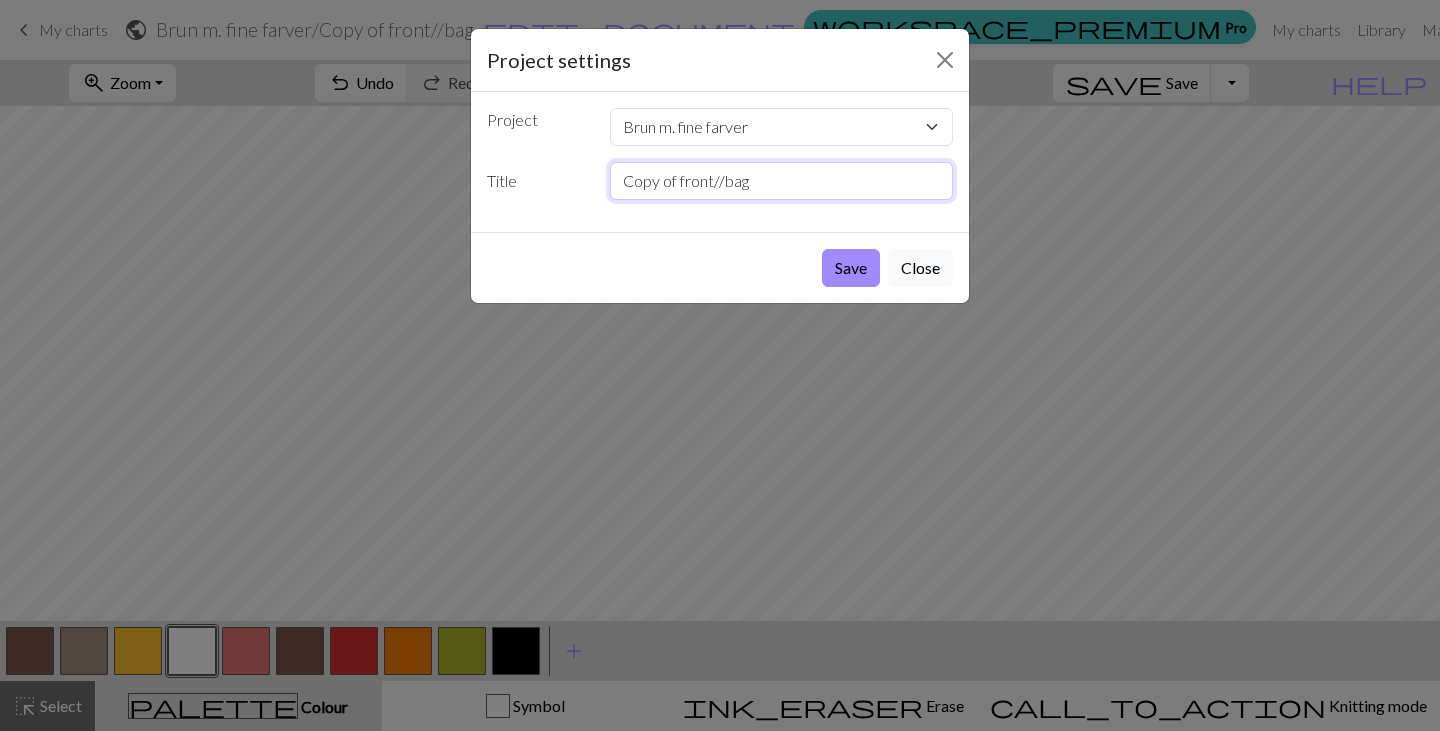 click on "Copy of front//bag" at bounding box center [782, 181] 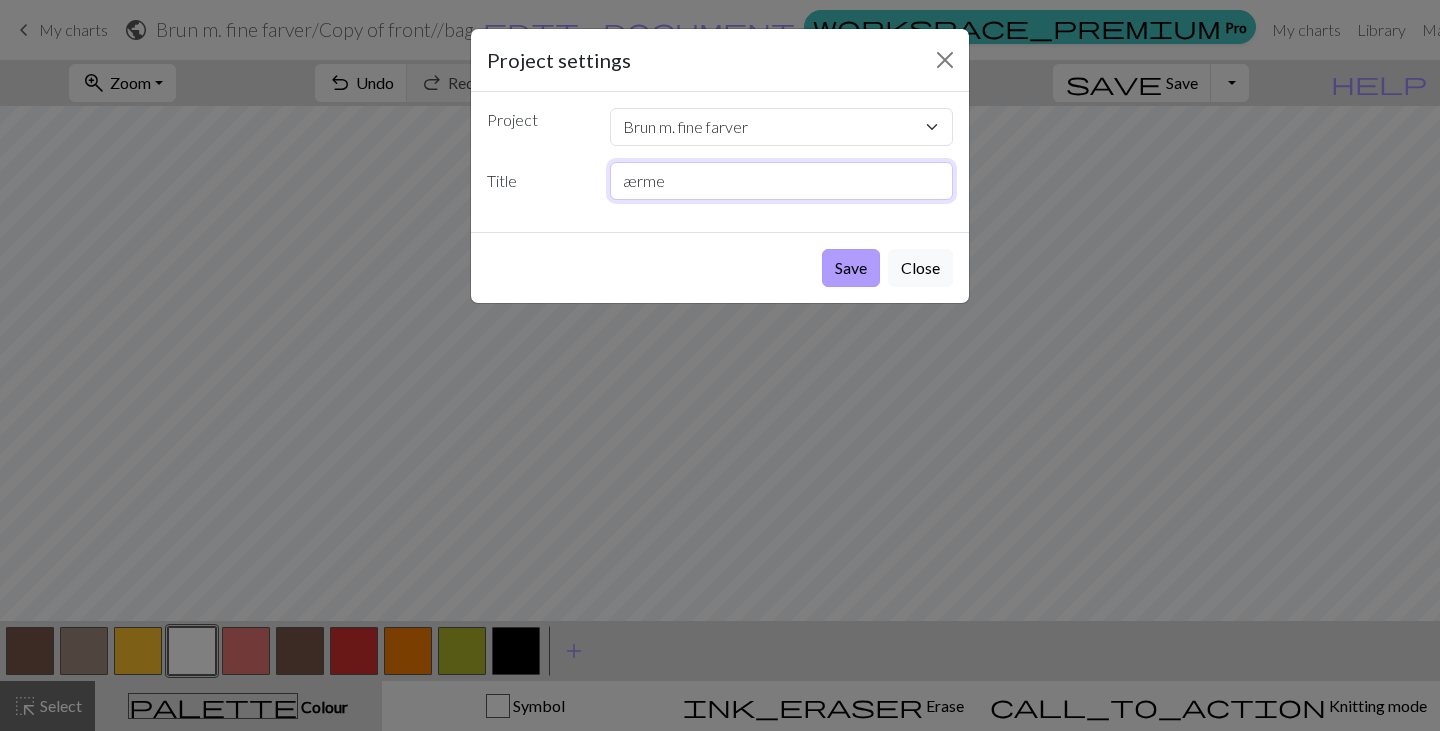 type on "ærme" 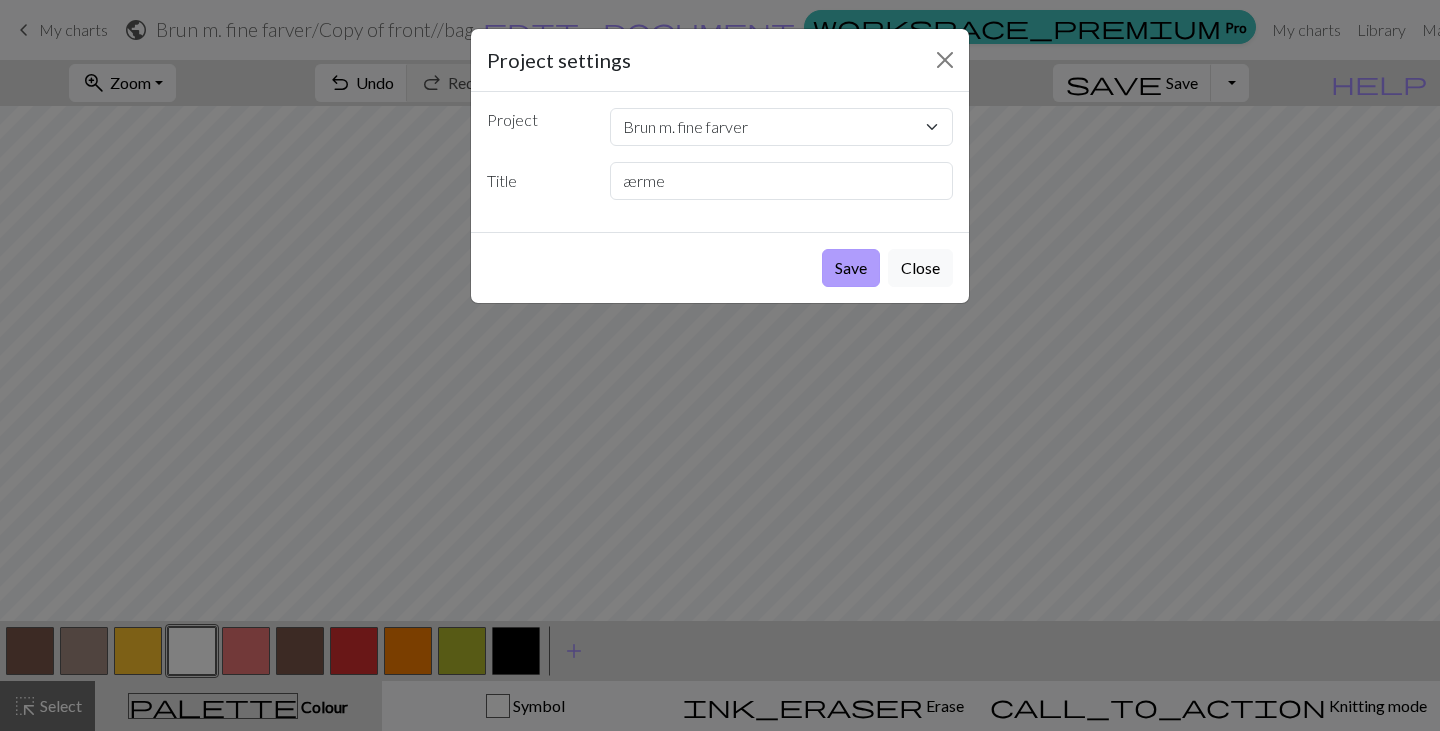 click on "Save" at bounding box center (851, 268) 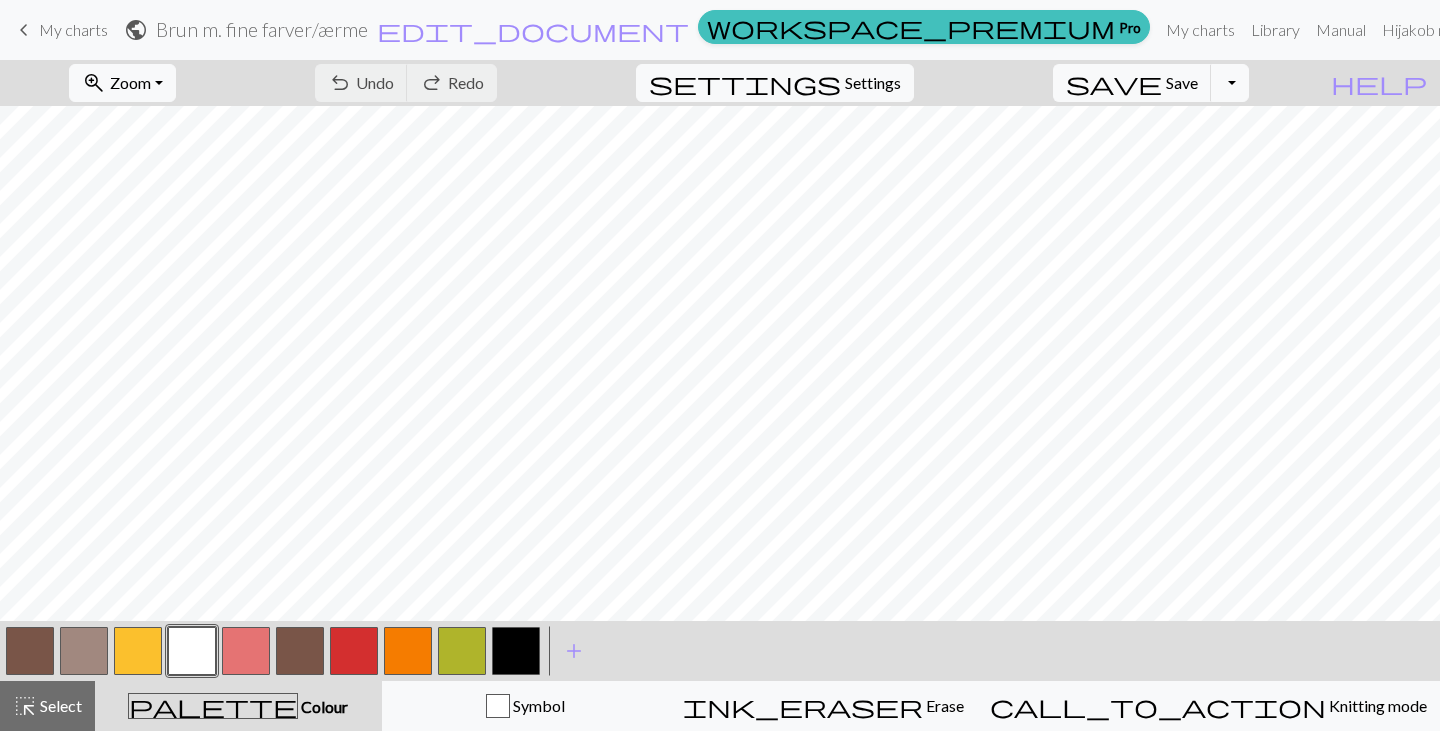 click at bounding box center (516, 651) 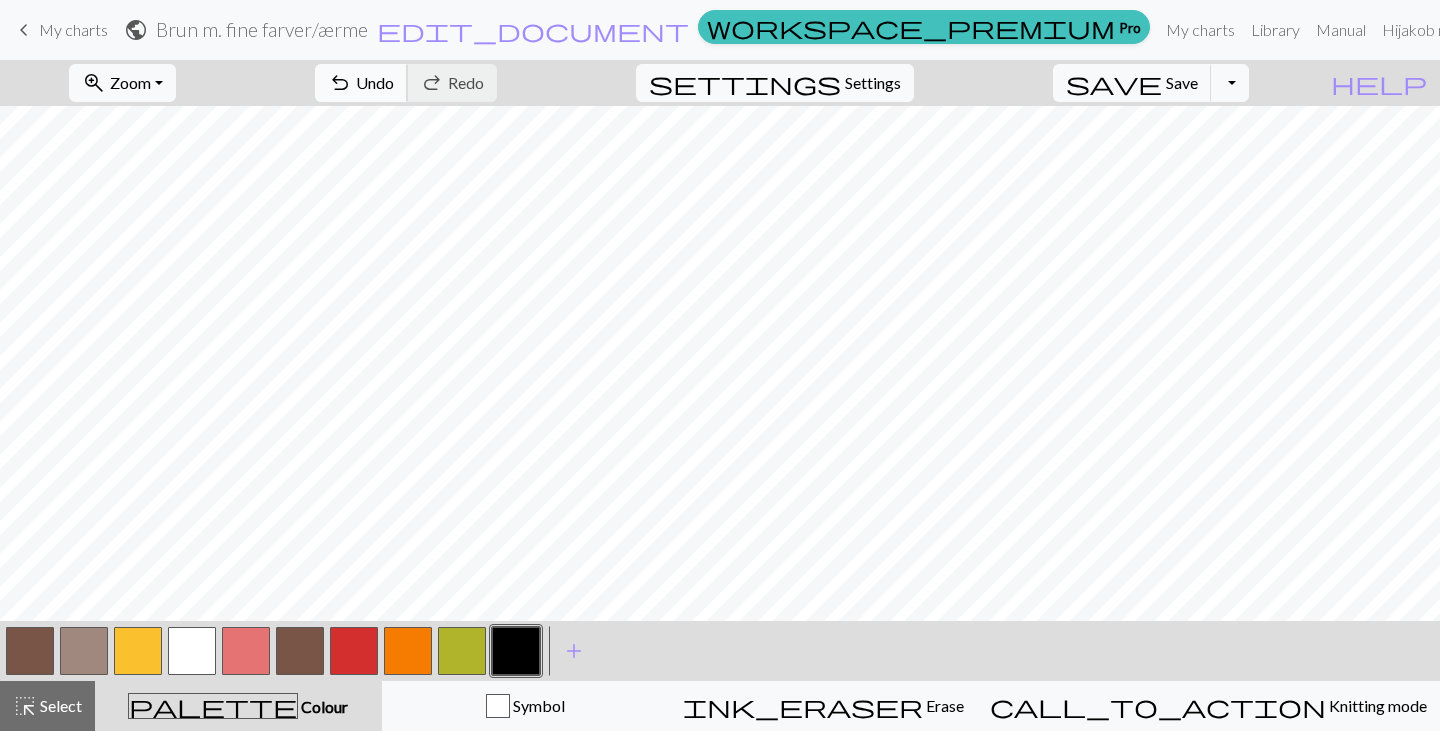 click on "Undo" at bounding box center [375, 82] 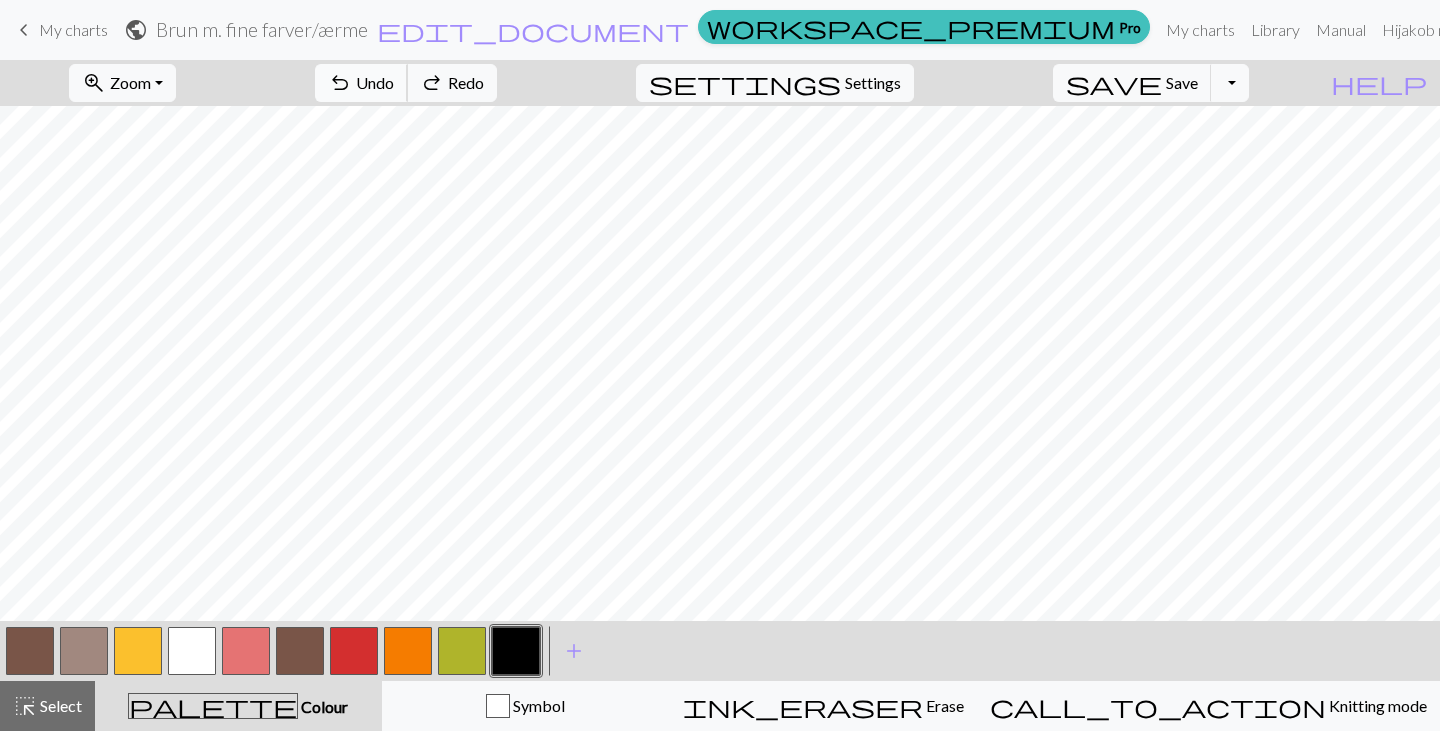 click on "Undo" at bounding box center [375, 82] 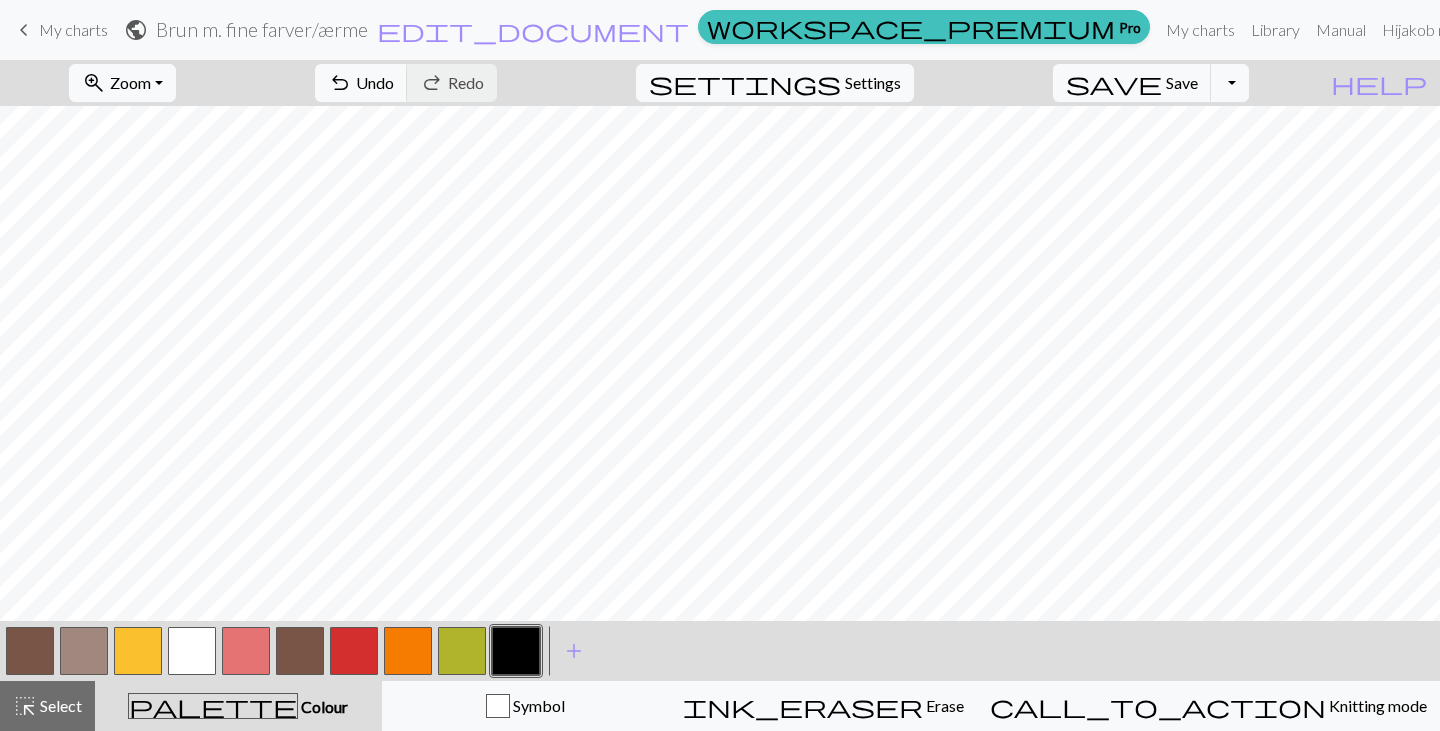 click at bounding box center (84, 651) 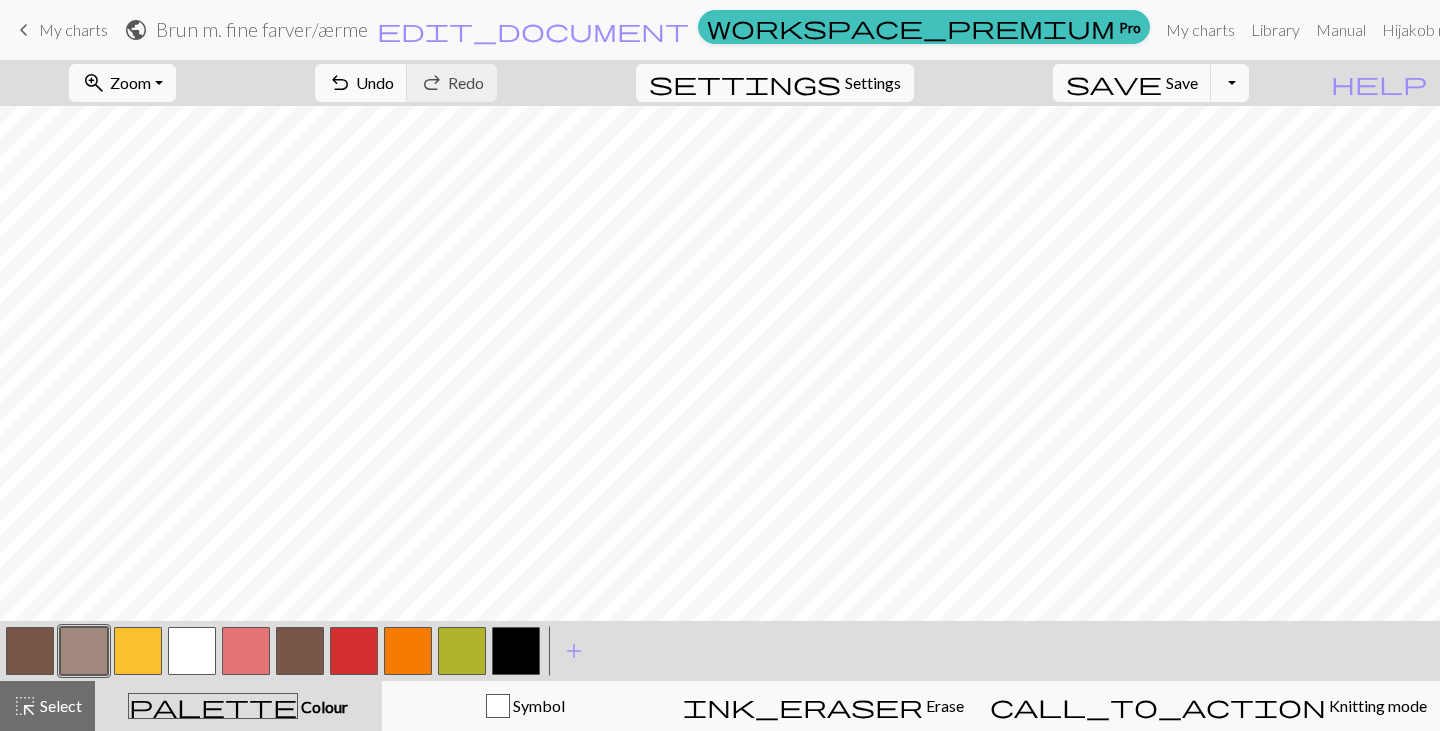 click at bounding box center (192, 651) 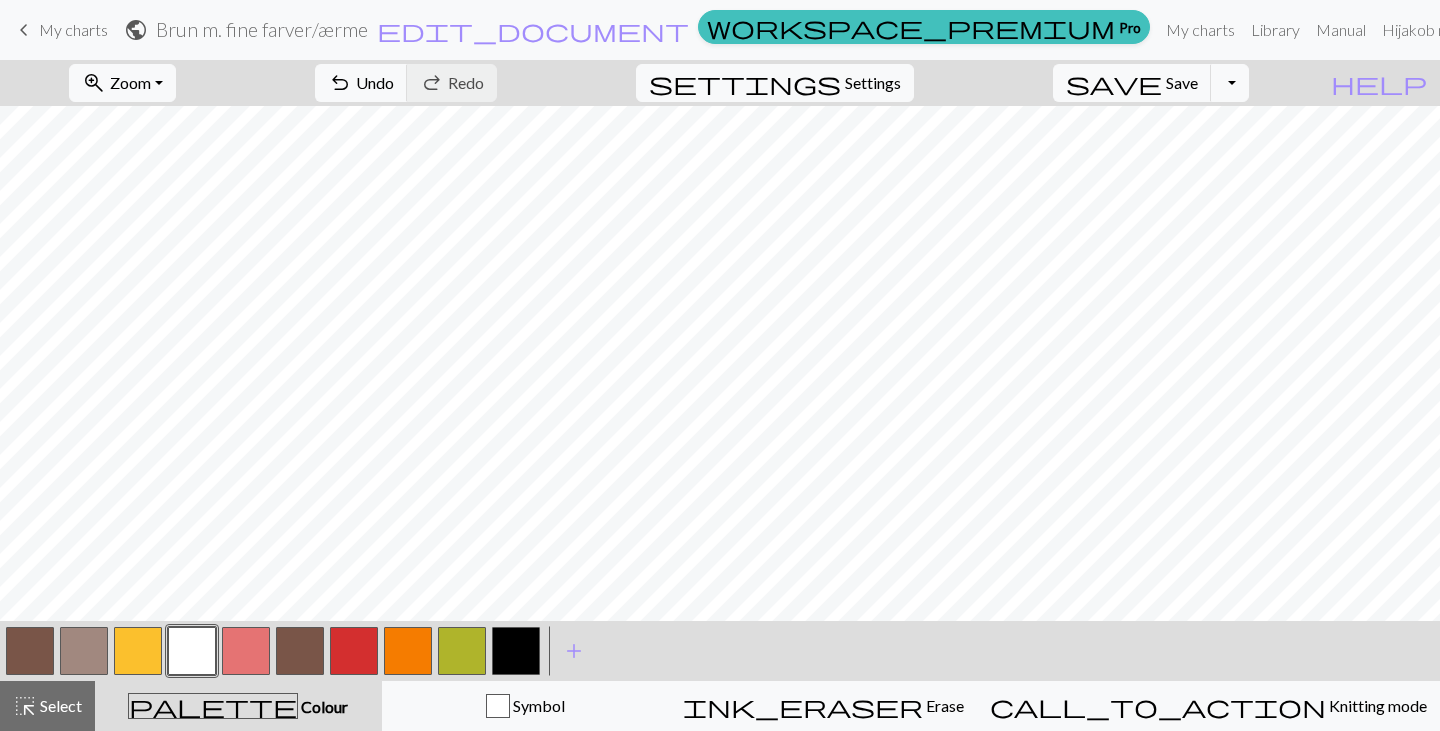 click at bounding box center (516, 651) 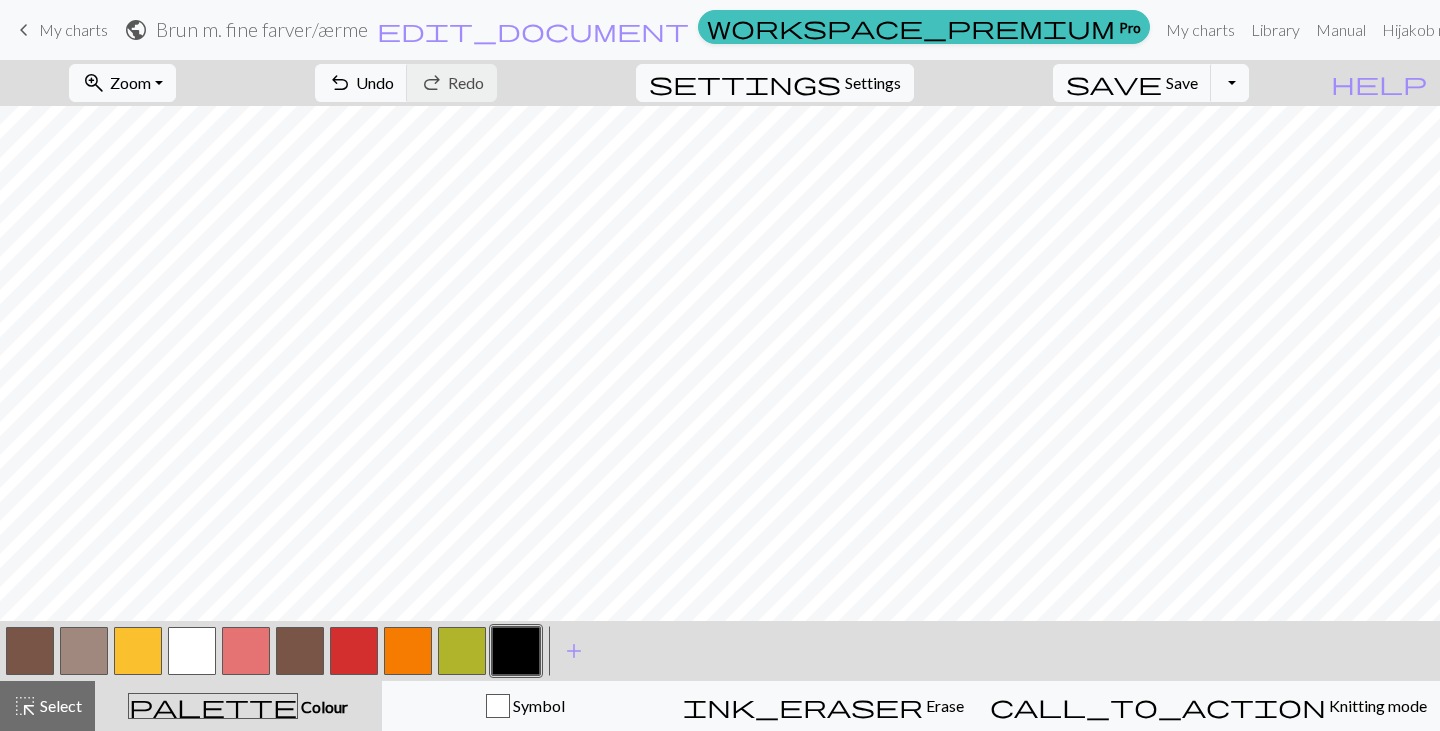 click on "zoom_in Zoom Zoom Fit all Fit width Fit height 50% 100% 150% 200% undo Undo Undo redo Redo Redo settings  Settings save Save Save Toggle Dropdown file_copy  Save a copy save_alt  Download help Show me around < > add Add a  colour highlight_alt   Select   Select palette   Colour   Colour   Symbol ink_eraser   Erase   Erase call_to_action   Knitting mode   Knitting mode" at bounding box center [720, 395] 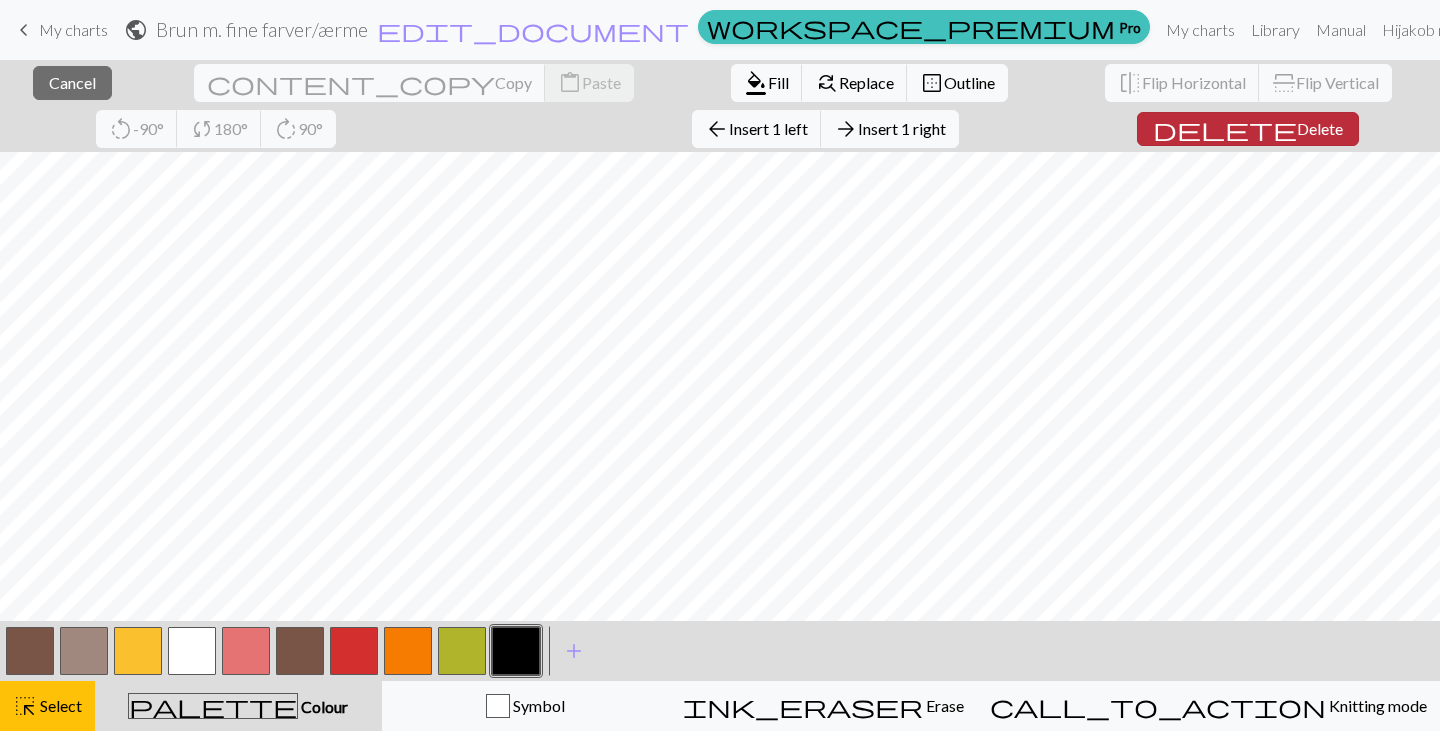 click on "Delete" at bounding box center (1320, 128) 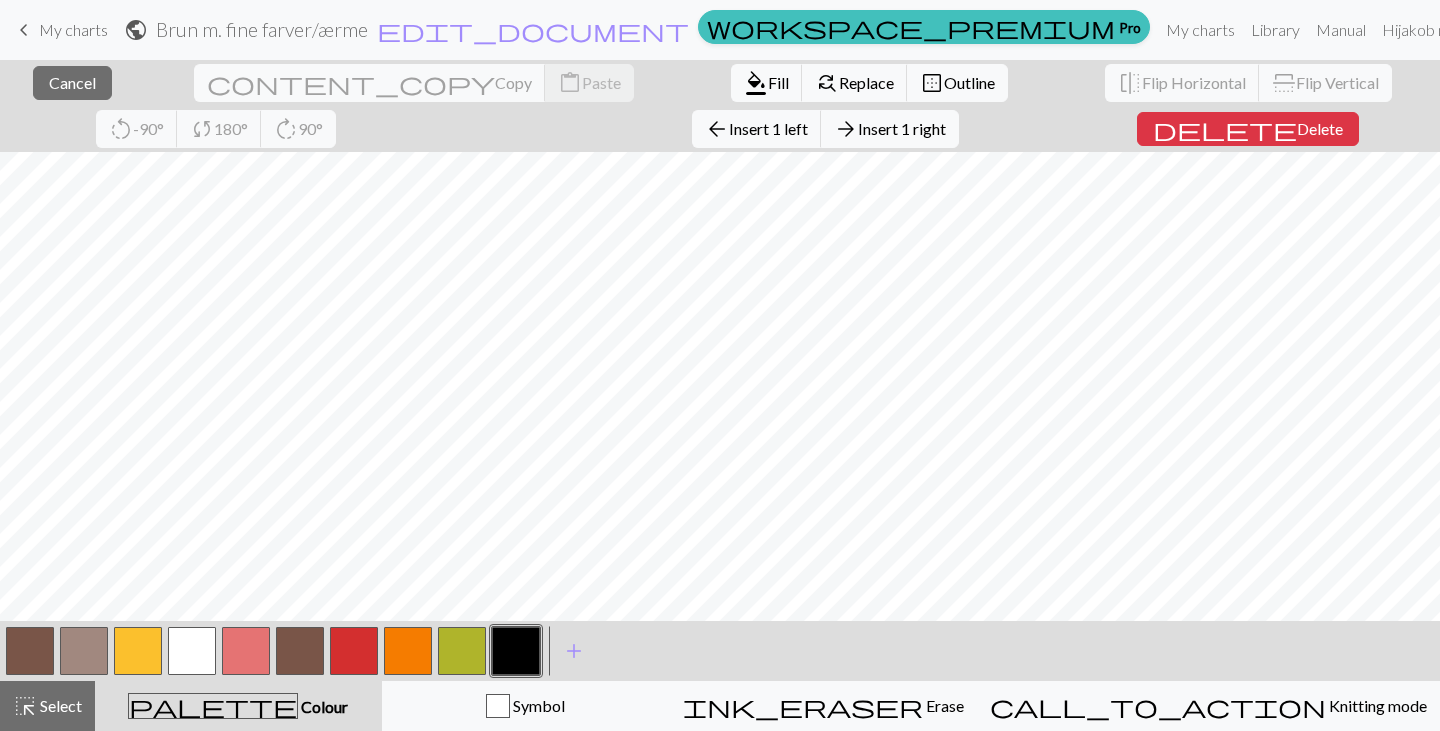 click on "close Cancel content_copy  Copy content_paste  Paste format_color_fill  Fill find_replace  Replace border_outer  Outline flip  Flip Horizontal flip  Flip Vertical rotate_left  -90° sync  180° rotate_right  90° arrow_back  Insert 1 left arrow_forward Insert 1 right delete  Delete < > add Add a  colour highlight_alt   Select   Select palette   Colour   Colour   Symbol ink_eraser   Erase   Erase call_to_action   Knitting mode   Knitting mode" at bounding box center (720, 395) 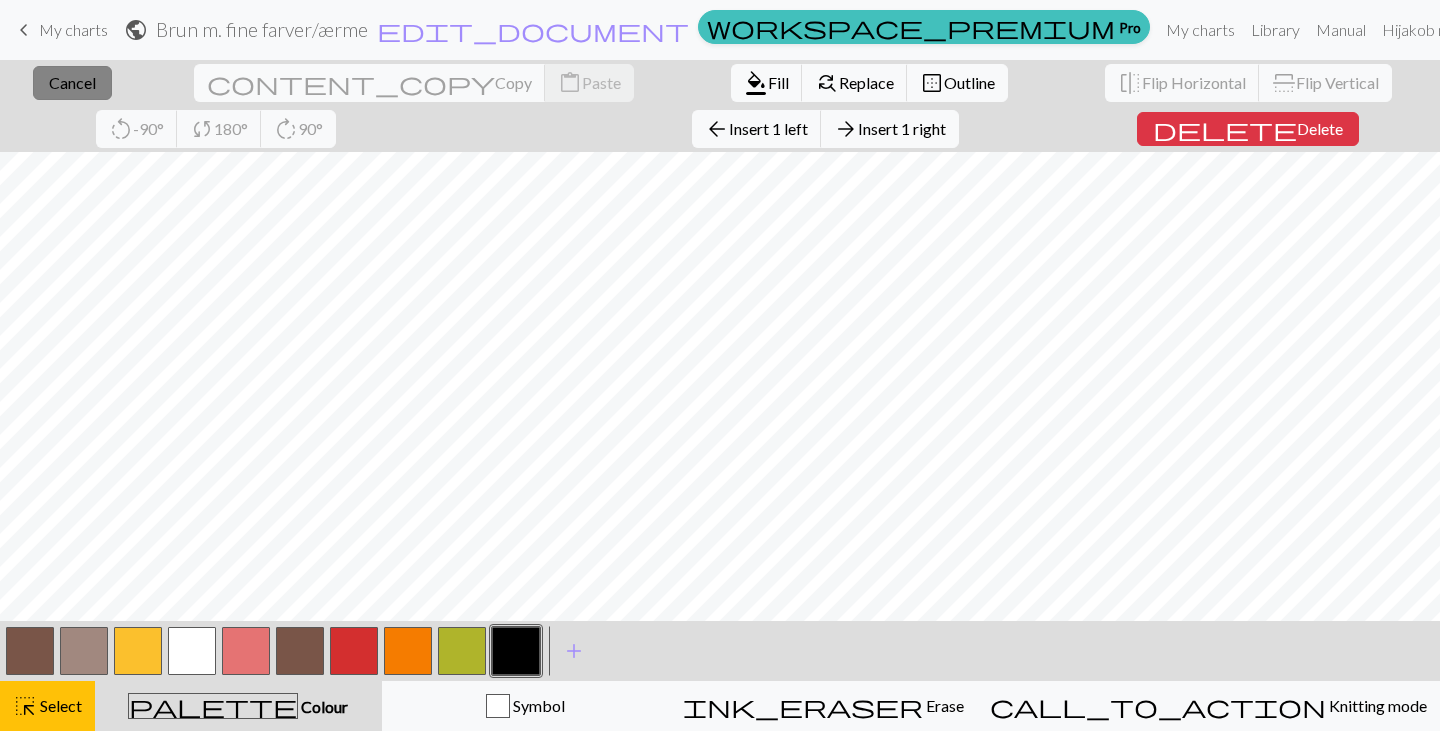 click on "Cancel" at bounding box center (72, 82) 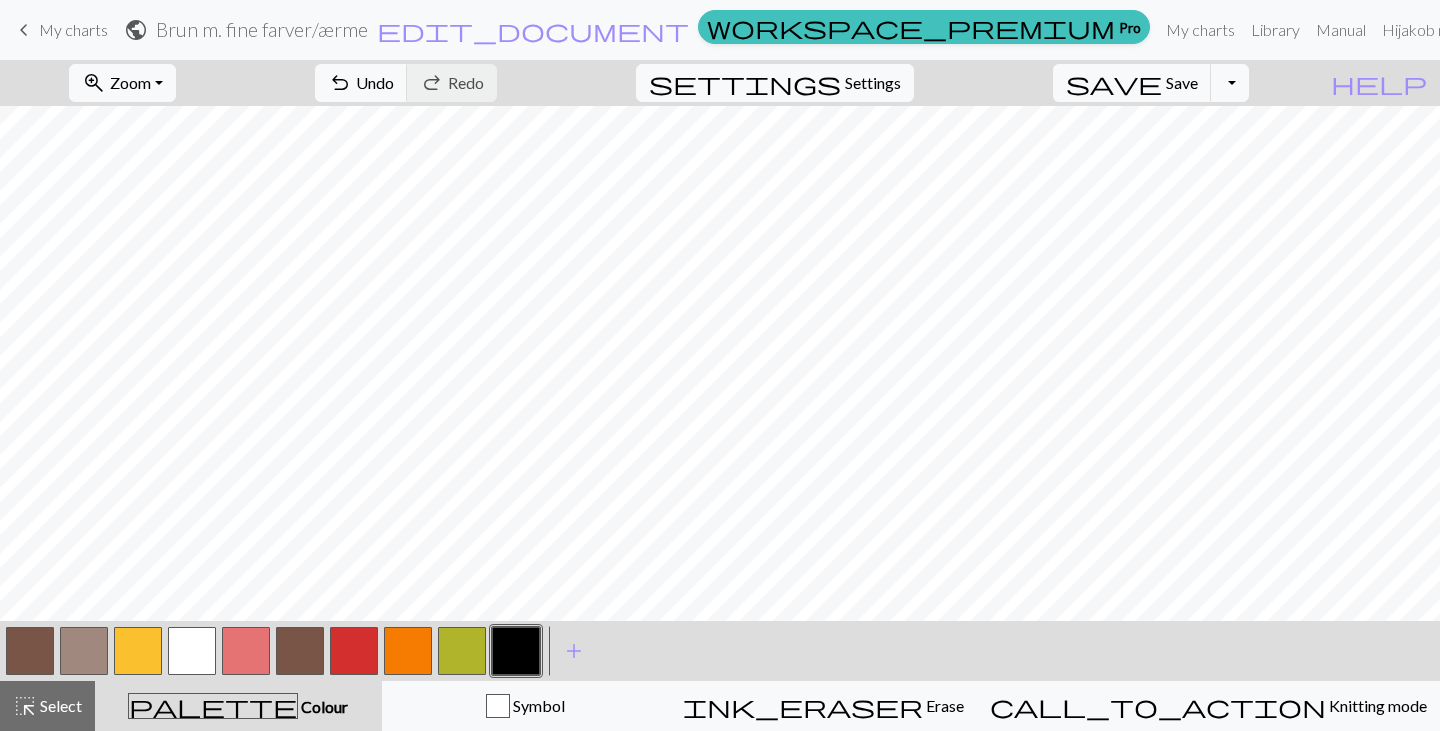 click on "zoom_in Zoom Zoom Fit all Fit width Fit height 50% 100% 150% 200% undo Undo Undo redo Redo Redo settings  Settings save Save Save Toggle Dropdown file_copy  Save a copy save_alt  Download help Show me around < > add Add a  colour highlight_alt   Select   Select palette   Colour   Colour   Symbol ink_eraser   Erase   Erase call_to_action   Knitting mode   Knitting mode" at bounding box center [720, 395] 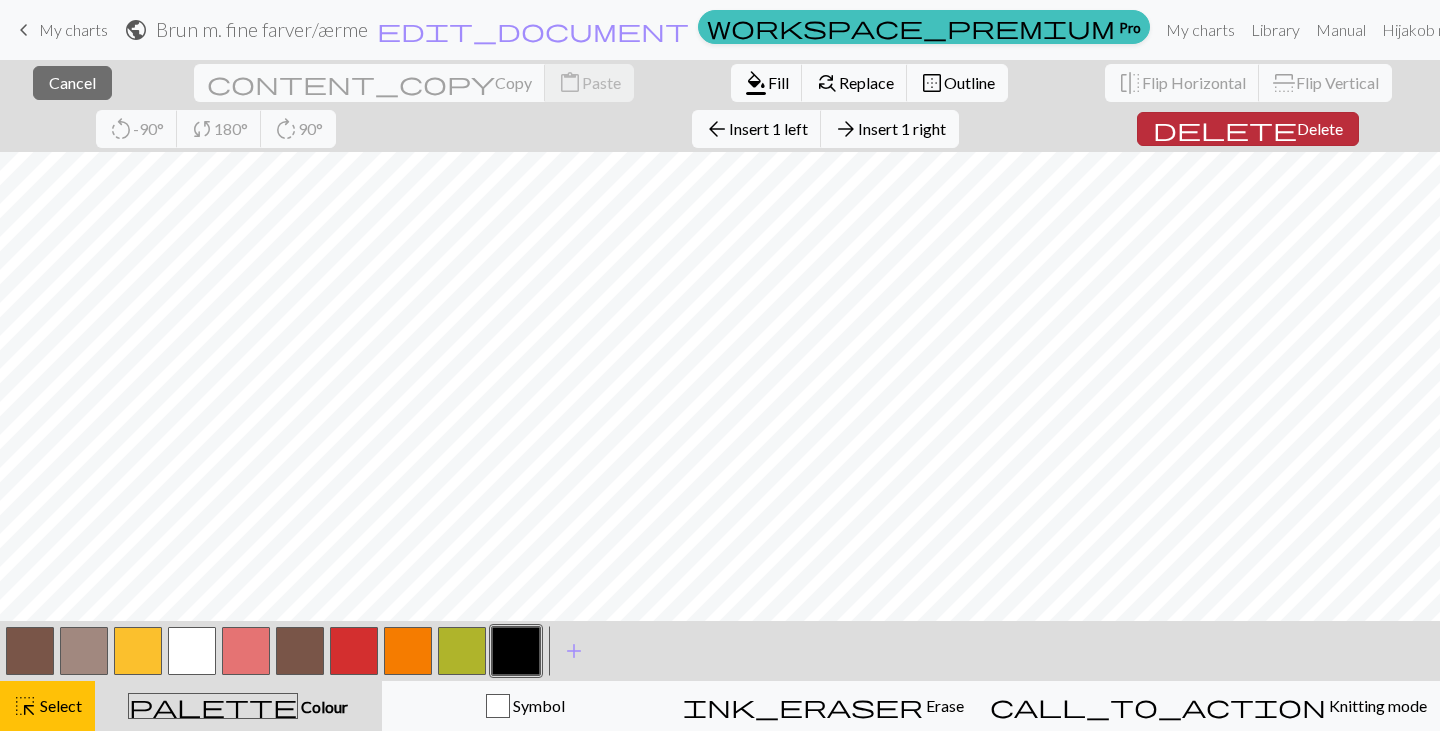 click on "Delete" at bounding box center [1320, 128] 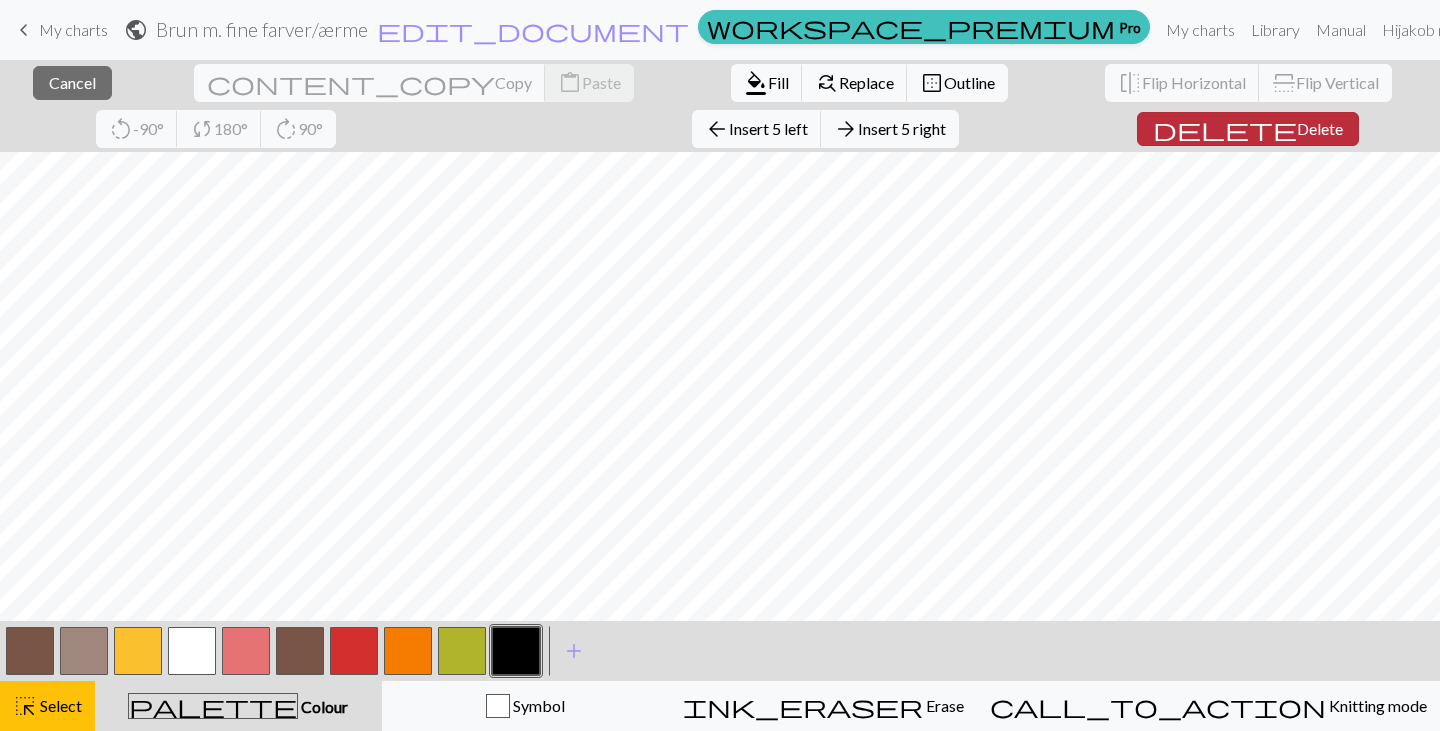 click on "Delete" at bounding box center (1320, 128) 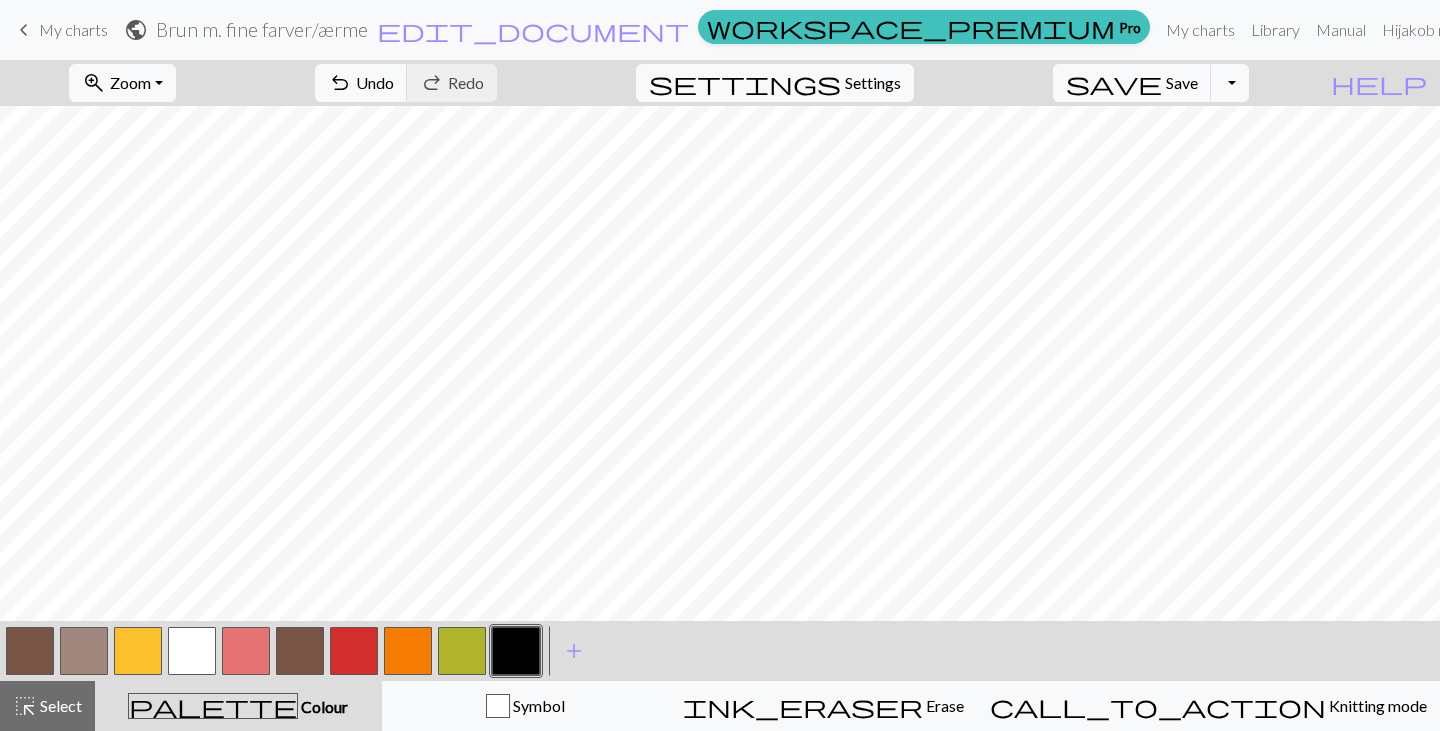 click on "zoom_in Zoom Zoom Fit all Fit width Fit height 50% 100% 150% 200% undo Undo Undo redo Redo Redo settings  Settings save Save Save Toggle Dropdown file_copy  Save a copy save_alt  Download help Show me around < > add Add a  colour highlight_alt   Select   Select palette   Colour   Colour   Symbol ink_eraser   Erase   Erase call_to_action   Knitting mode   Knitting mode" at bounding box center (720, 395) 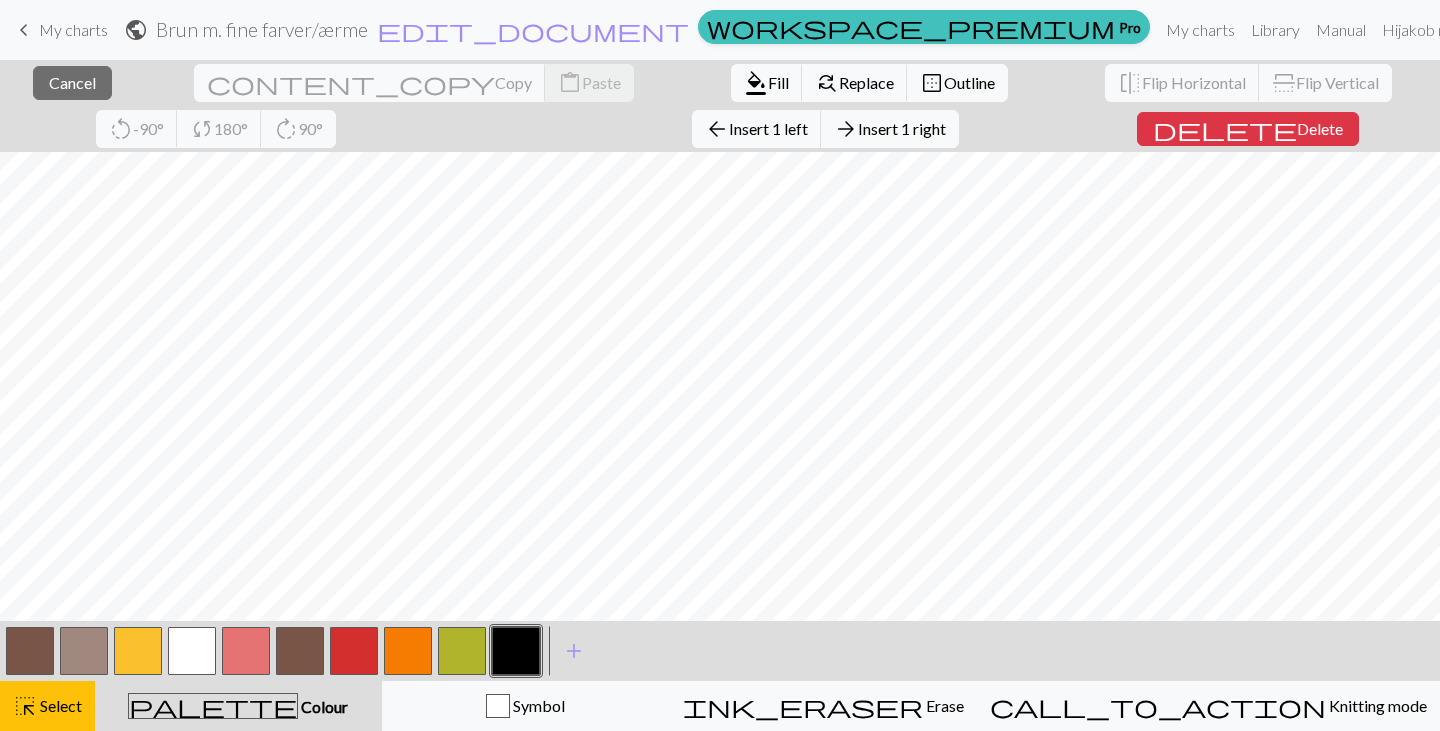 click on "close Cancel content_copy  Copy content_paste  Paste format_color_fill  Fill find_replace  Replace border_outer  Outline flip  Flip Horizontal flip  Flip Vertical rotate_left  -90° sync  180° rotate_right  90° arrow_back  Insert 1 left arrow_forward Insert 1 right delete  Delete" at bounding box center [720, 106] 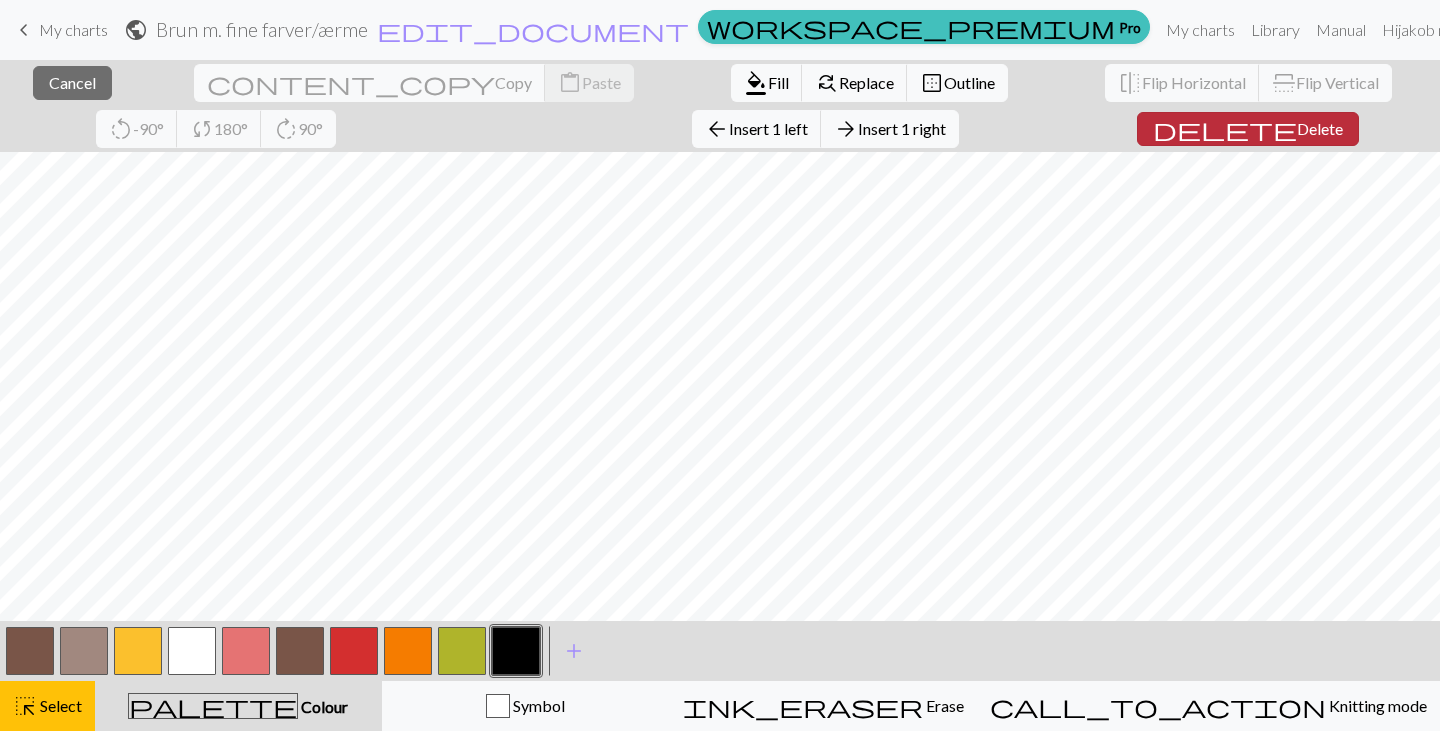 click on "delete  Delete" at bounding box center [1248, 129] 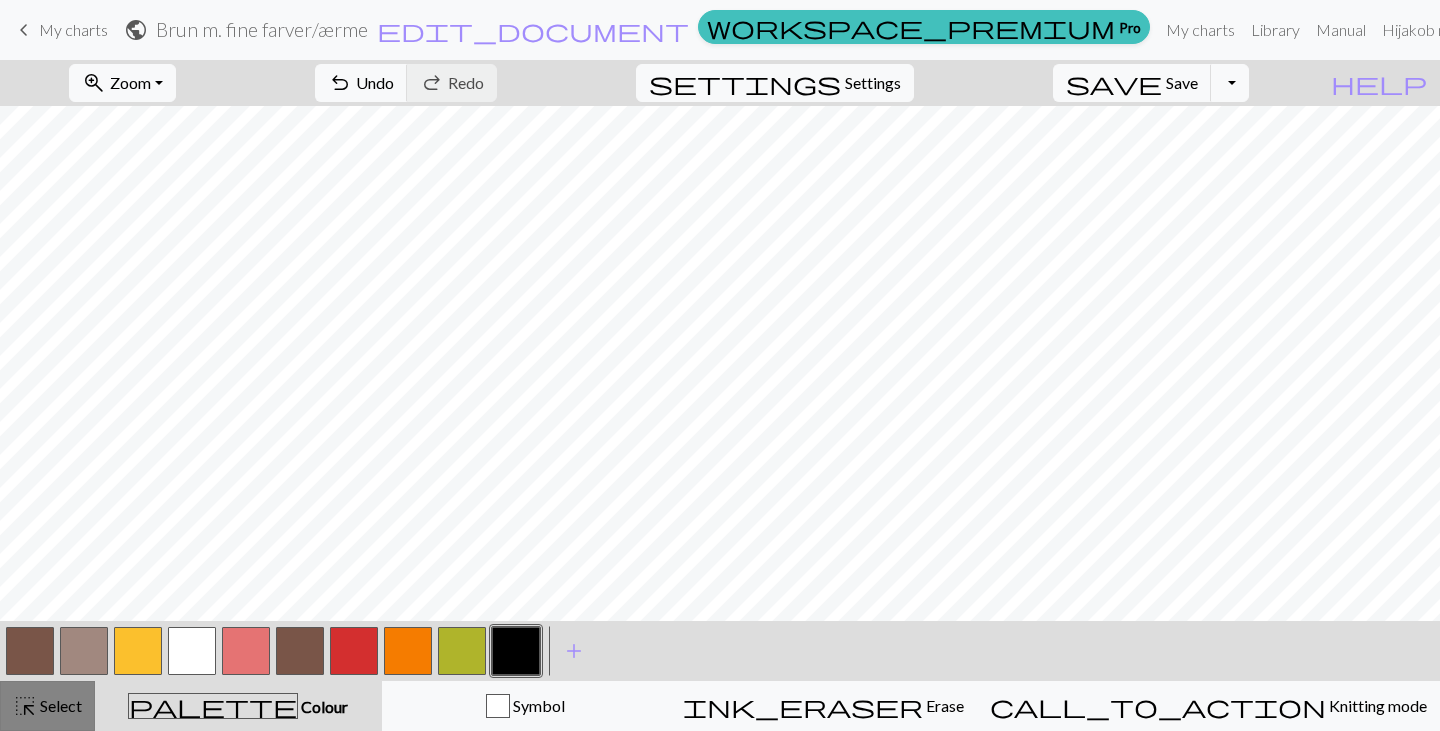 click on "Select" at bounding box center [59, 705] 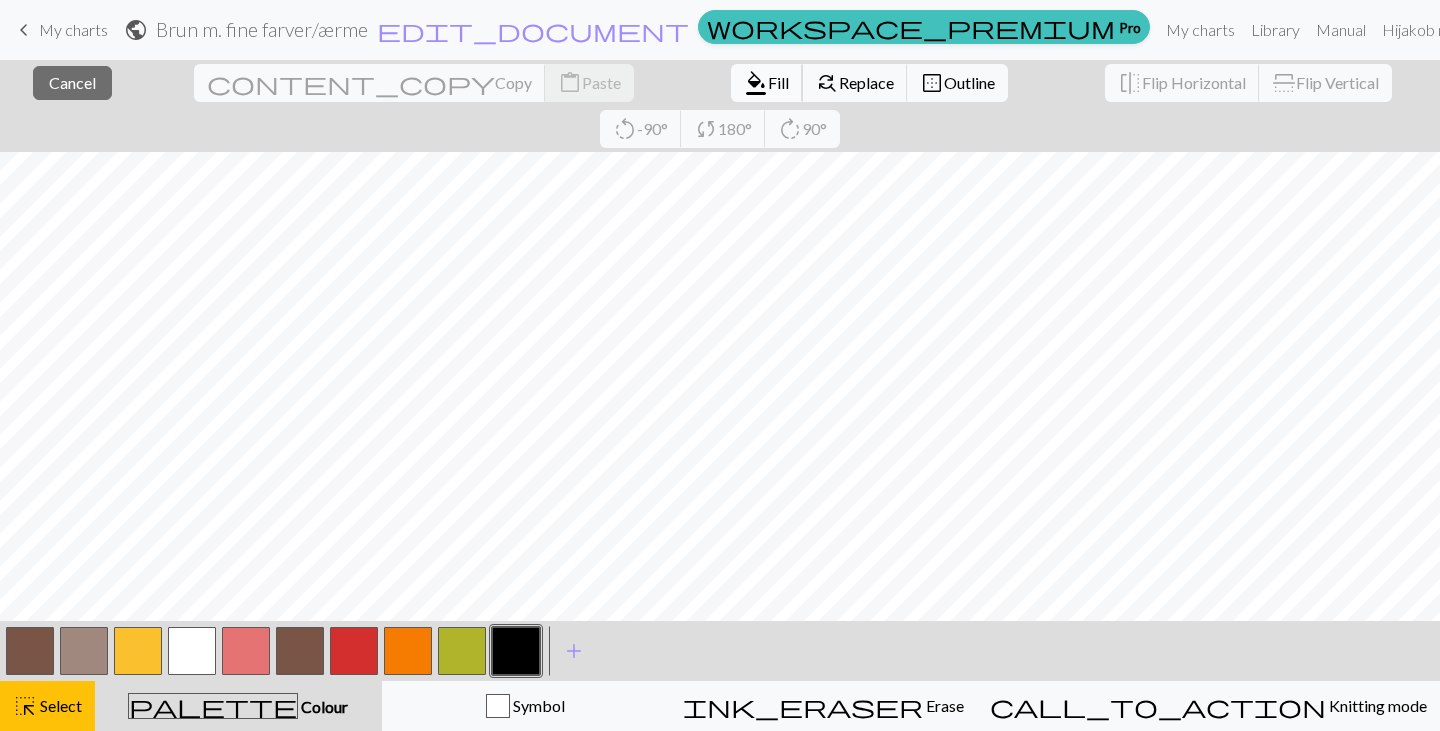 click on "format_color_fill" at bounding box center (756, 83) 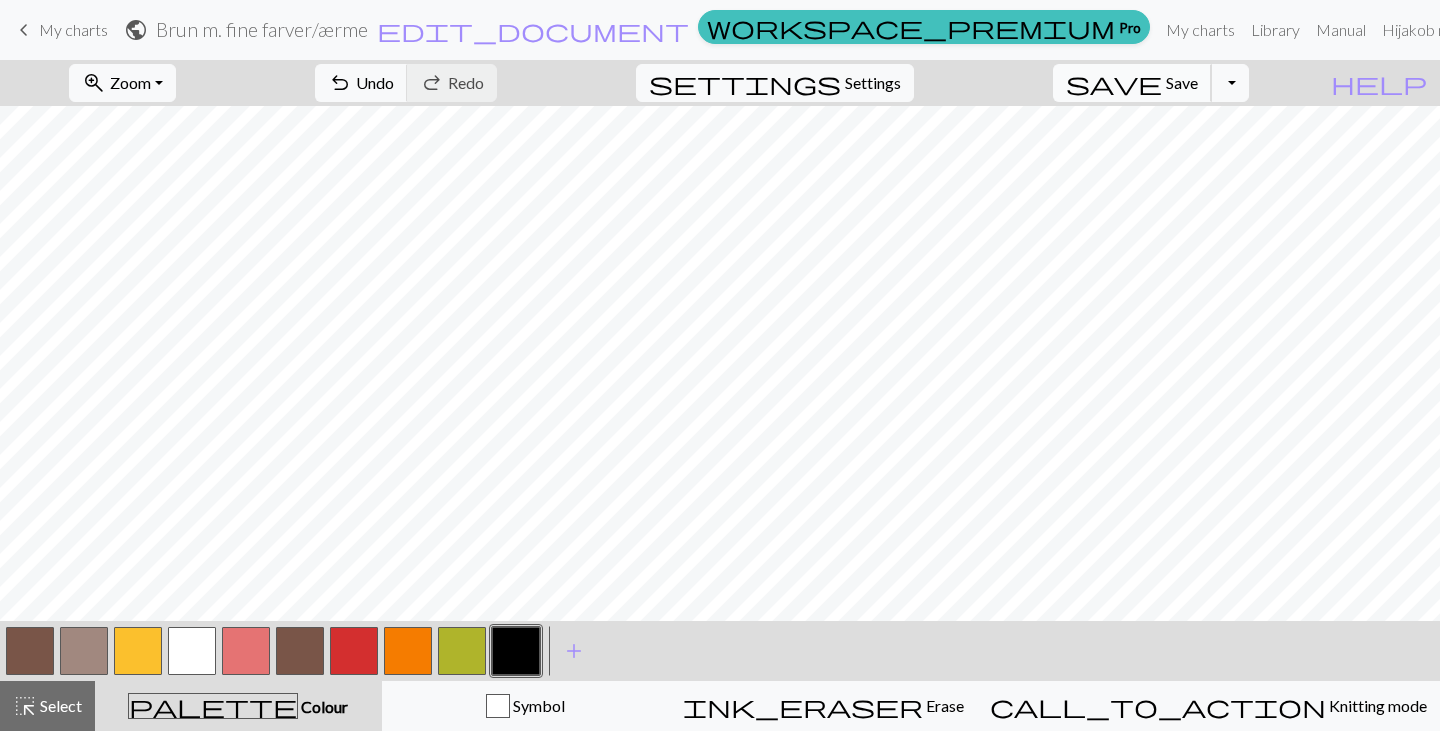 click on "save" at bounding box center (1114, 83) 